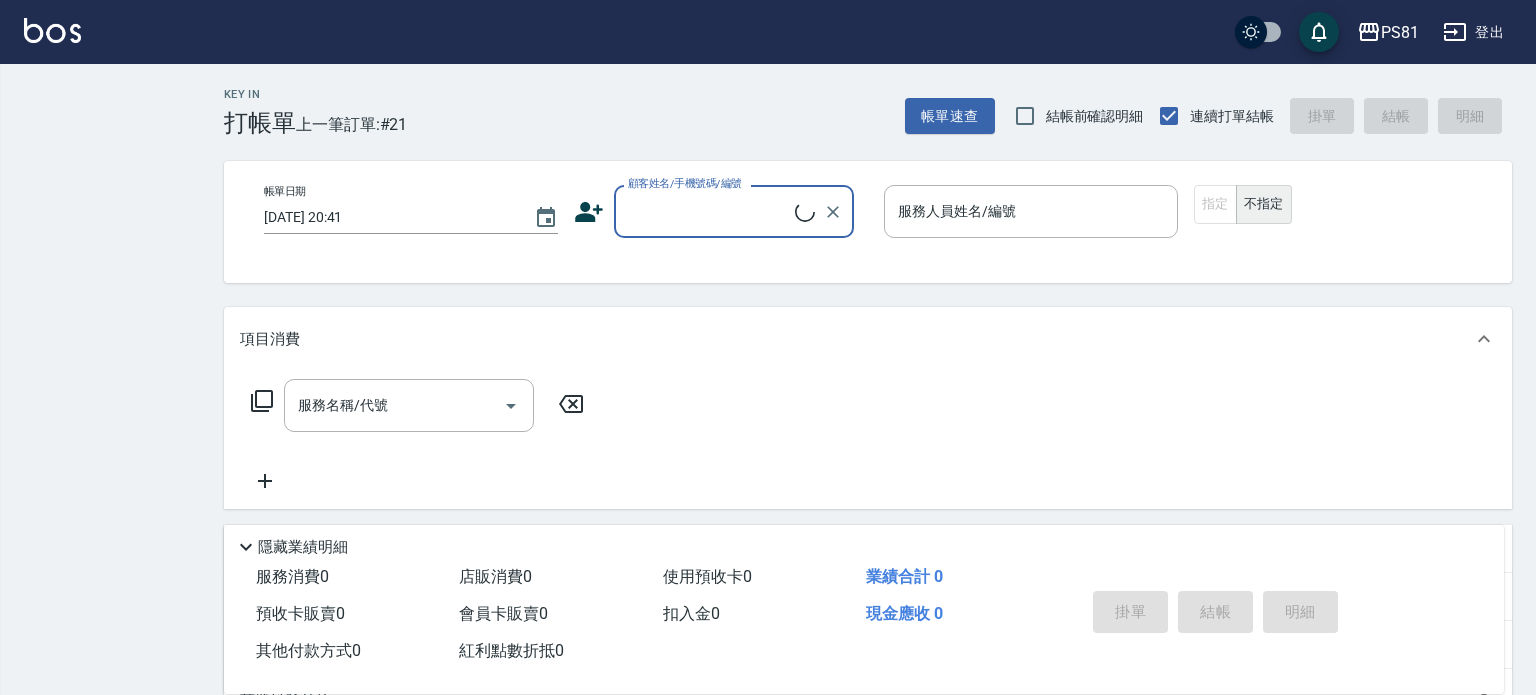 scroll, scrollTop: 0, scrollLeft: 0, axis: both 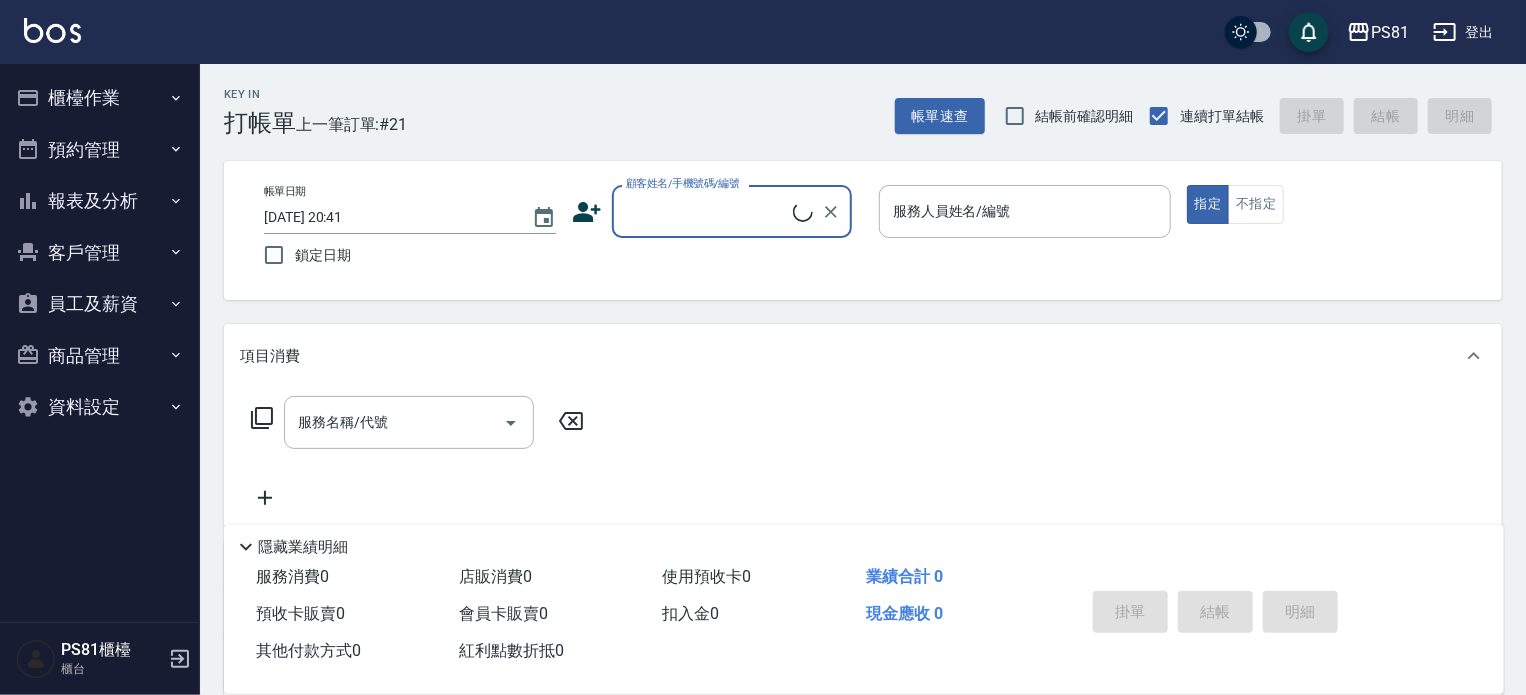 click on "櫃檯作業" at bounding box center [100, 98] 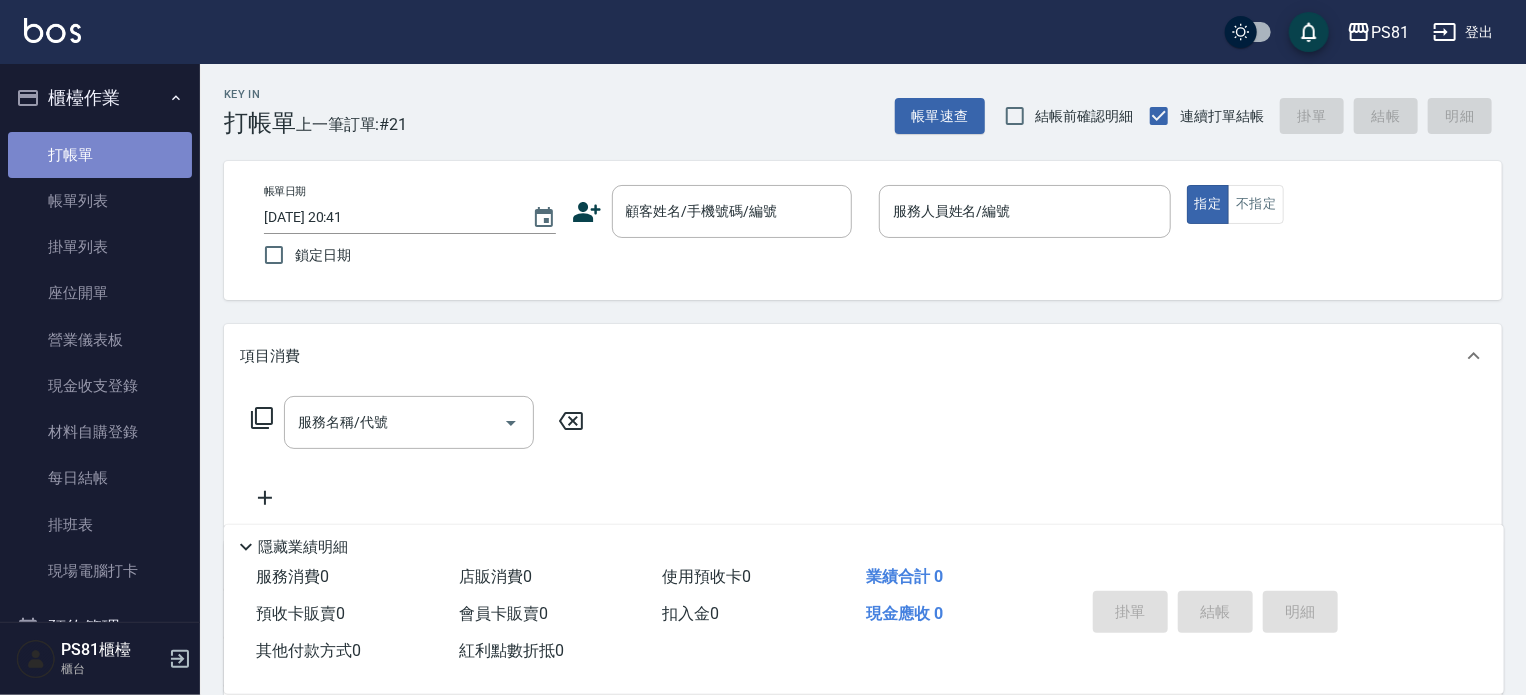 click on "打帳單" at bounding box center (100, 155) 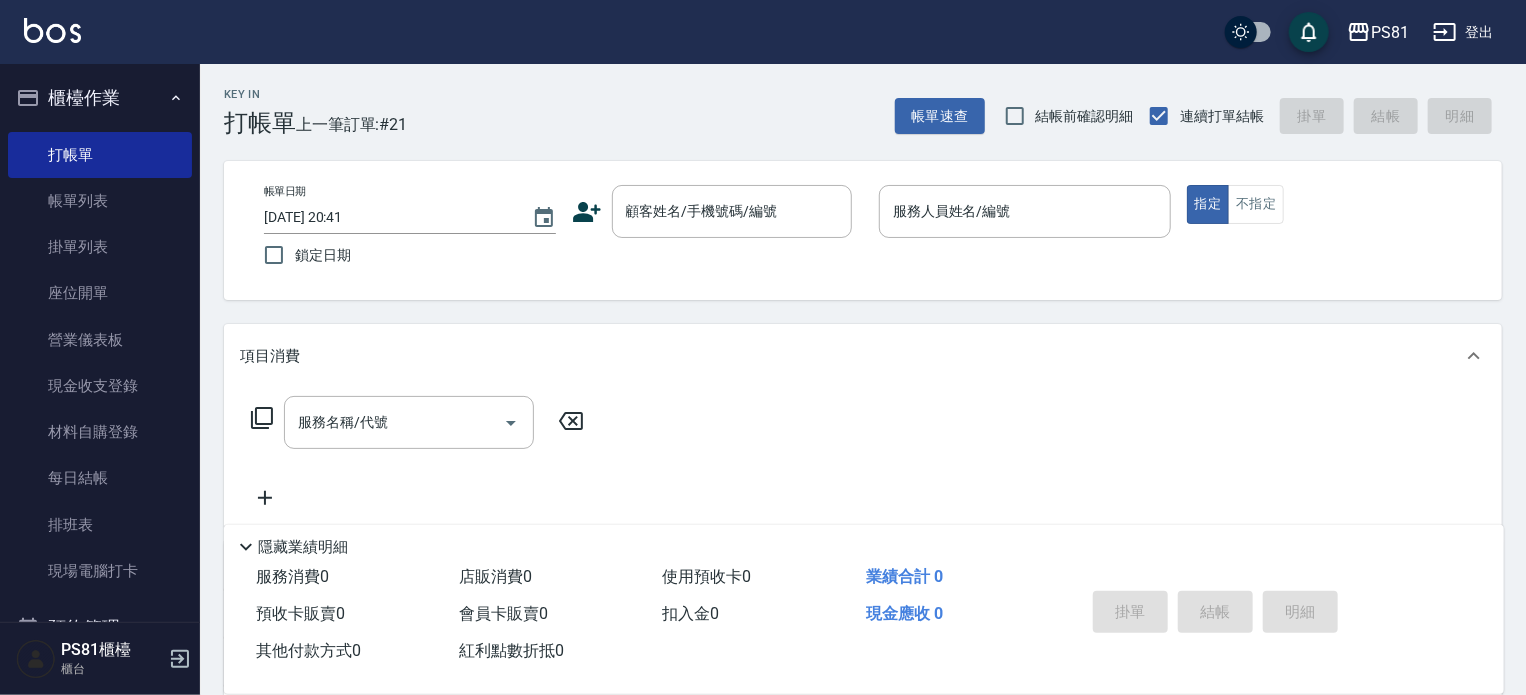 click on "帳單日期 [DATE] 20:41 鎖定日期 顧客姓名/手機號碼/編號 顧客姓名/手機號碼/編號 服務人員姓名/編號 服務人員姓名/編號 指定 不指定" at bounding box center [863, 230] 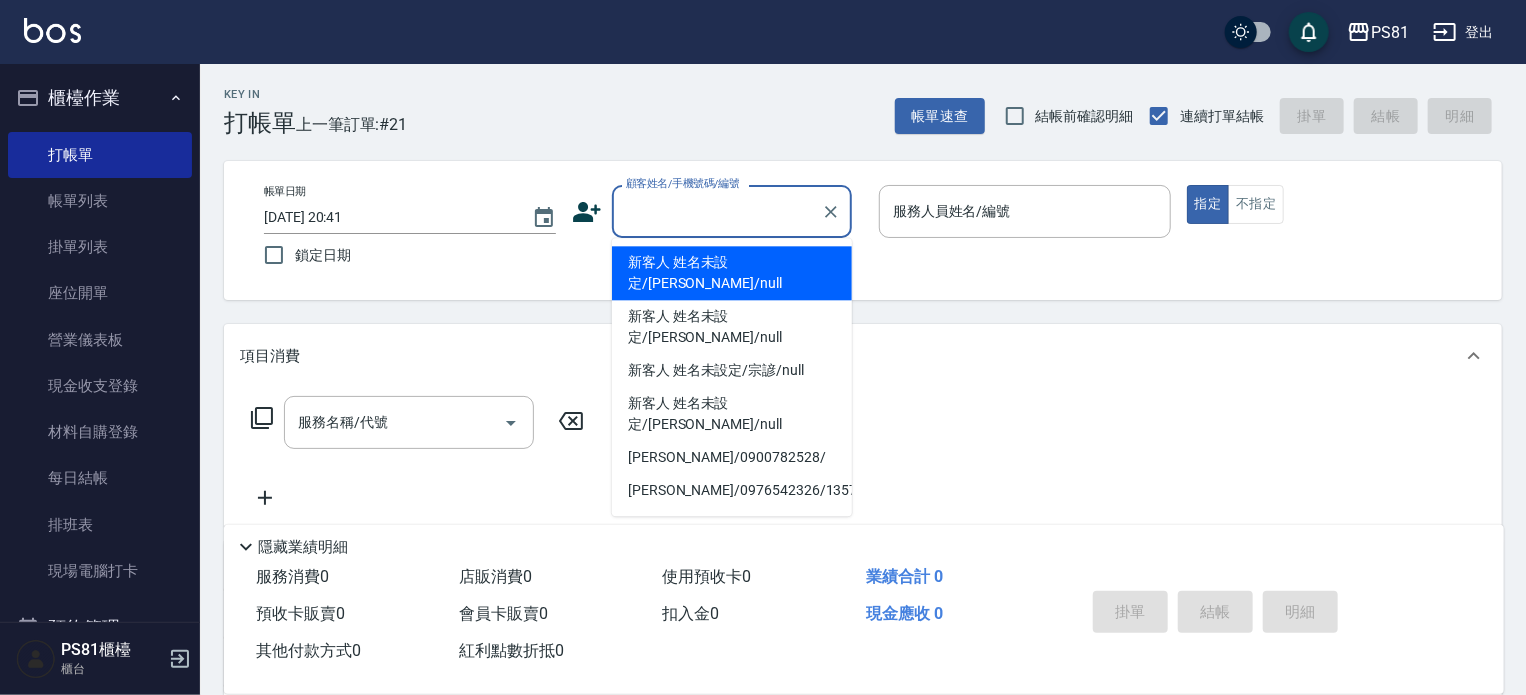 click on "顧客姓名/手機號碼/編號" at bounding box center [717, 211] 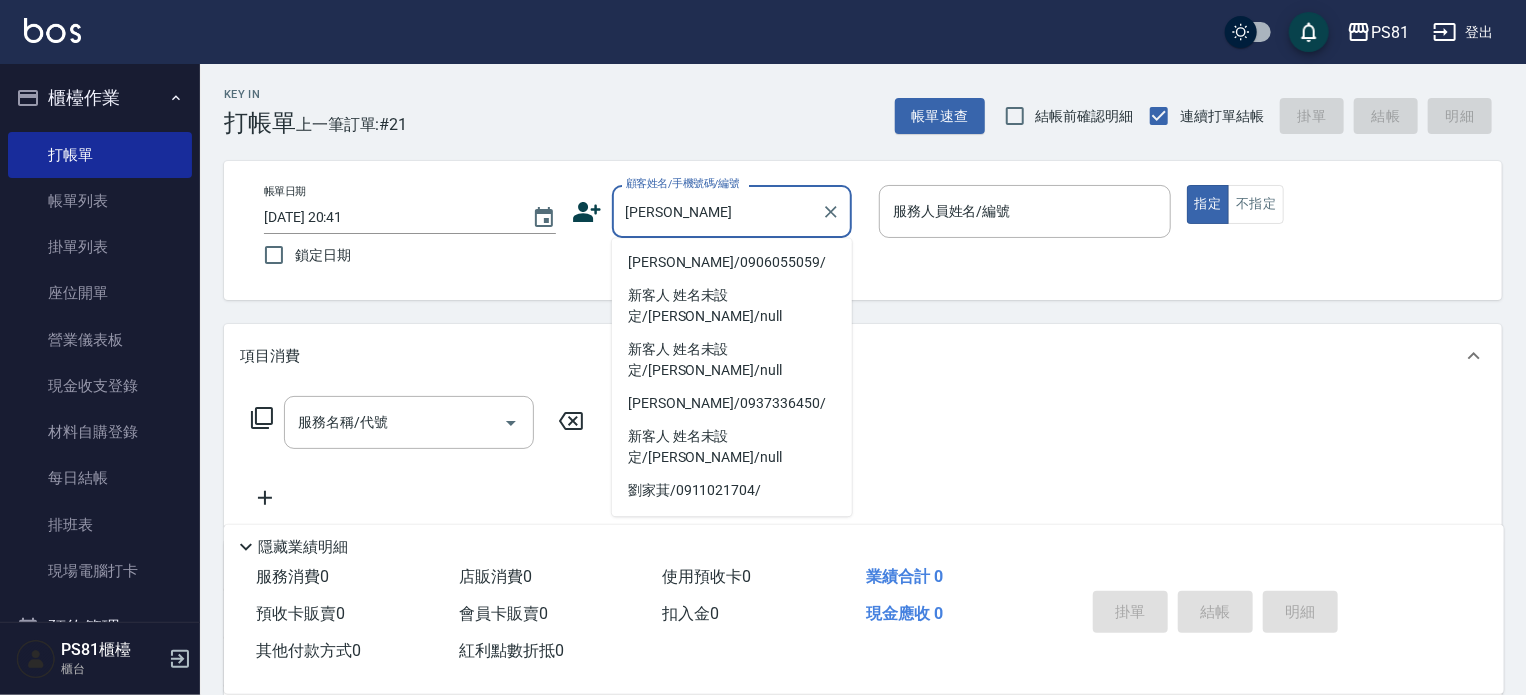 click on "[PERSON_NAME]/0906055059/" at bounding box center [732, 262] 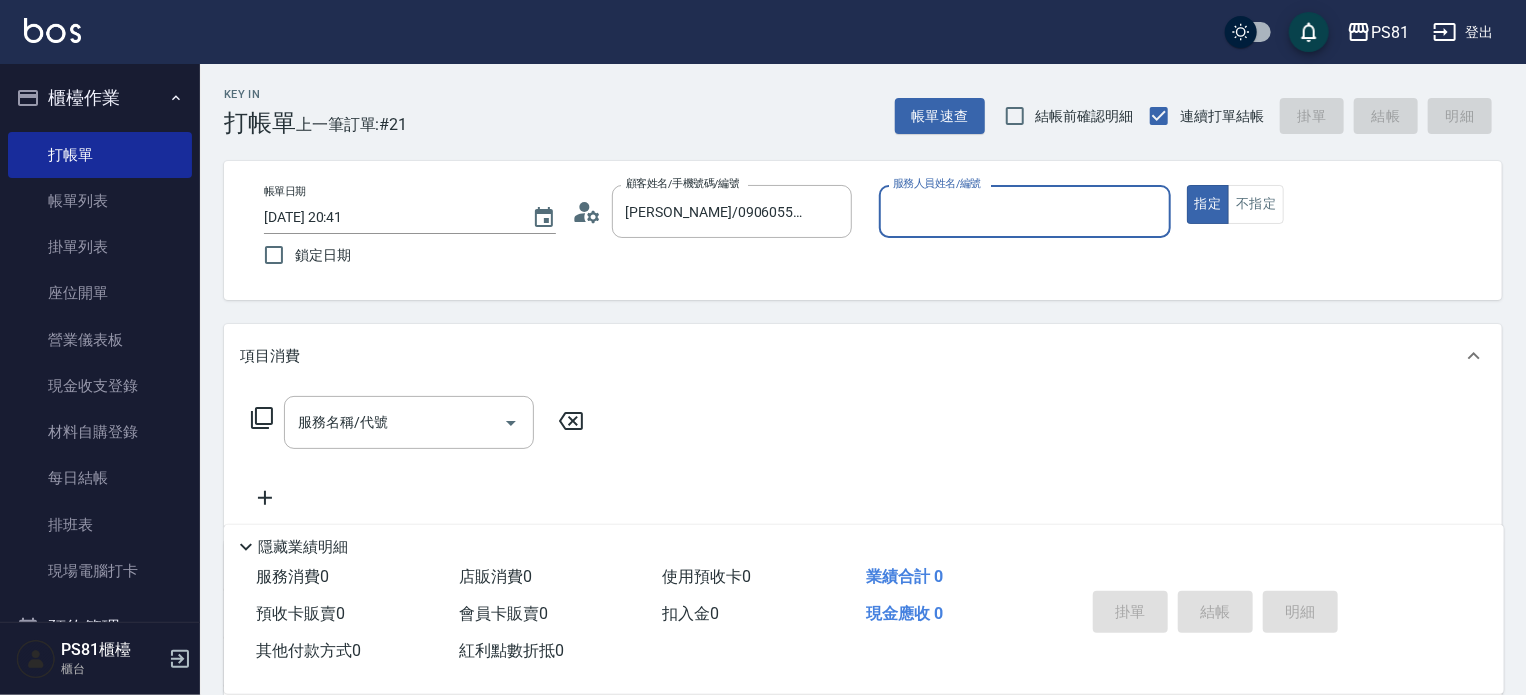 type on "小芸-8" 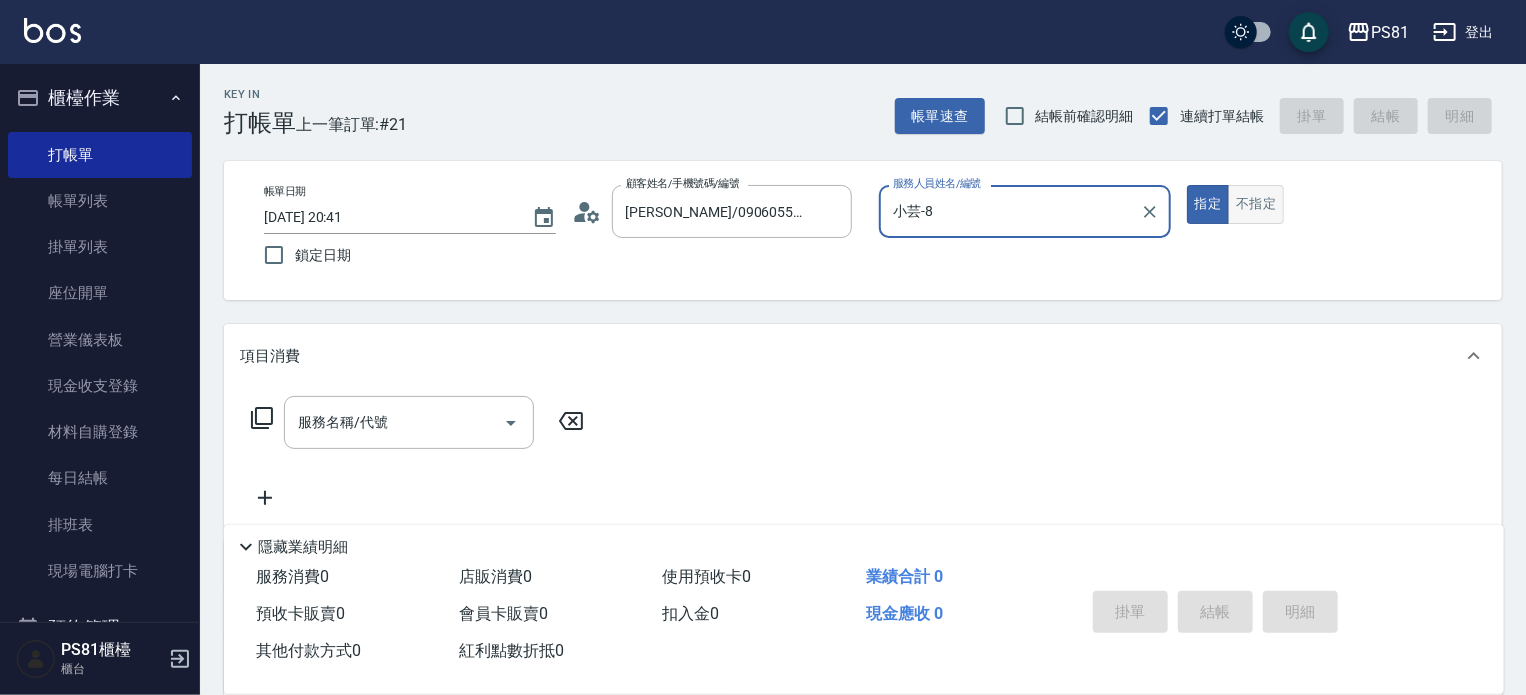 click on "不指定" at bounding box center [1256, 204] 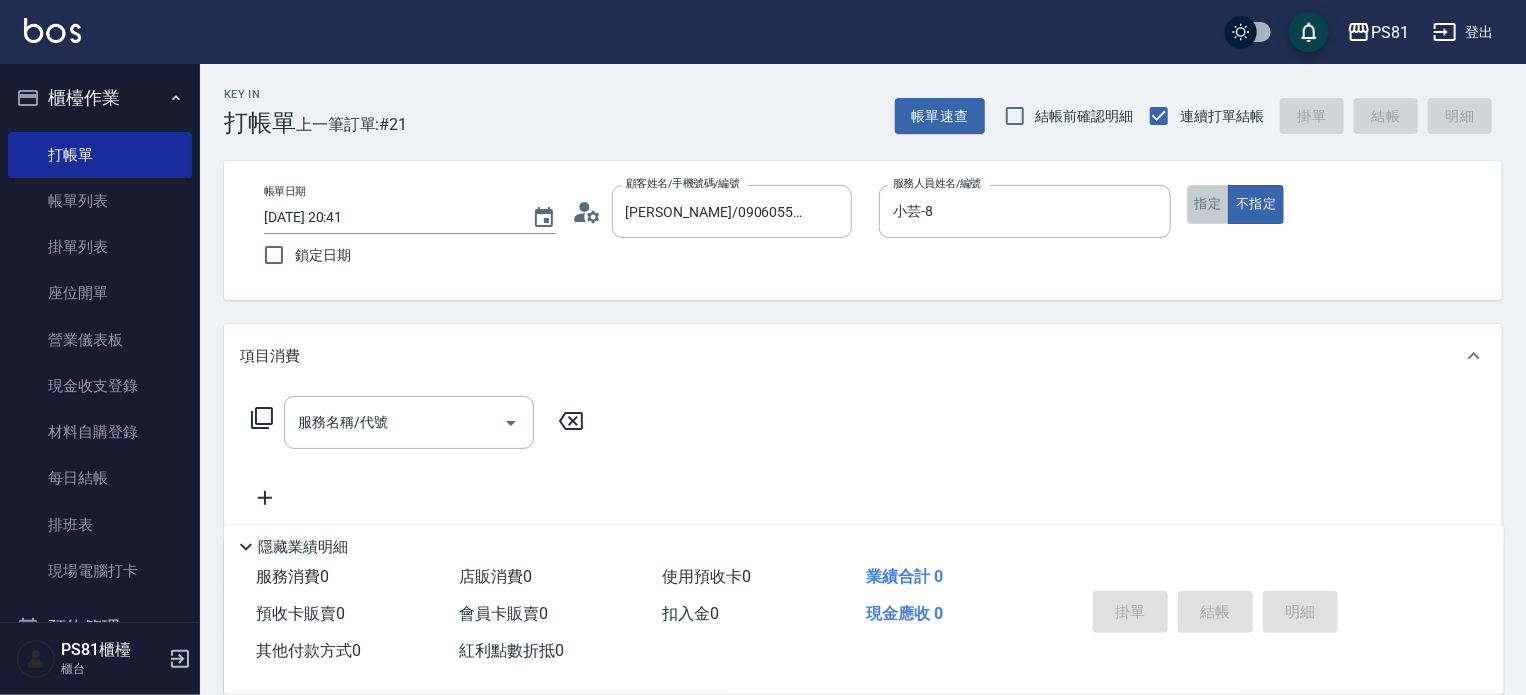 click on "指定" at bounding box center [1208, 204] 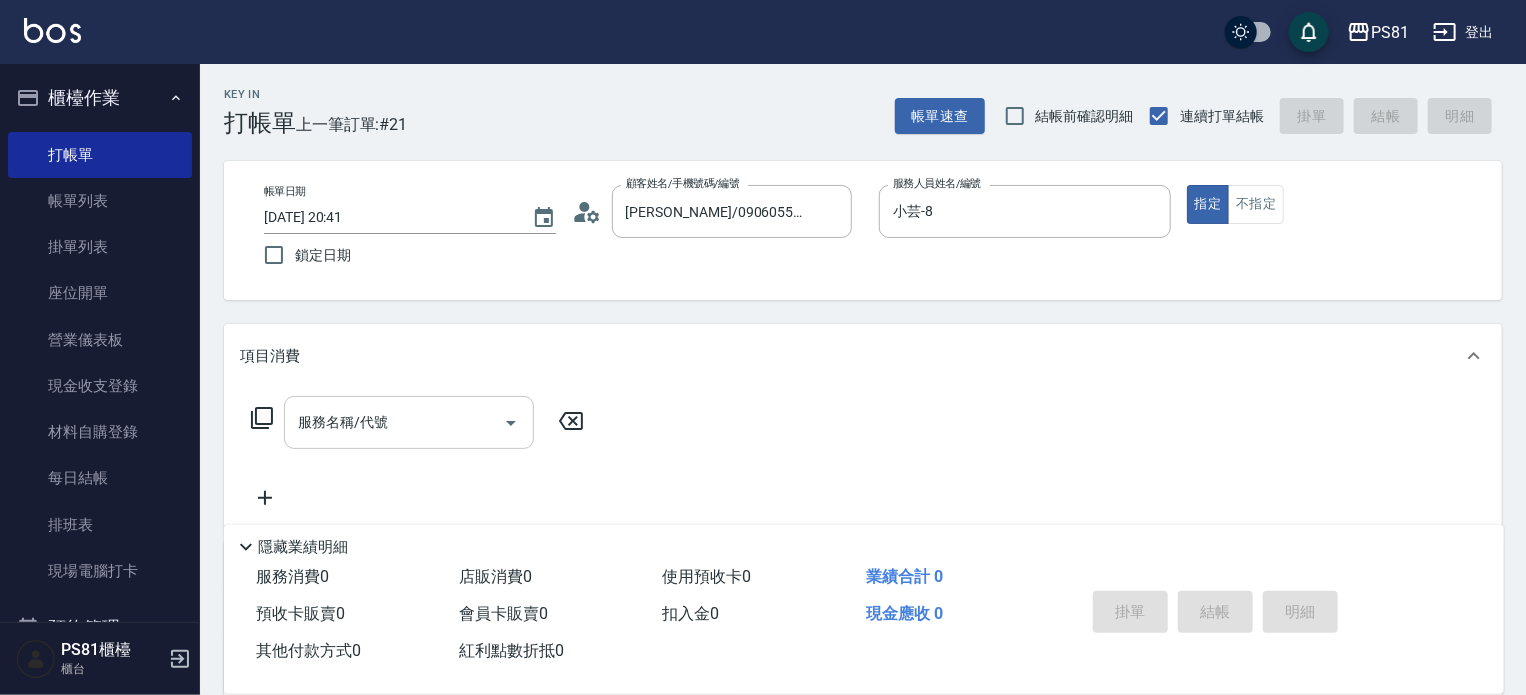 click on "服務名稱/代號" at bounding box center [394, 422] 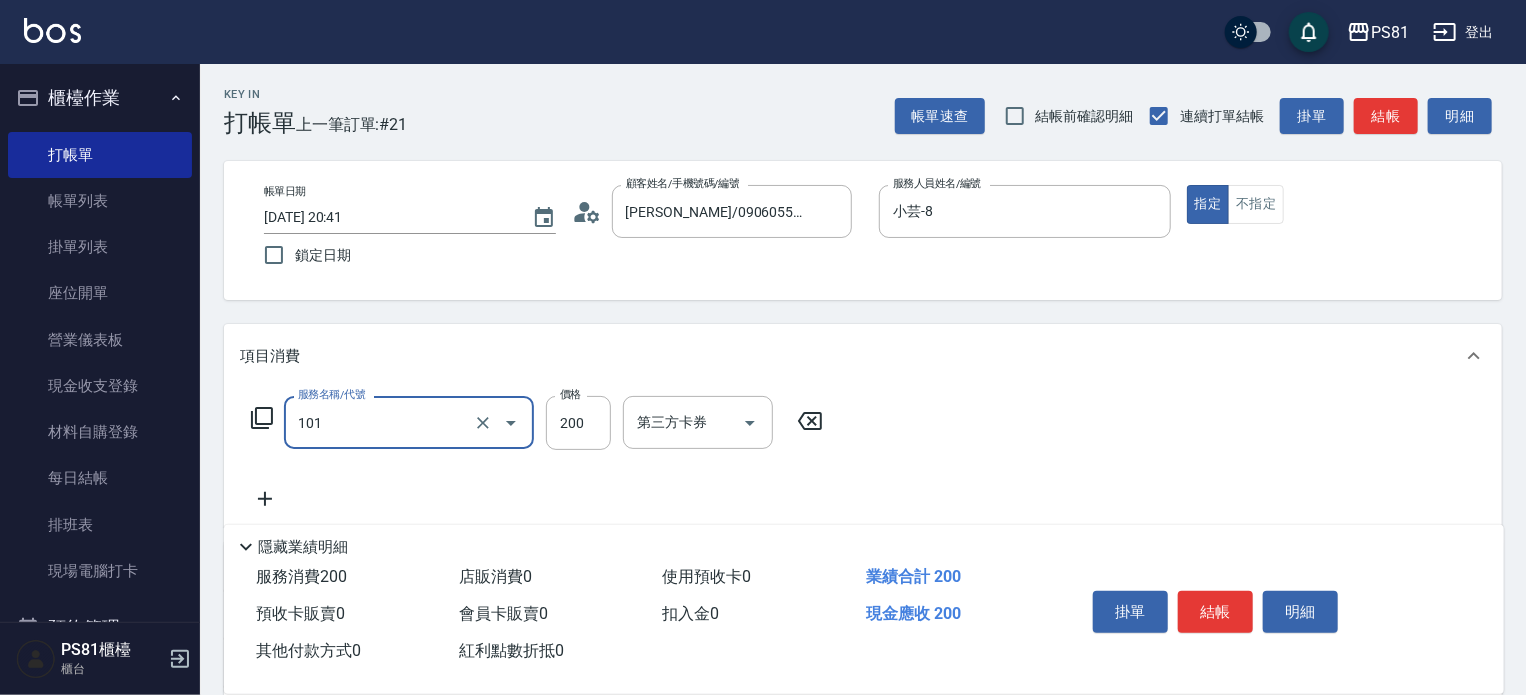 type on "一般洗髮(101)" 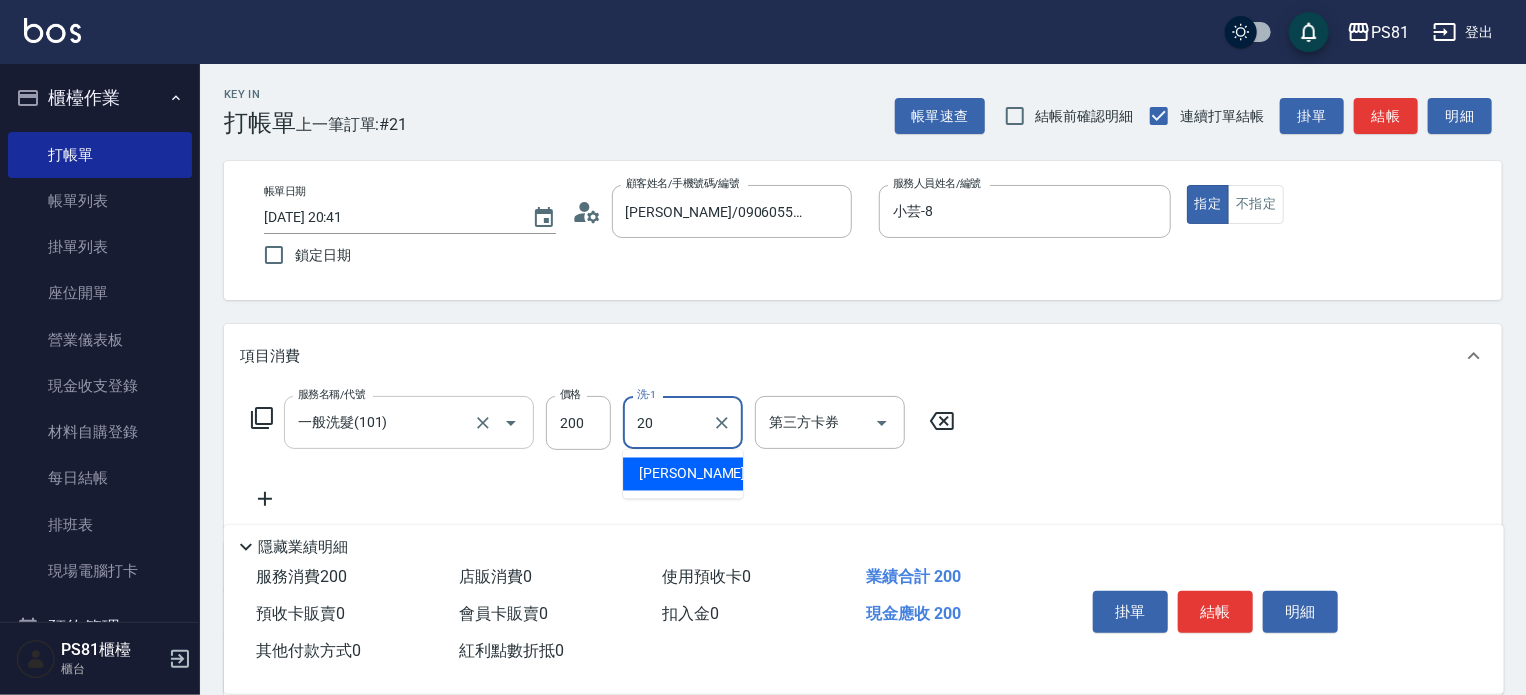 type on "[PERSON_NAME]-20" 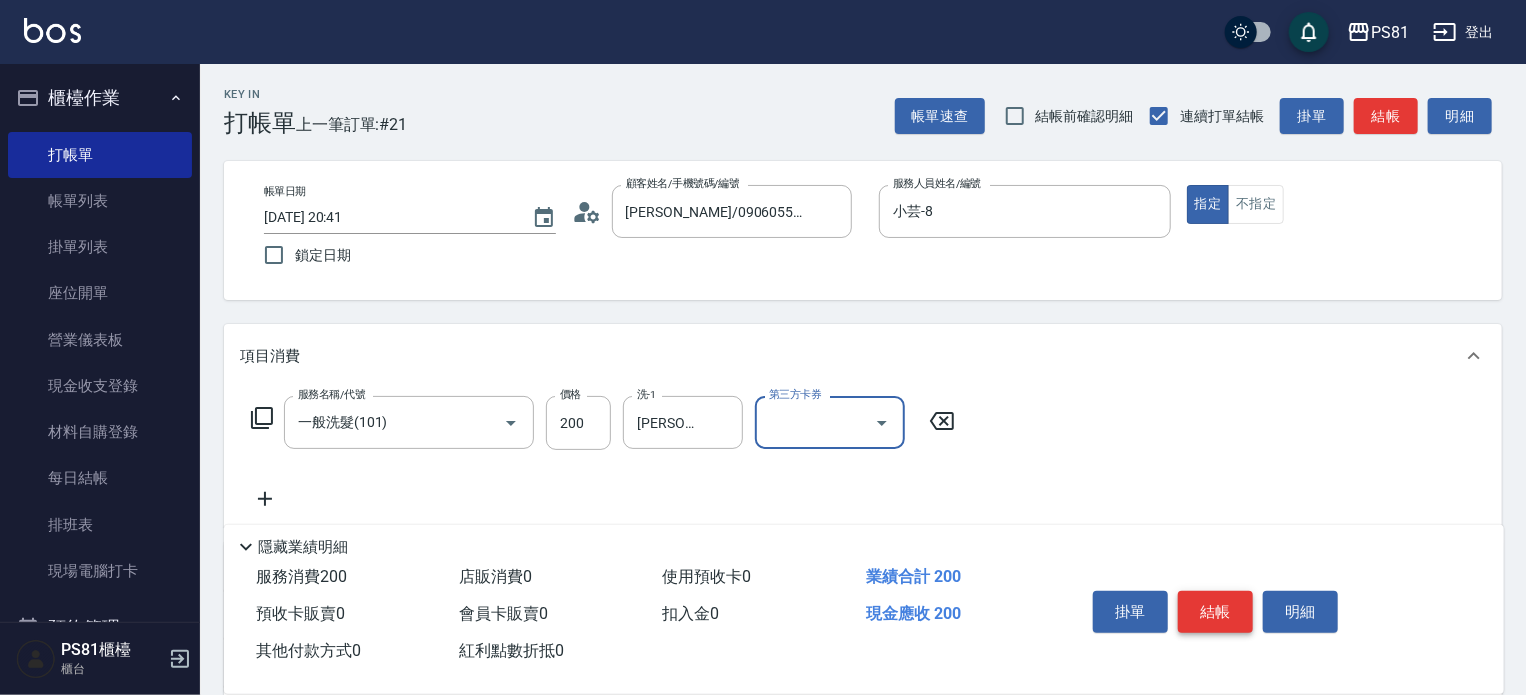 click on "結帳" at bounding box center [1215, 612] 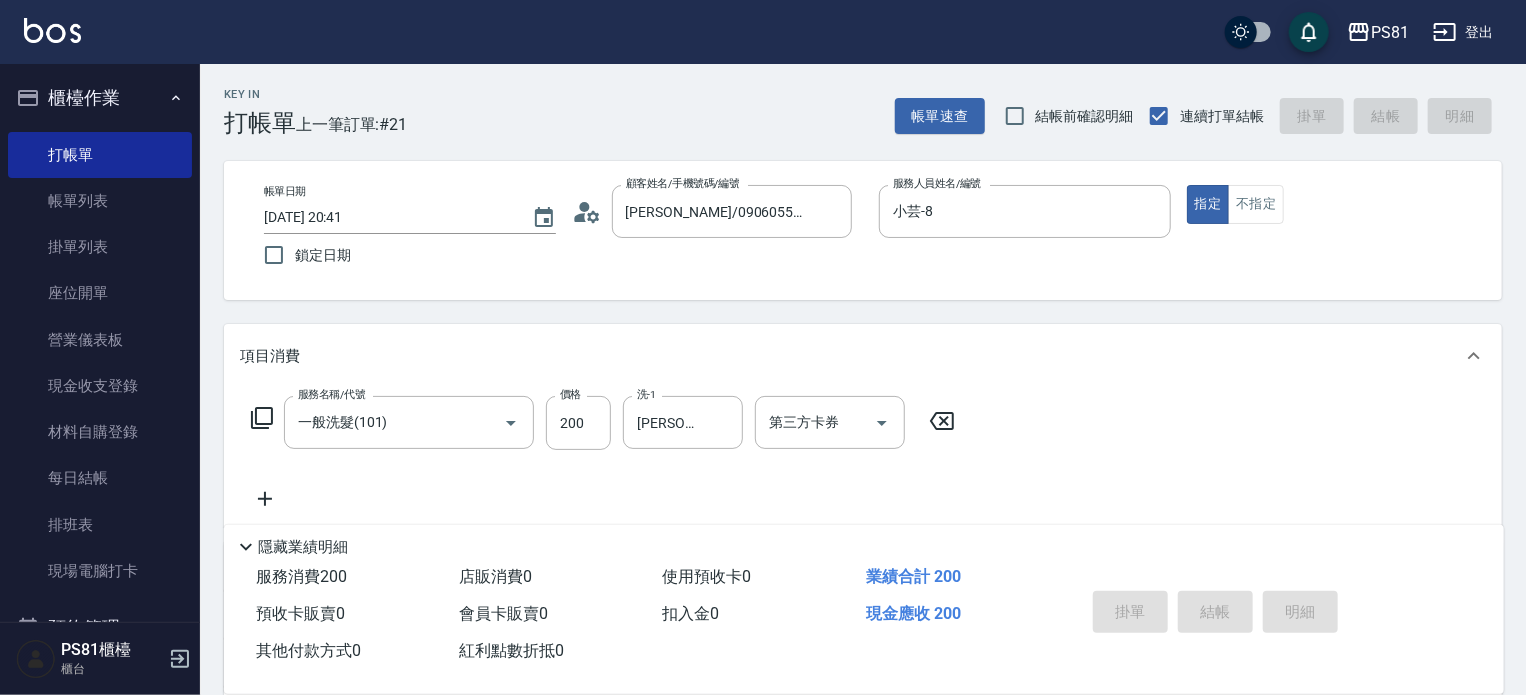type on "[DATE] 20:42" 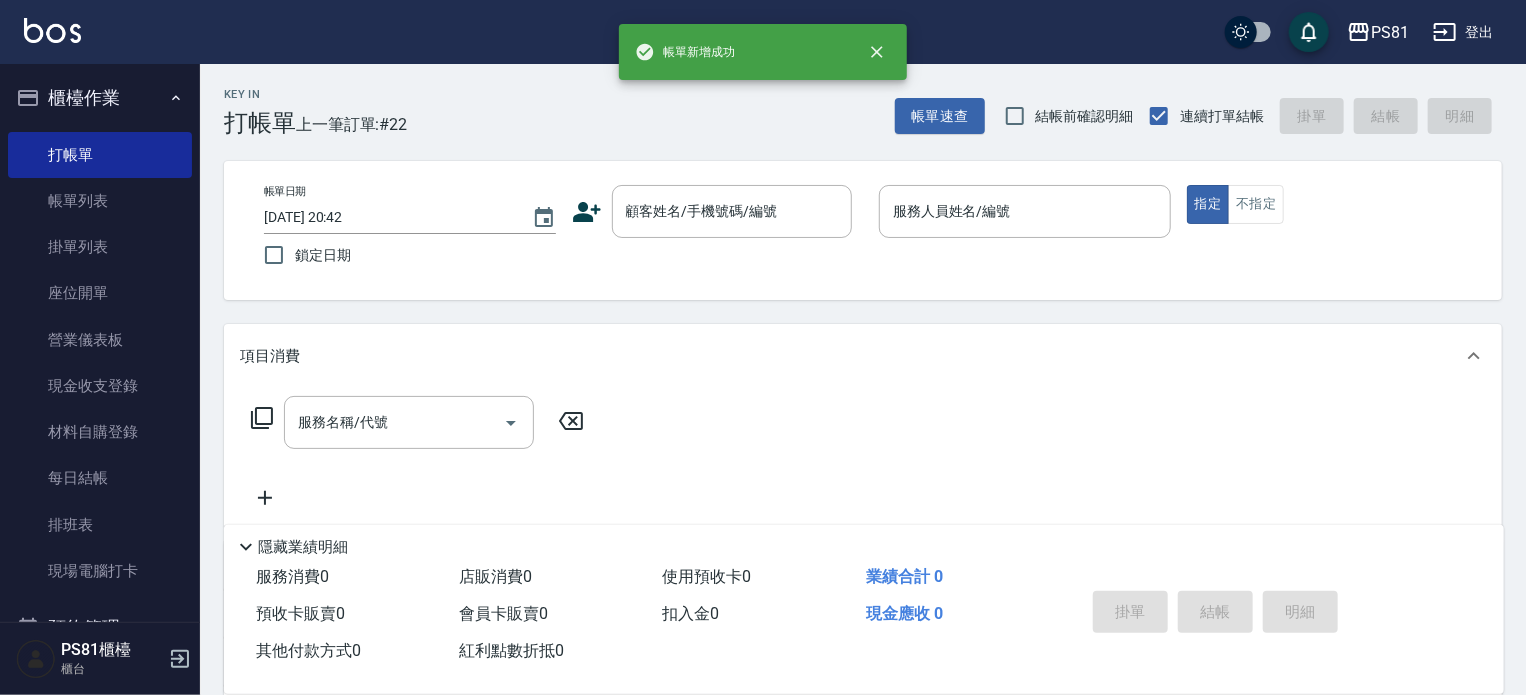 click on "上一筆訂單:#22" at bounding box center [352, 124] 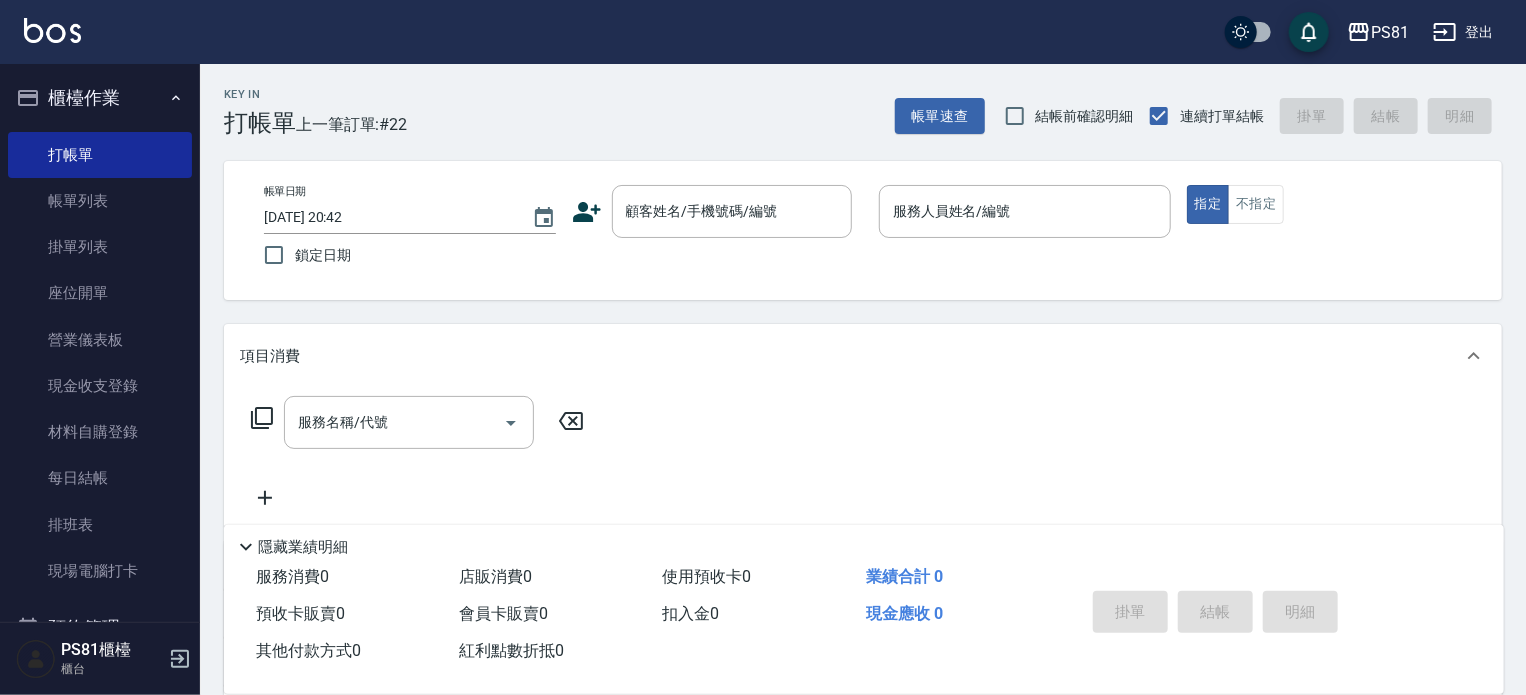 click 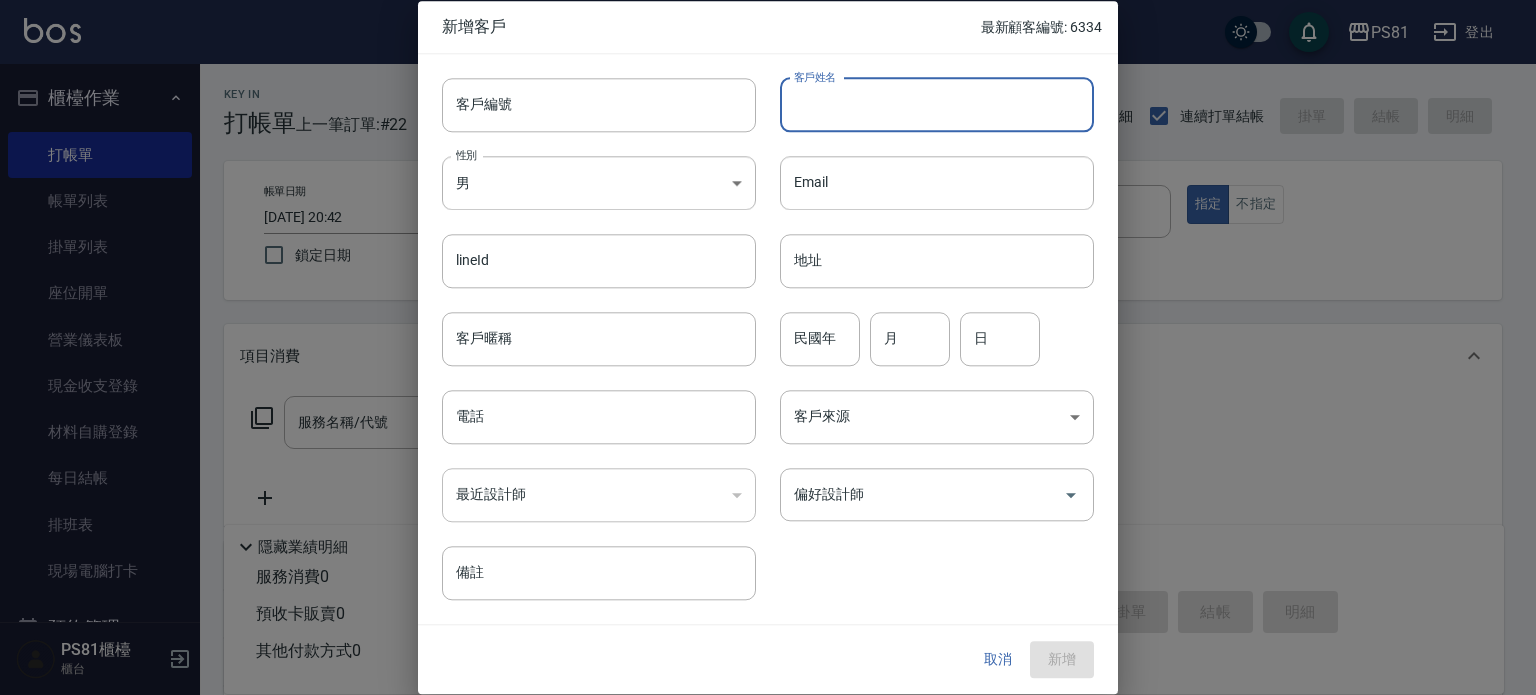 click on "客戶姓名" at bounding box center (937, 105) 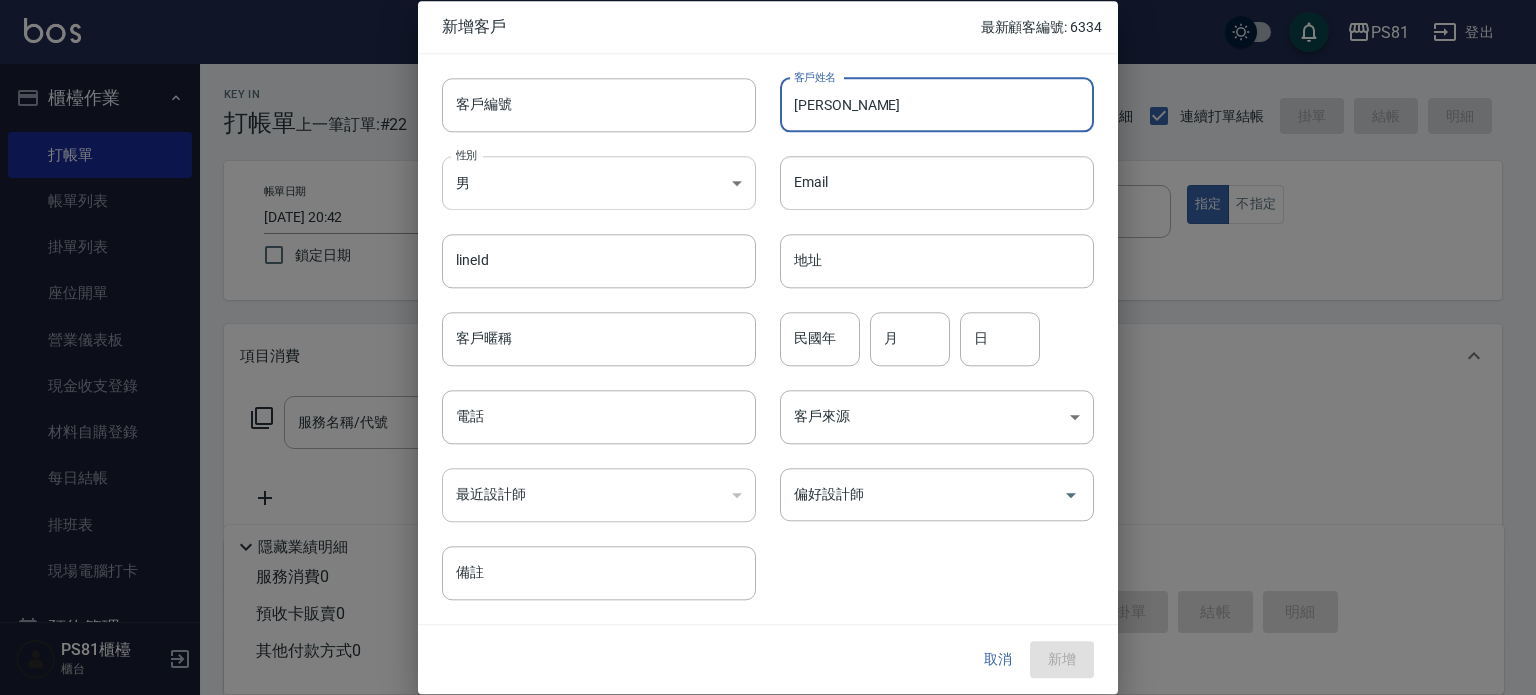 type on "[PERSON_NAME]" 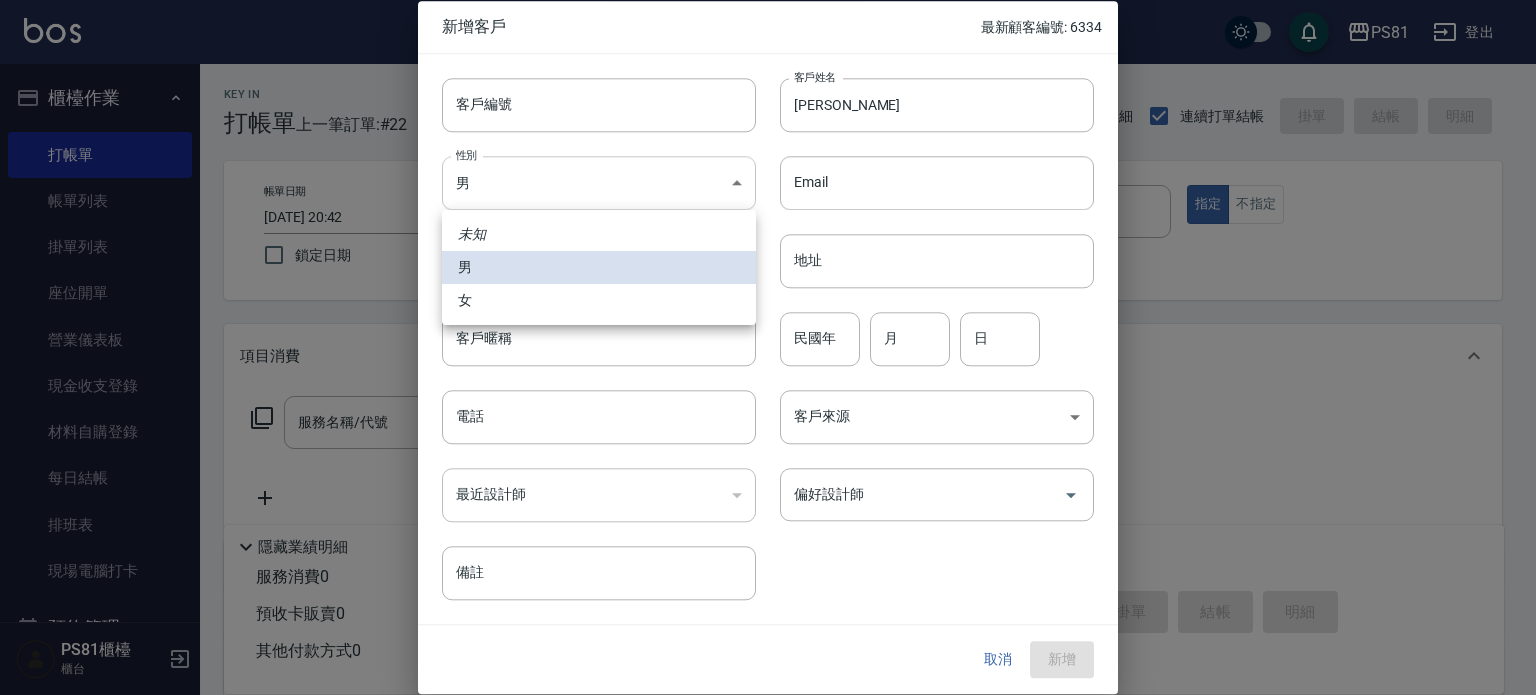 click on "PS81 登出 櫃檯作業 打帳單 帳單列表 掛單列表 座位開單 營業儀表板 現金收支登錄 材料自購登錄 每日結帳 排班表 現場電腦打卡 預約管理 預約管理 單日預約紀錄 單週預約紀錄 報表及分析 報表目錄 店家日報表 互助日報表 互助排行榜 全店業績分析表 設計師日報表 設計師業績分析表 設計師業績月報表 設計師排行榜 每日收支明細 收支分類明細表 客戶管理 客戶列表 卡券管理 入金管理 員工及薪資 員工列表 商品管理 商品分類設定 商品列表 資料設定 服務分類設定 服務項目設定 系統參數設定 收支科目設定 PS81櫃檯 櫃台 Key In 打帳單 上一筆訂單:#22 帳單速查 結帳前確認明細 連續打單結帳 掛單 結帳 明細 帳單日期 [DATE] 20:42 鎖定日期 顧客姓名/手機號碼/編號 顧客姓名/手機號碼/編號 服務人員姓名/編號 服務人員姓名/編號 指定 不指定 項目消費 服務名稱/代號 備註" at bounding box center (768, 486) 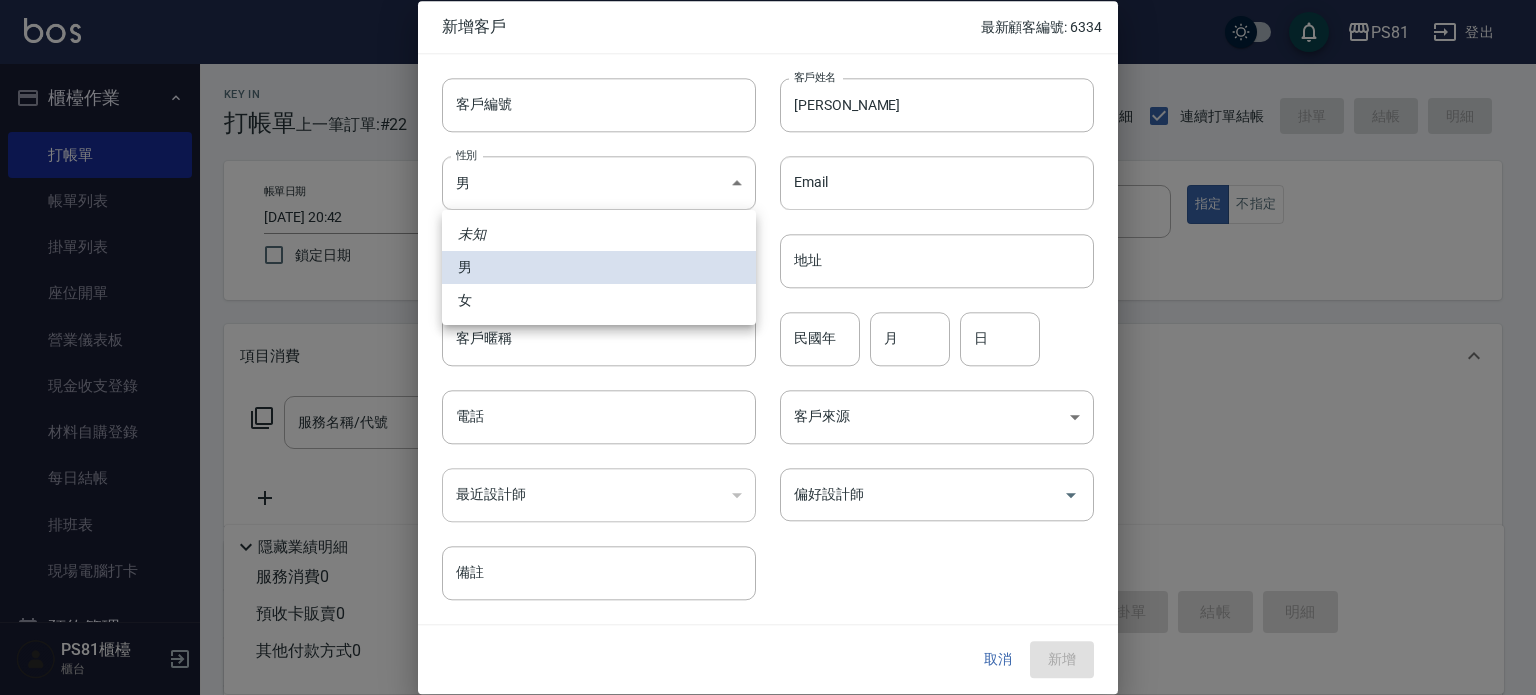 click on "女" at bounding box center [599, 300] 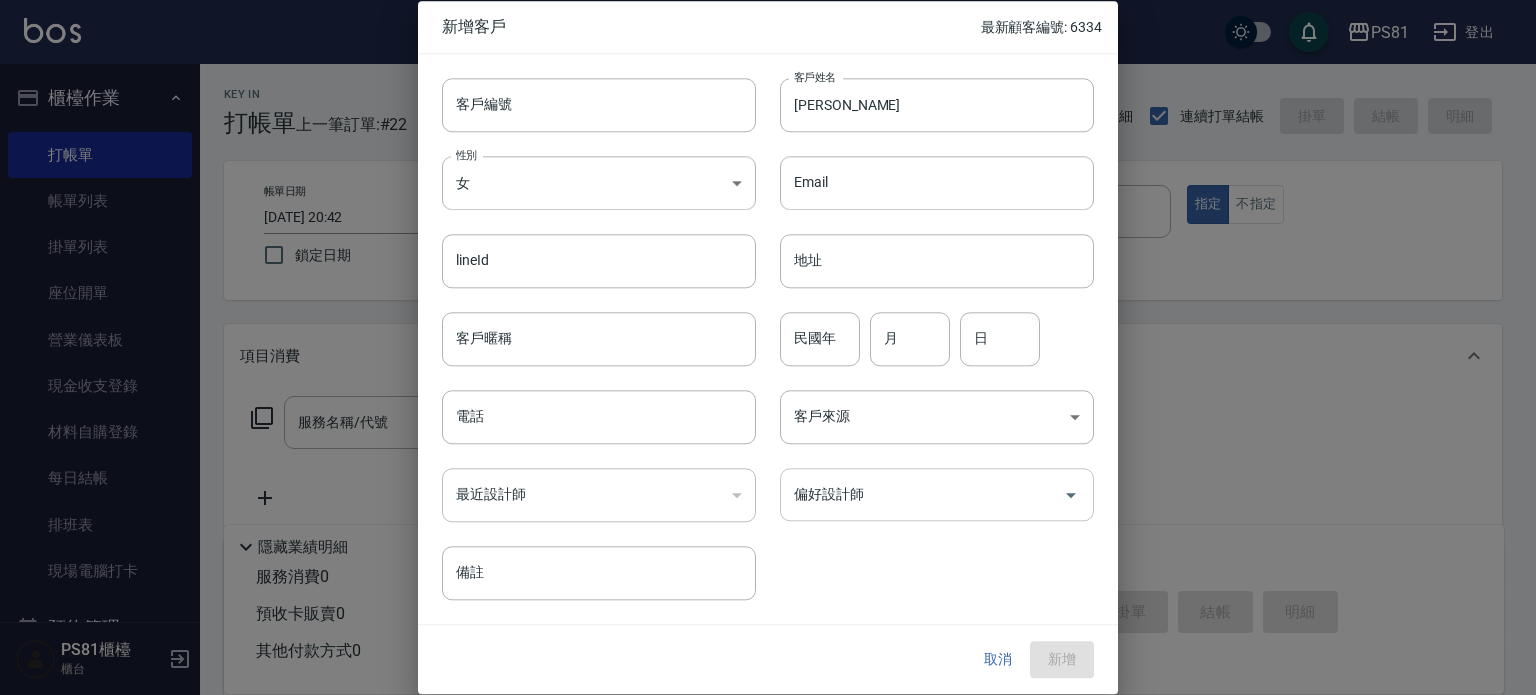 click on "偏好設計師" at bounding box center [937, 494] 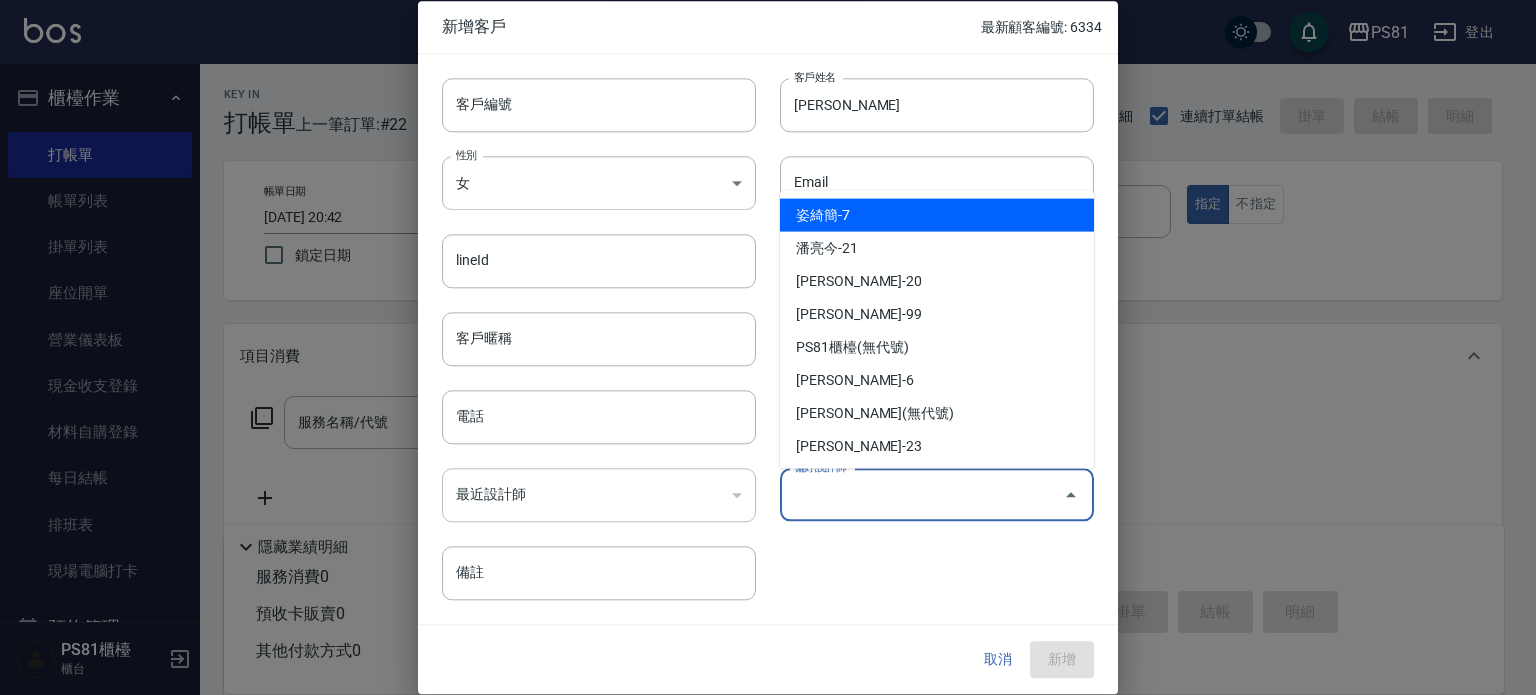 click on "偏好設計師" at bounding box center [922, 494] 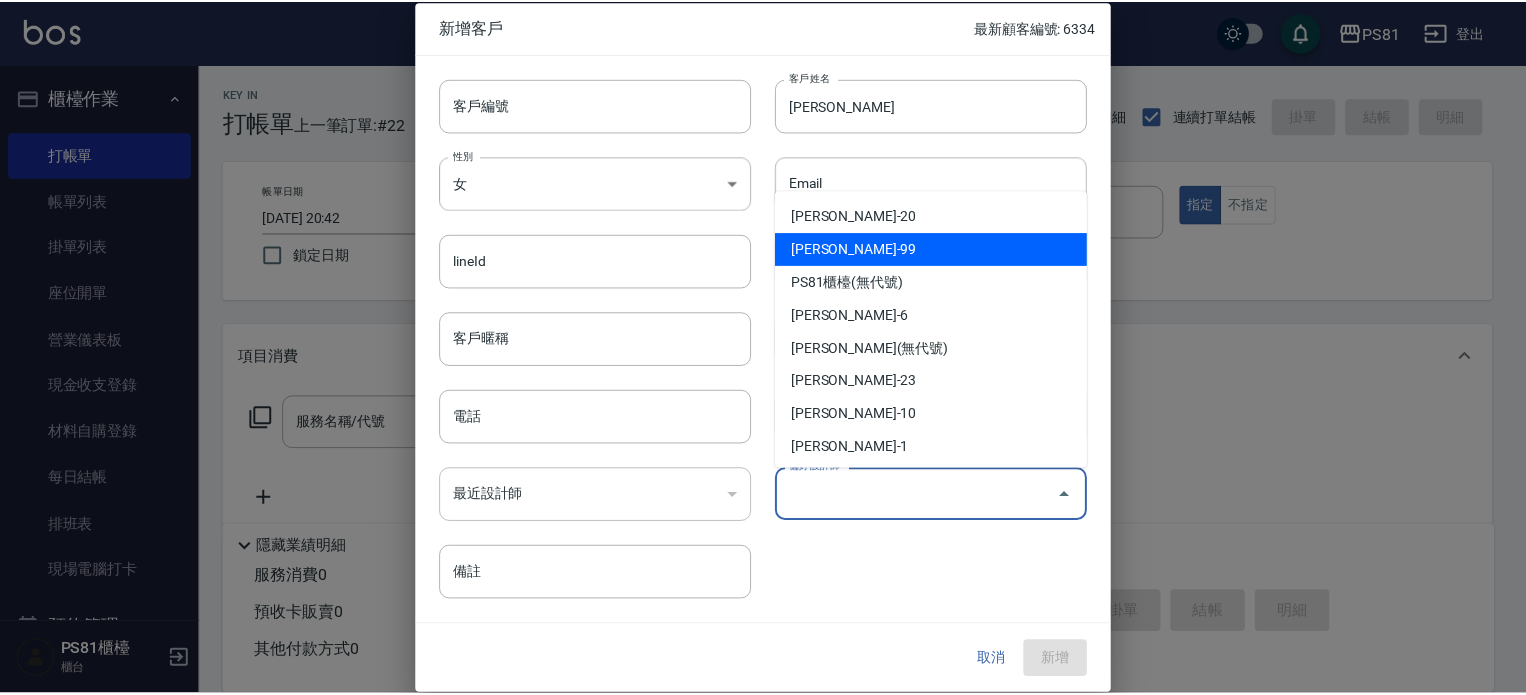scroll, scrollTop: 100, scrollLeft: 0, axis: vertical 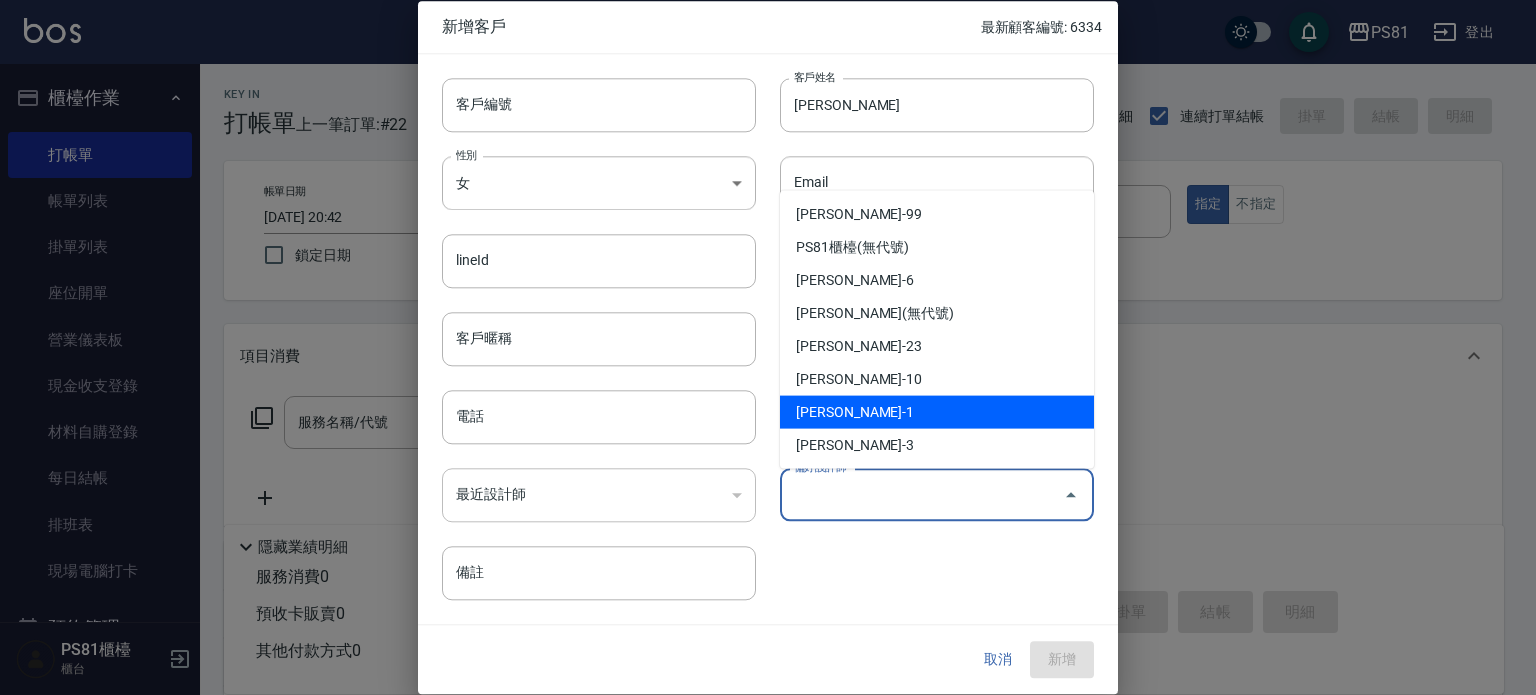click on "[PERSON_NAME]-1" at bounding box center (937, 412) 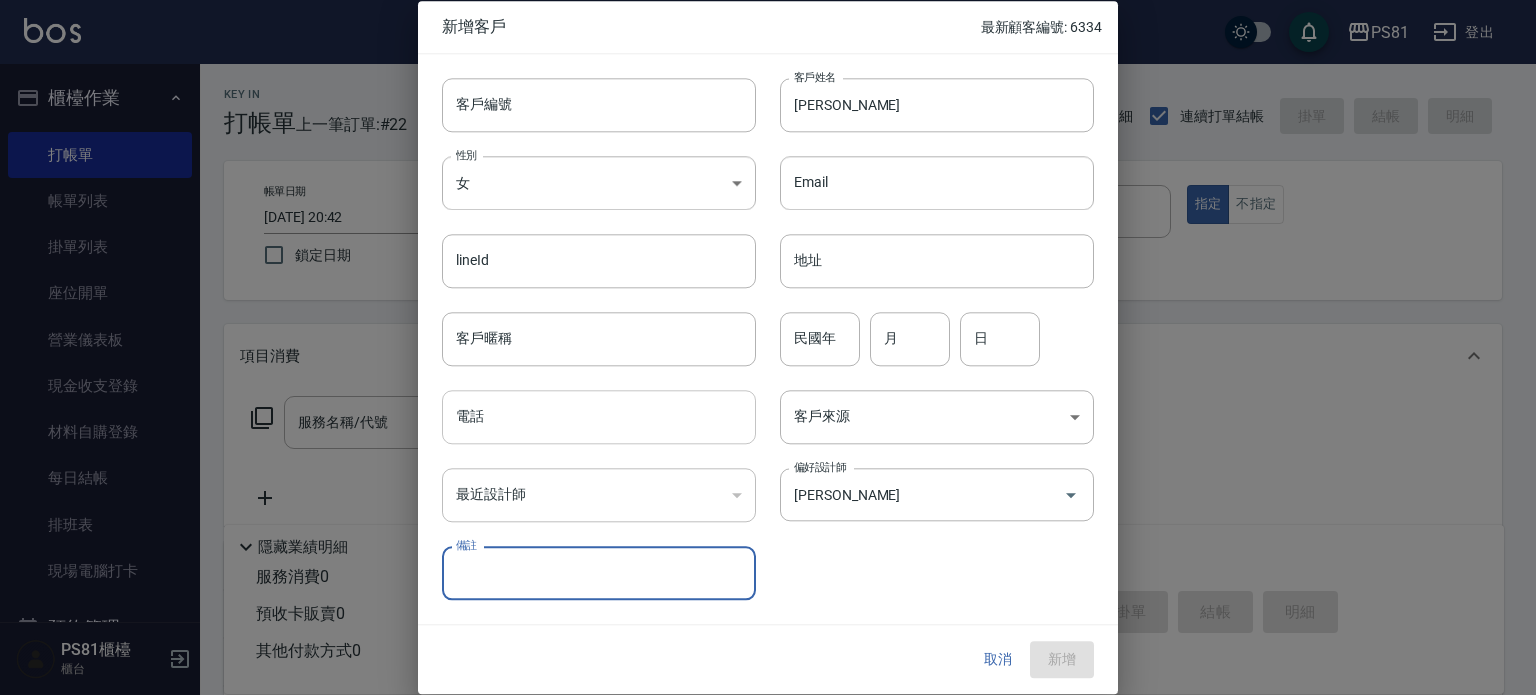click on "電話" at bounding box center [599, 417] 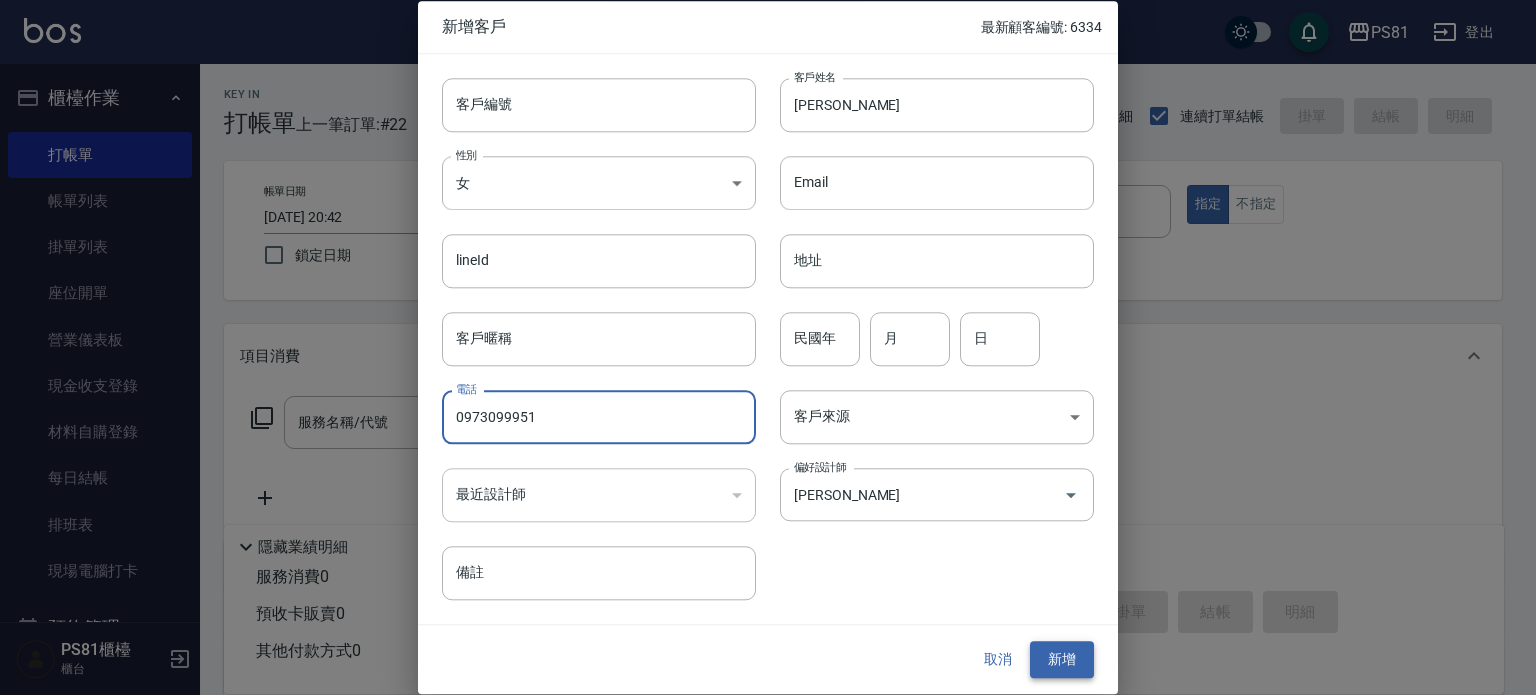type on "0973099951" 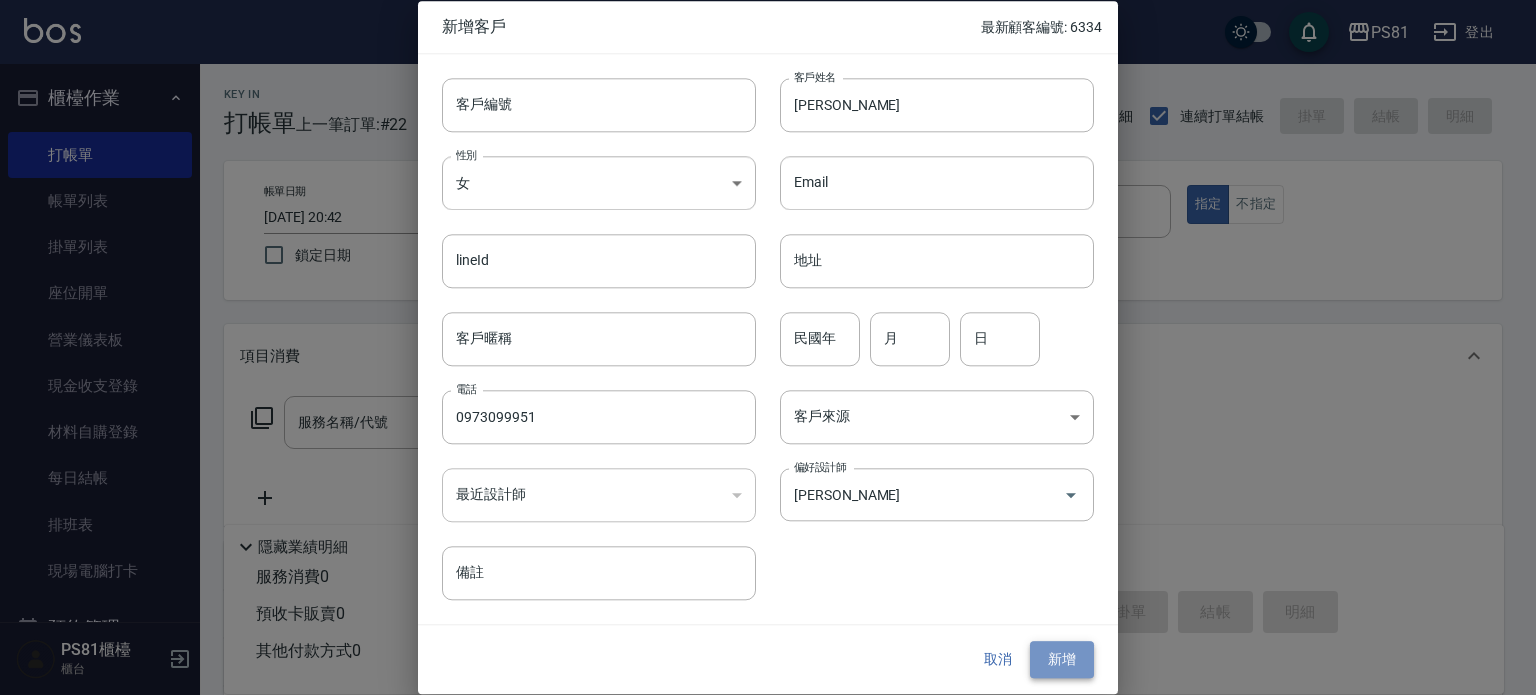 click on "新增" at bounding box center [1062, 660] 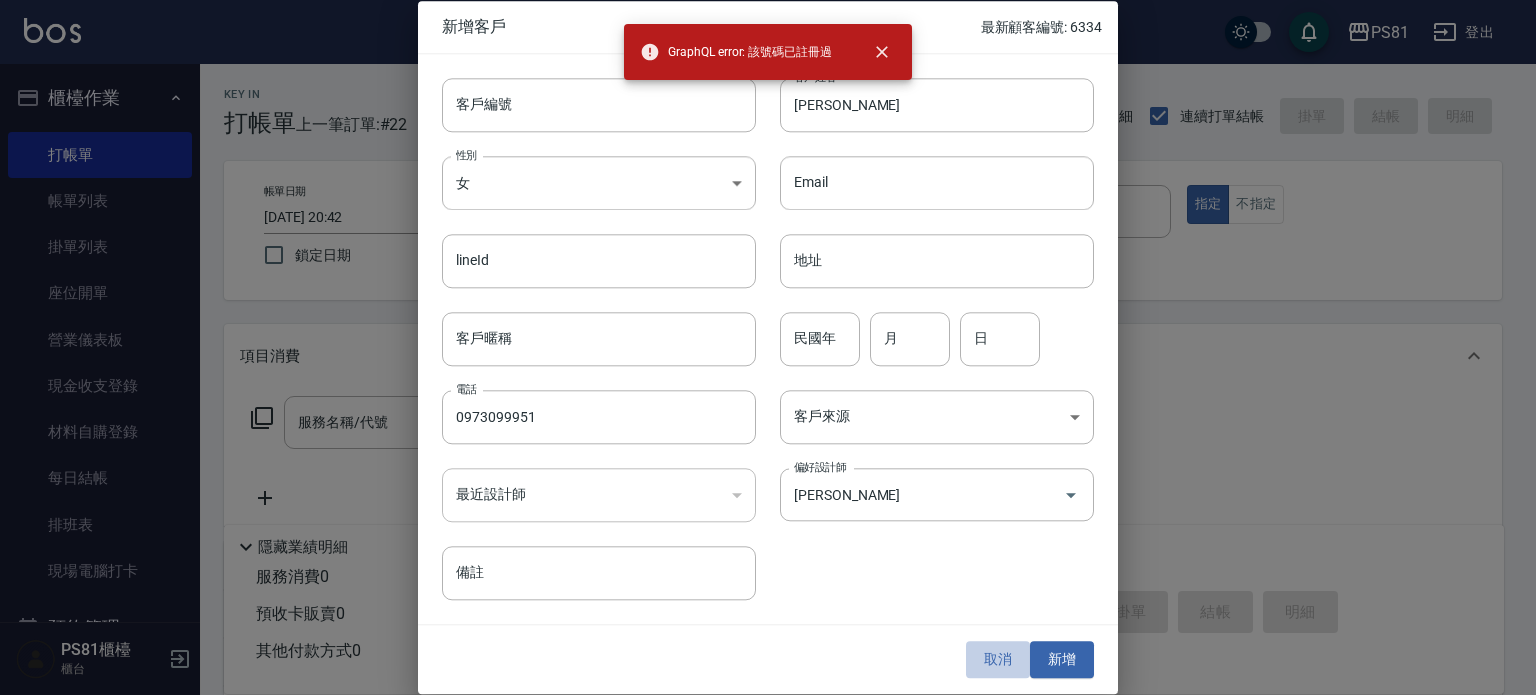 click on "取消" at bounding box center (998, 660) 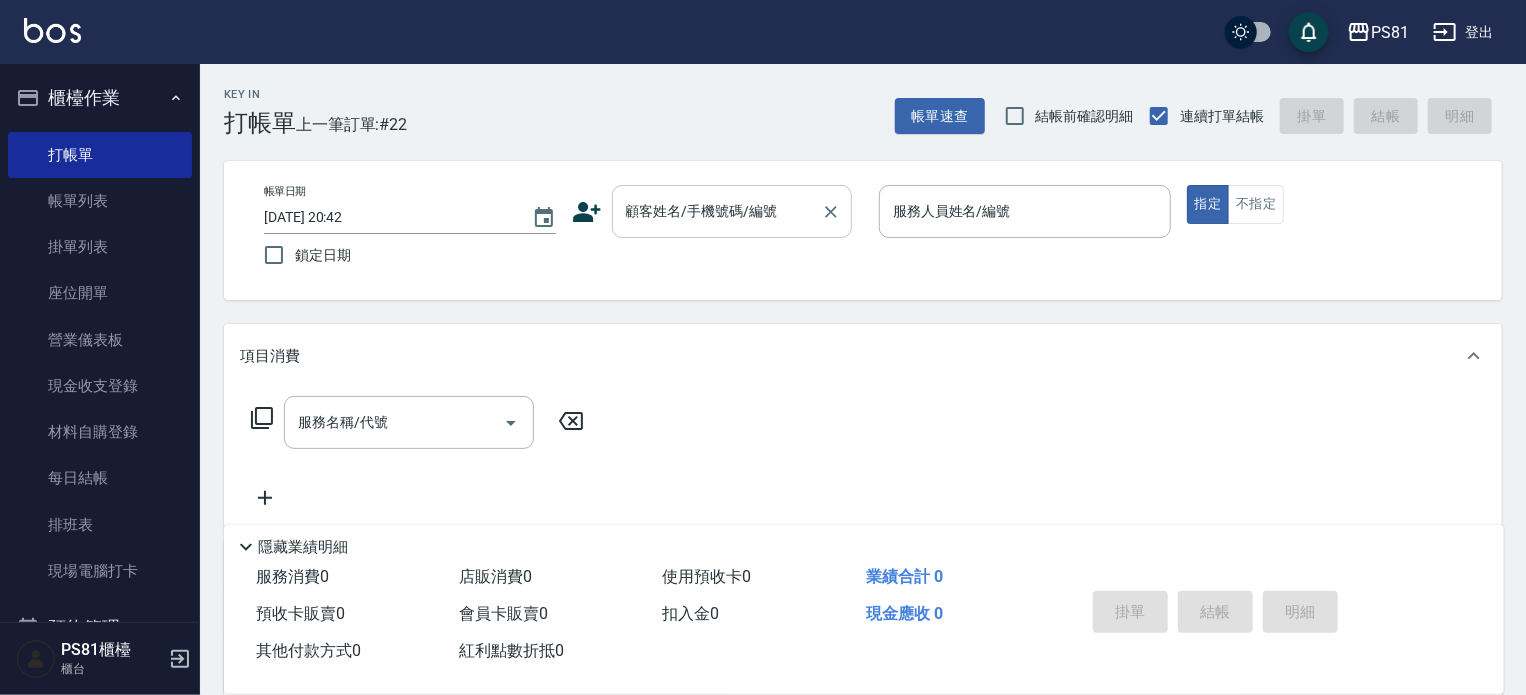 click on "顧客姓名/手機號碼/編號" at bounding box center [717, 211] 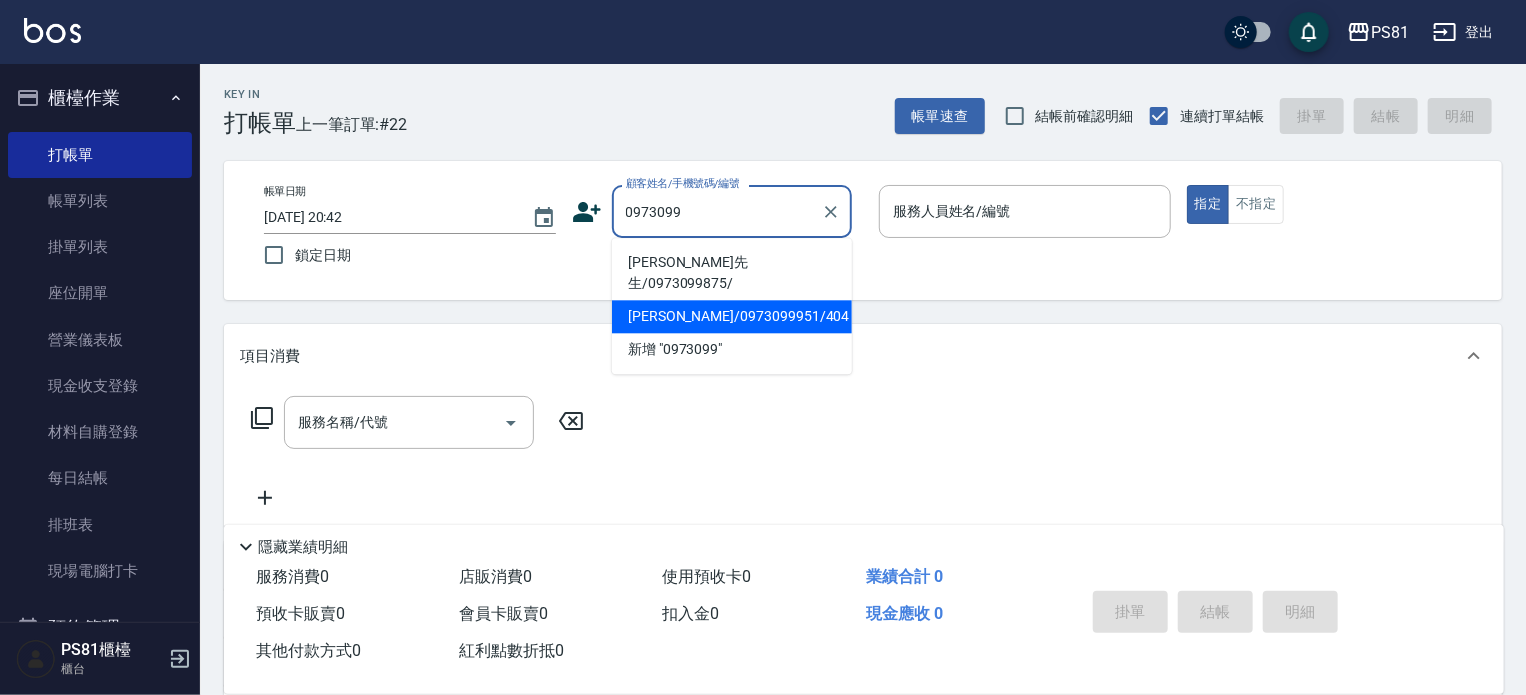 click on "[PERSON_NAME]/0973099951/404" at bounding box center (732, 316) 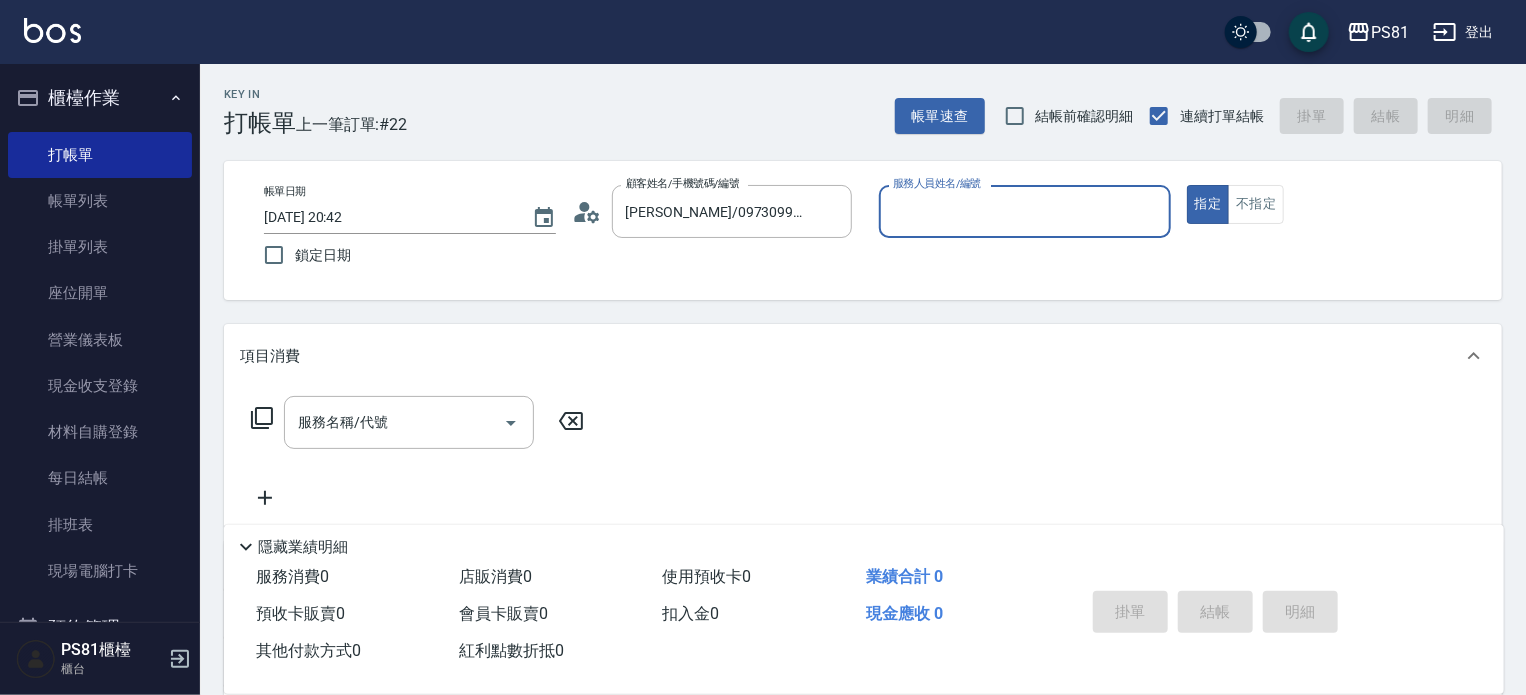 type on "[PERSON_NAME]-10" 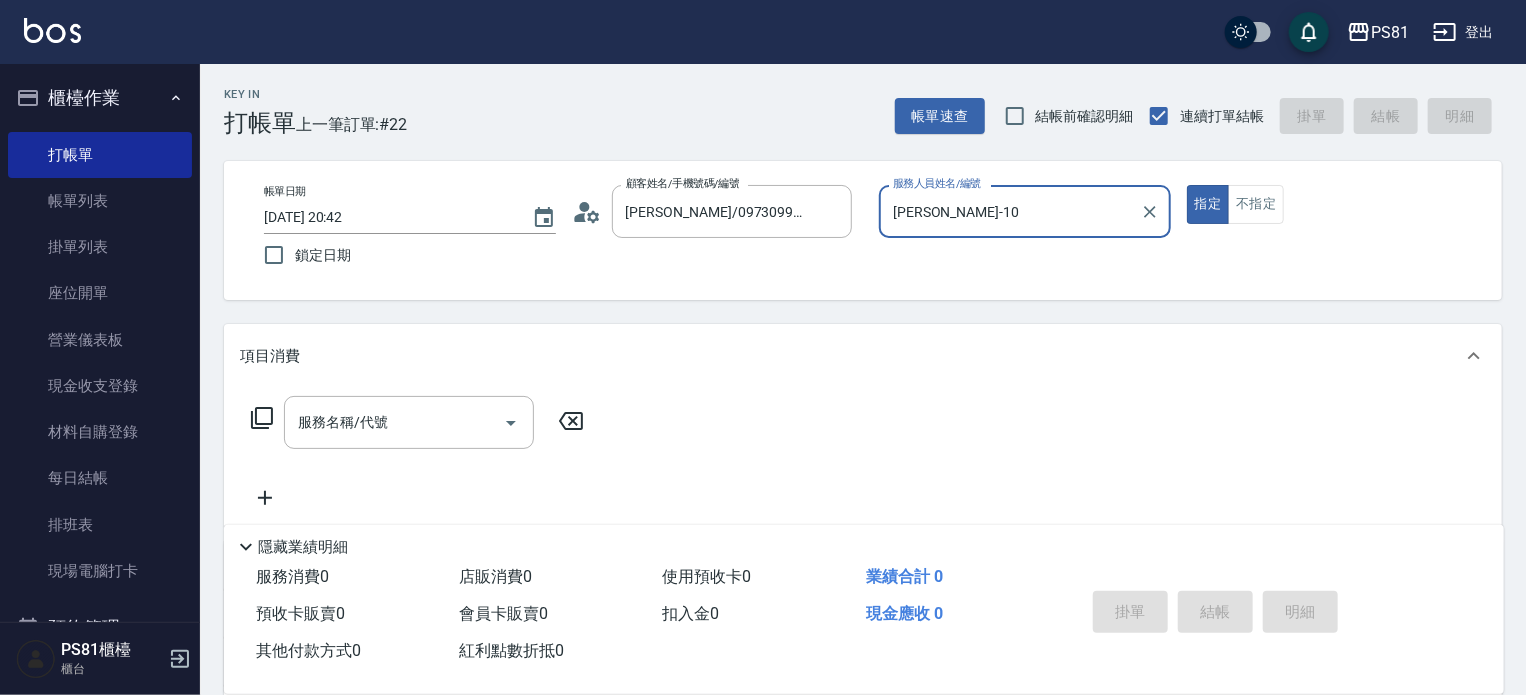 click on "[PERSON_NAME]-10" at bounding box center (1010, 211) 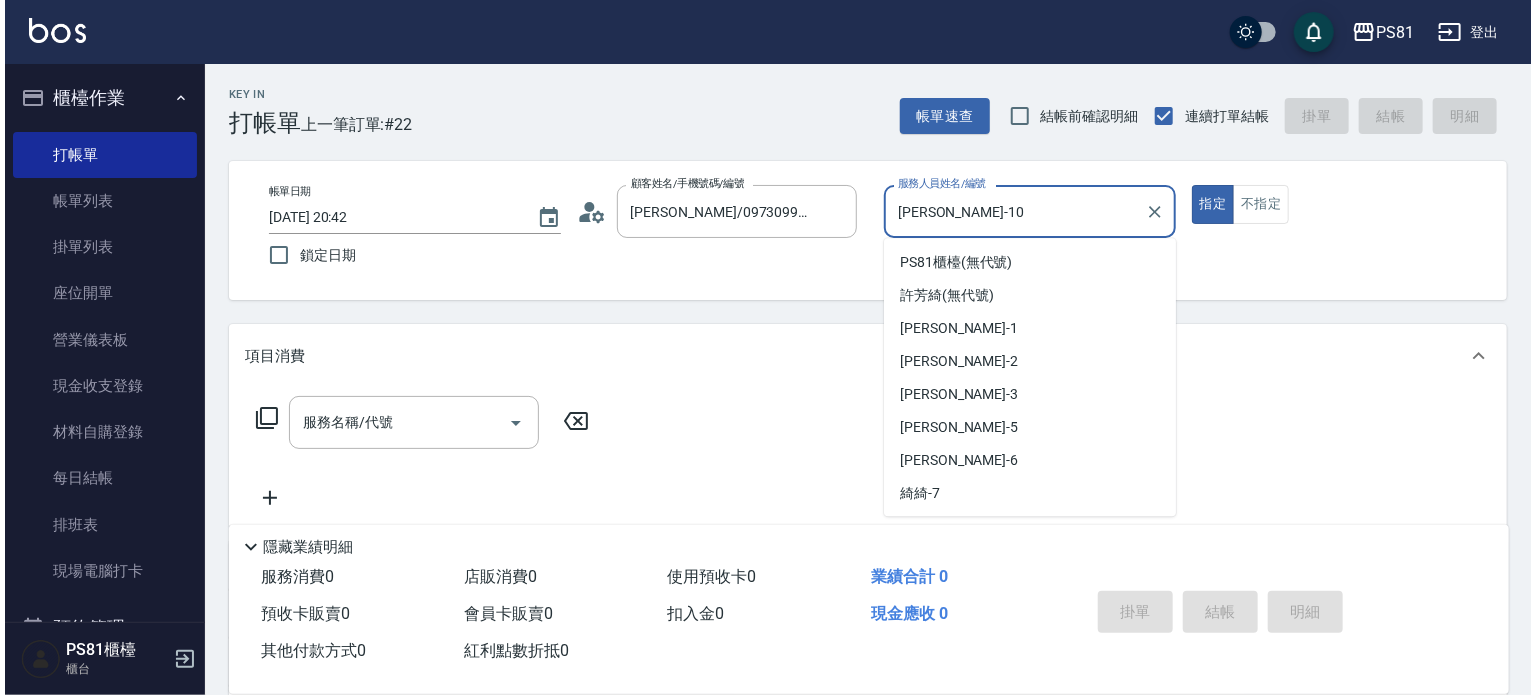 scroll, scrollTop: 60, scrollLeft: 0, axis: vertical 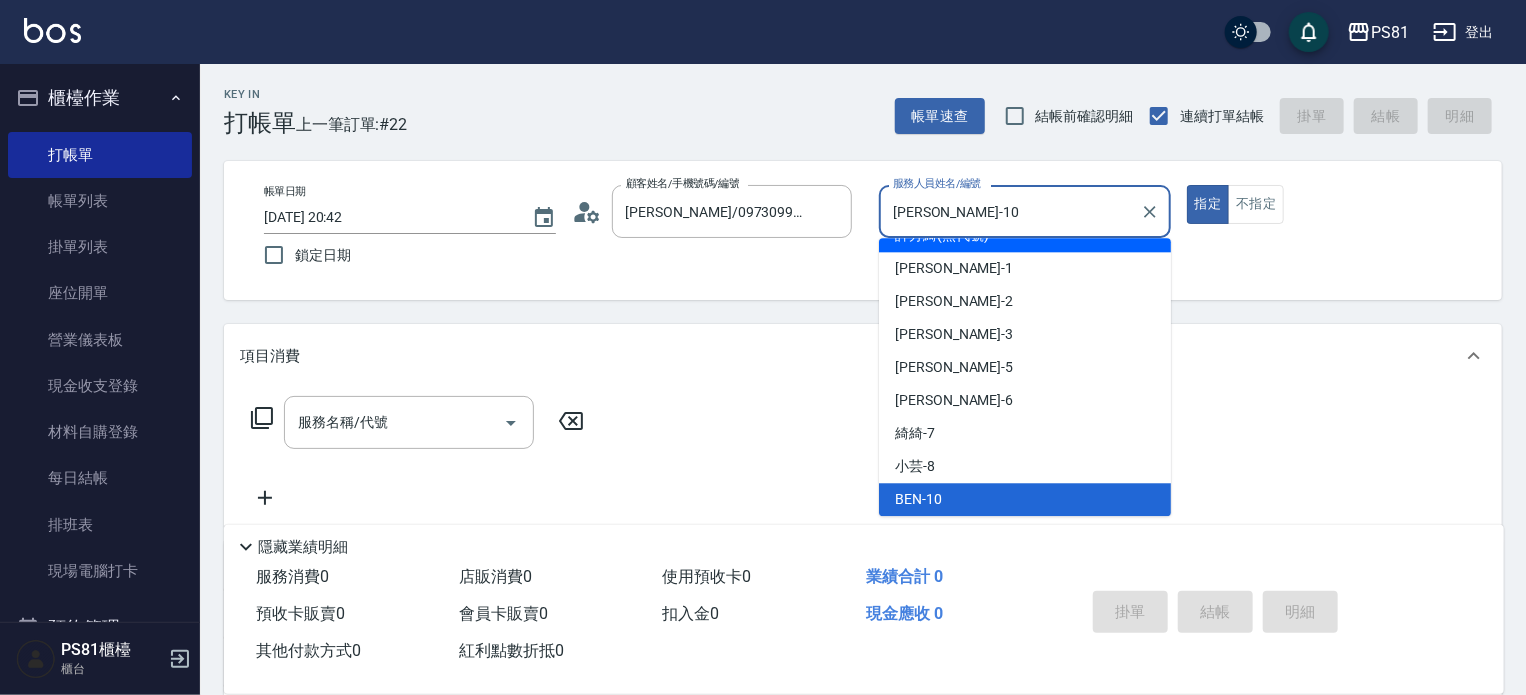 click 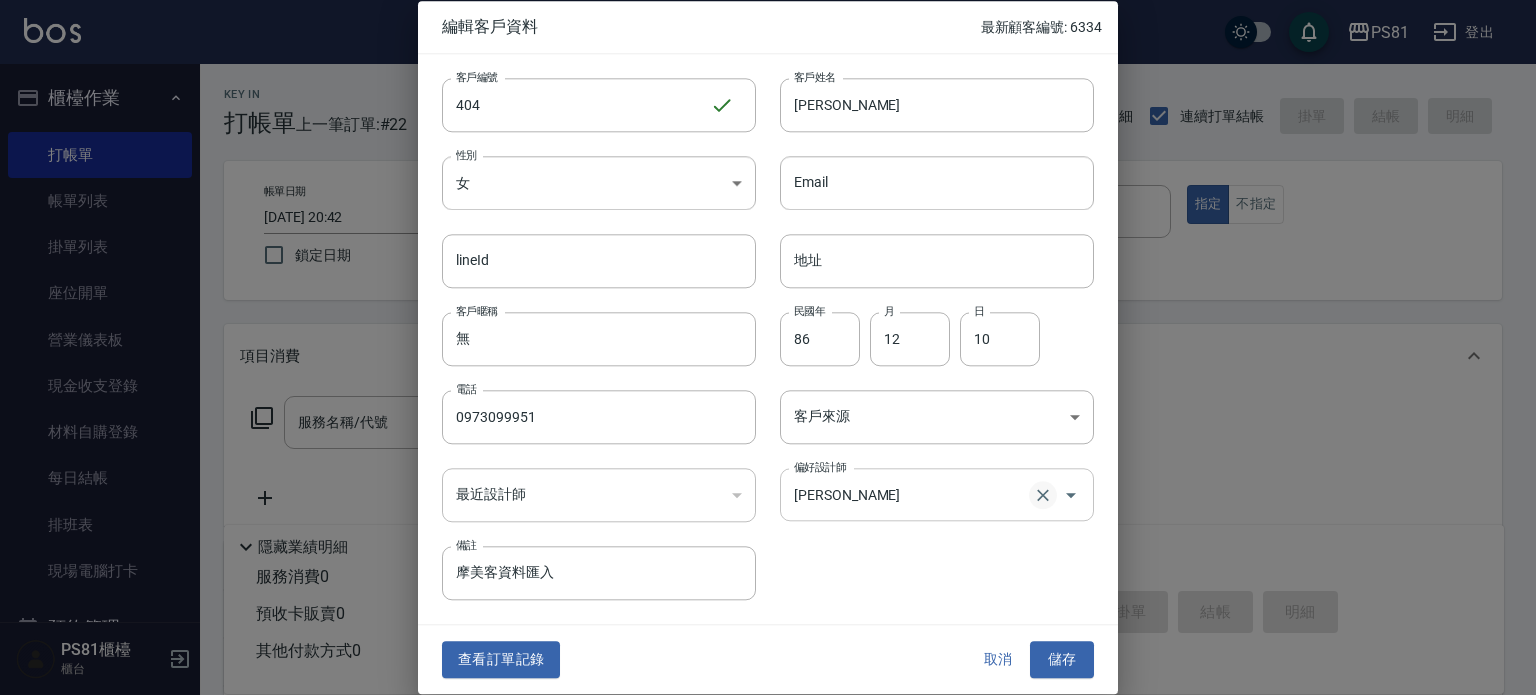 click 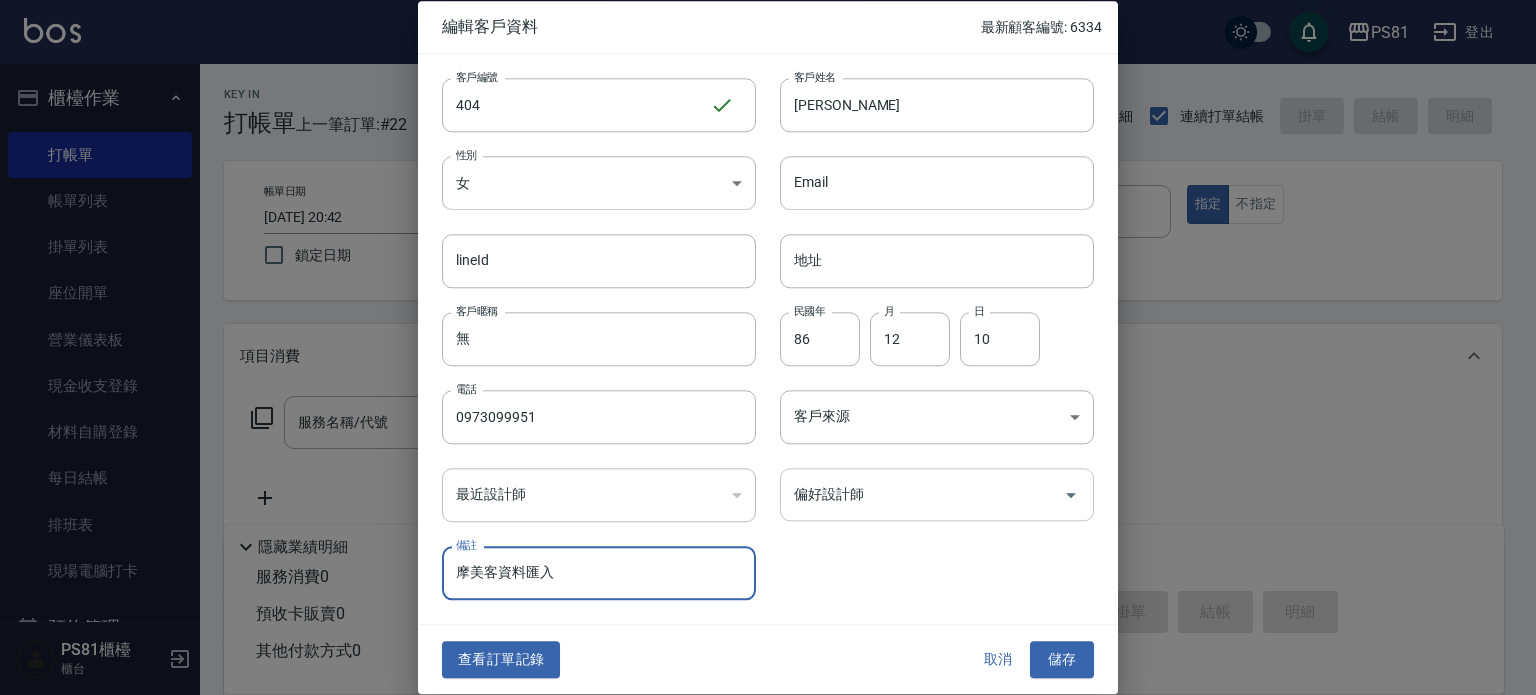 click 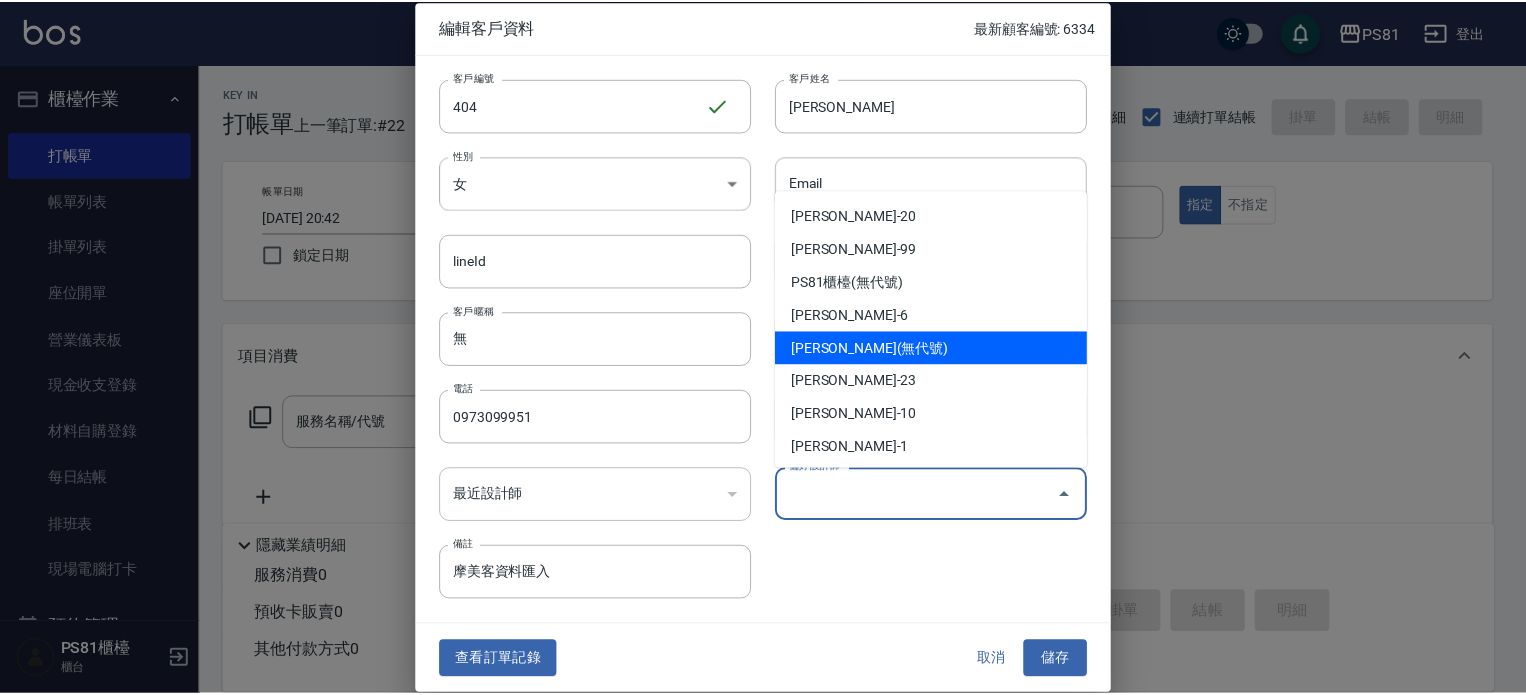 scroll, scrollTop: 100, scrollLeft: 0, axis: vertical 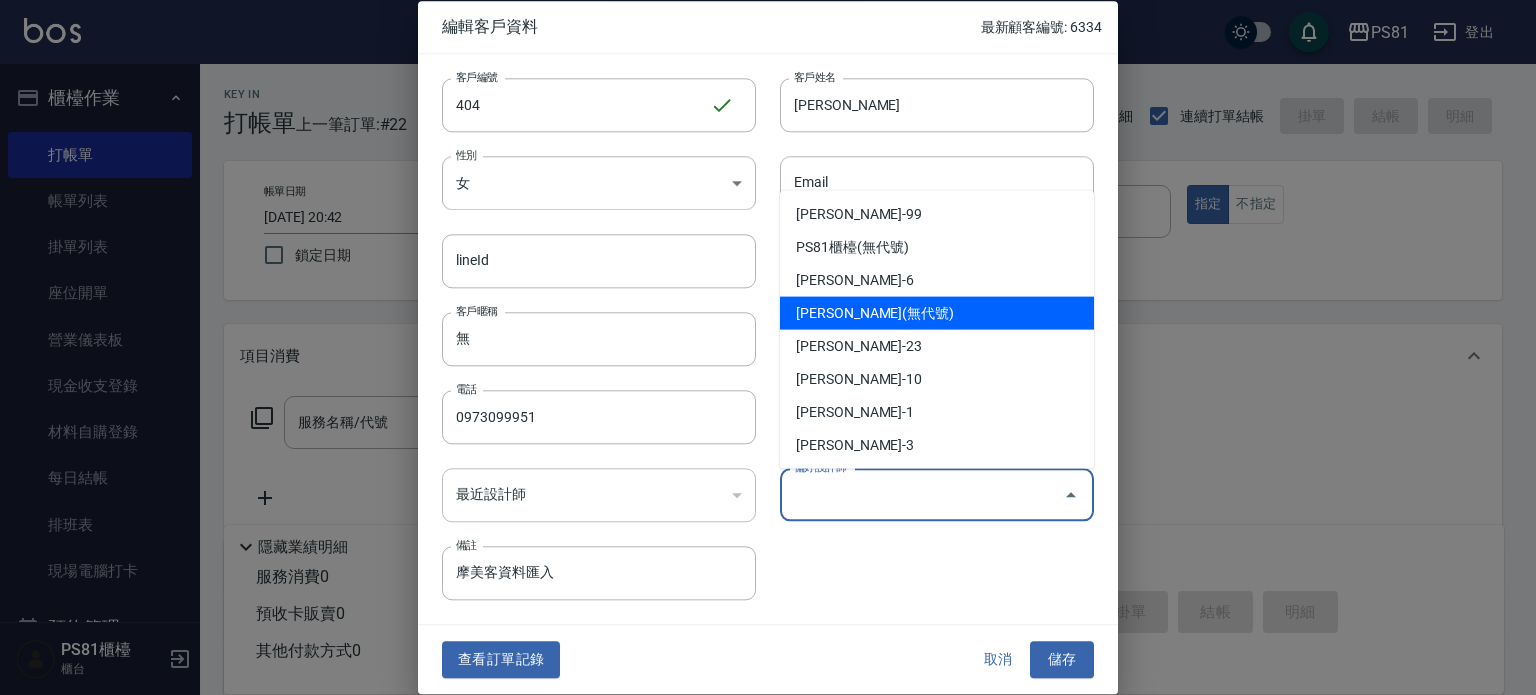 click on "[PERSON_NAME]-1" at bounding box center [937, 412] 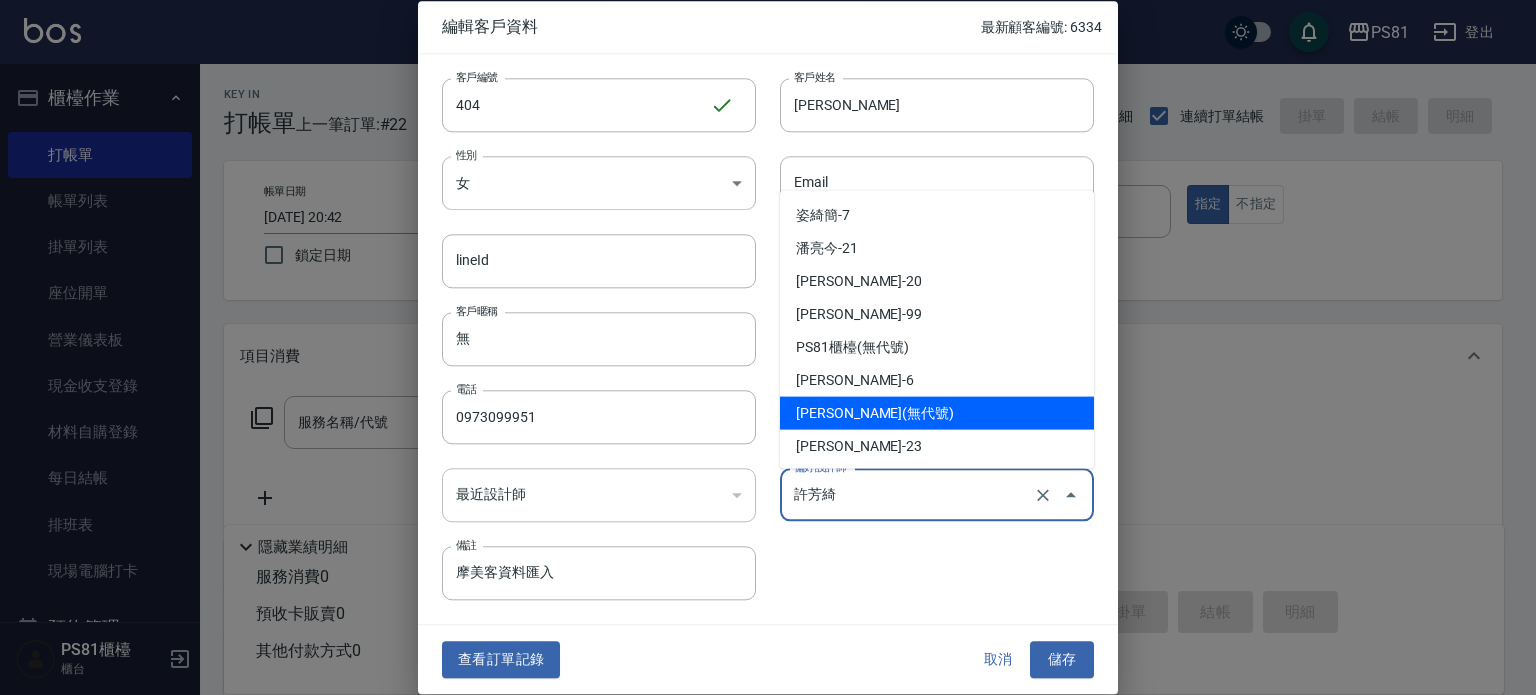 click on "許芳綺" at bounding box center [909, 494] 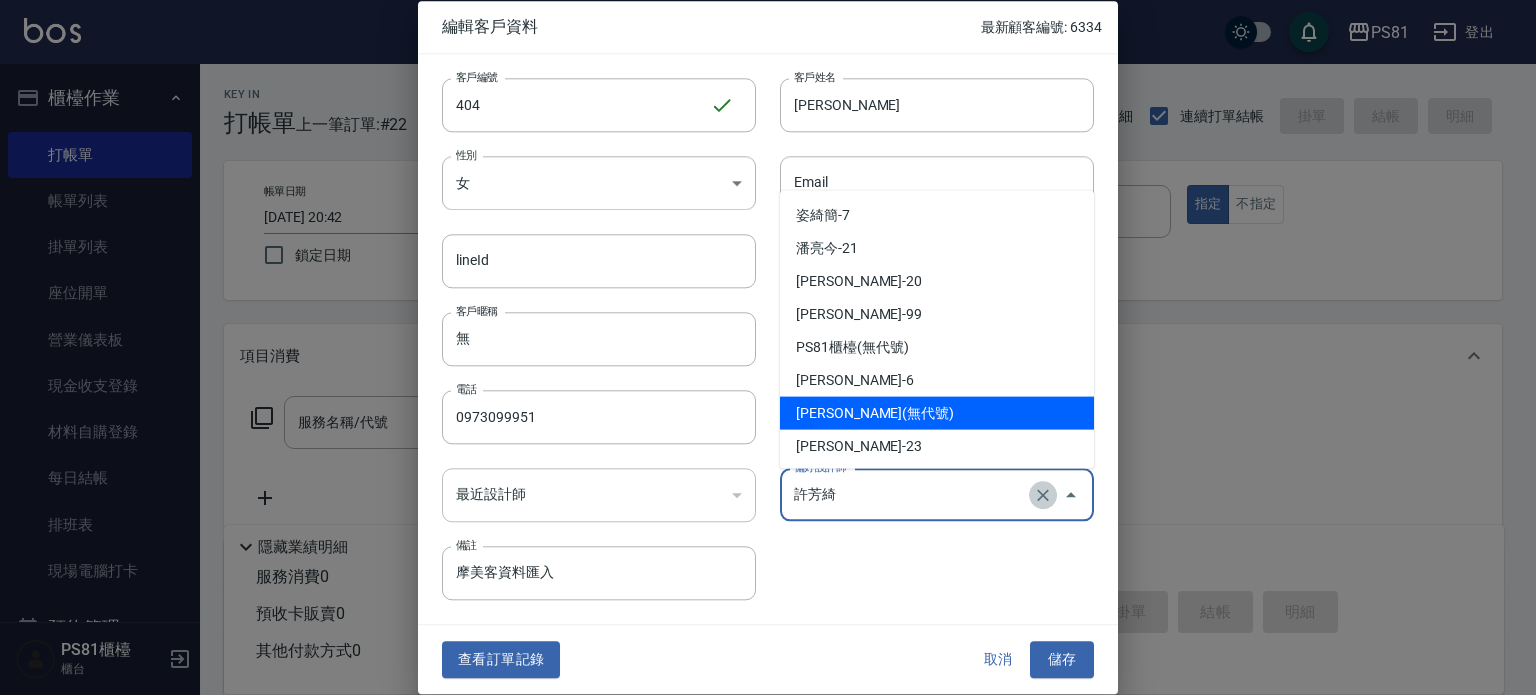 click 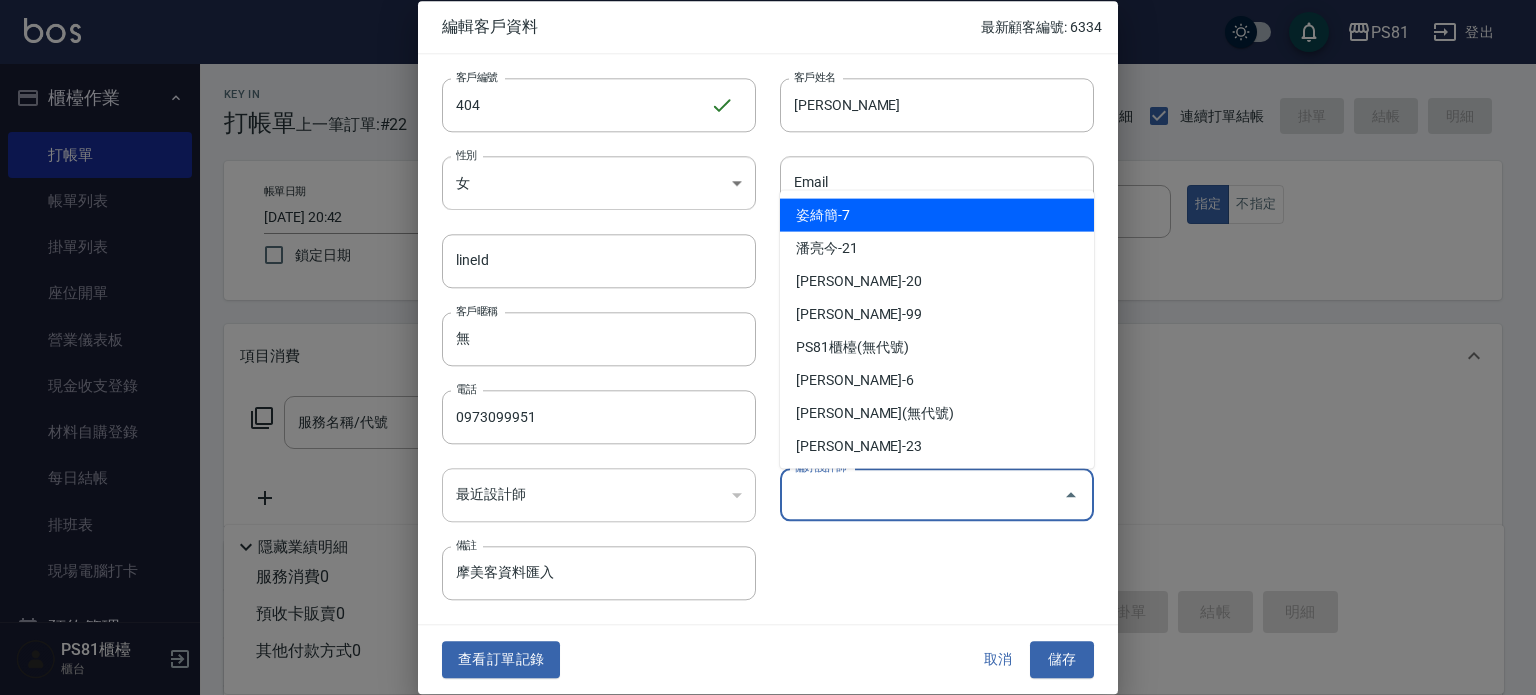 click on "偏好設計師" at bounding box center [922, 494] 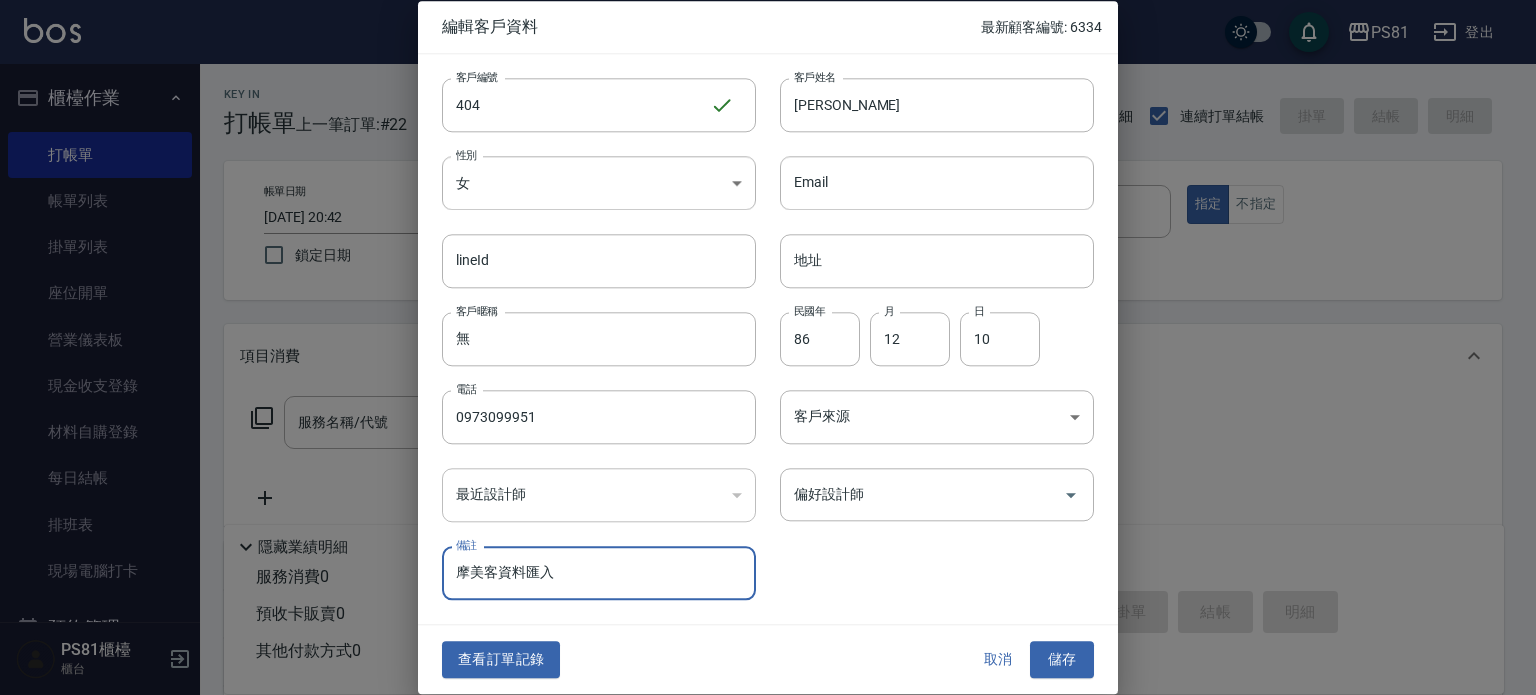 click on "摩美客資料匯入" at bounding box center (599, 574) 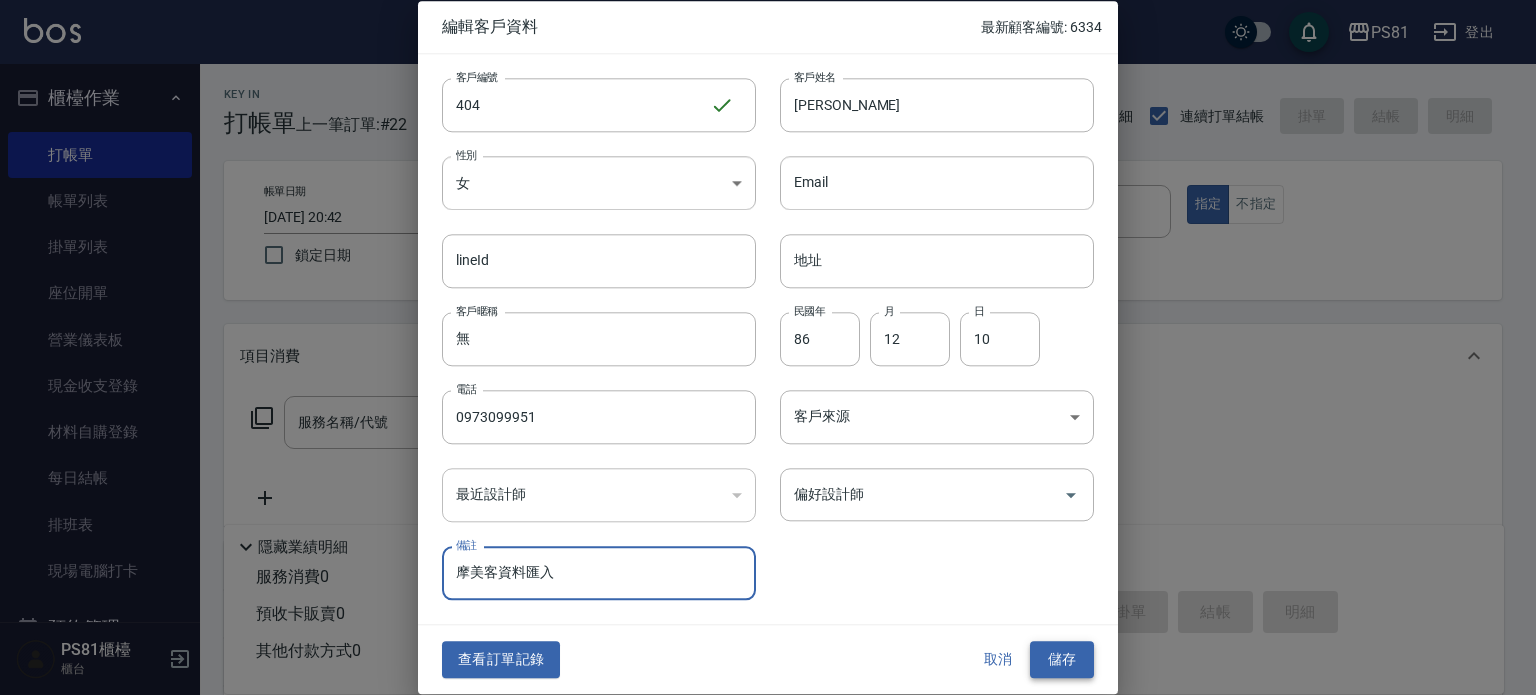 click on "儲存" at bounding box center (1062, 660) 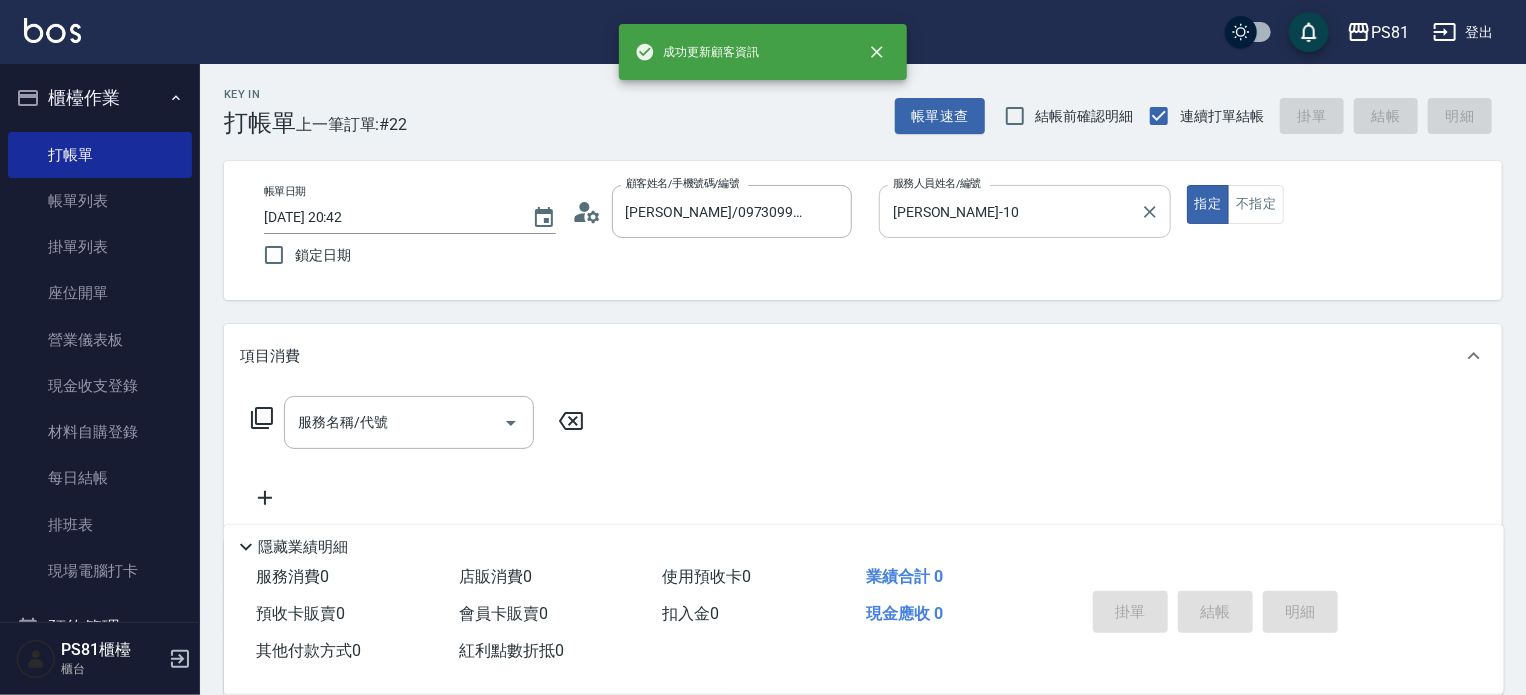 click on "[PERSON_NAME]-10" at bounding box center (1010, 211) 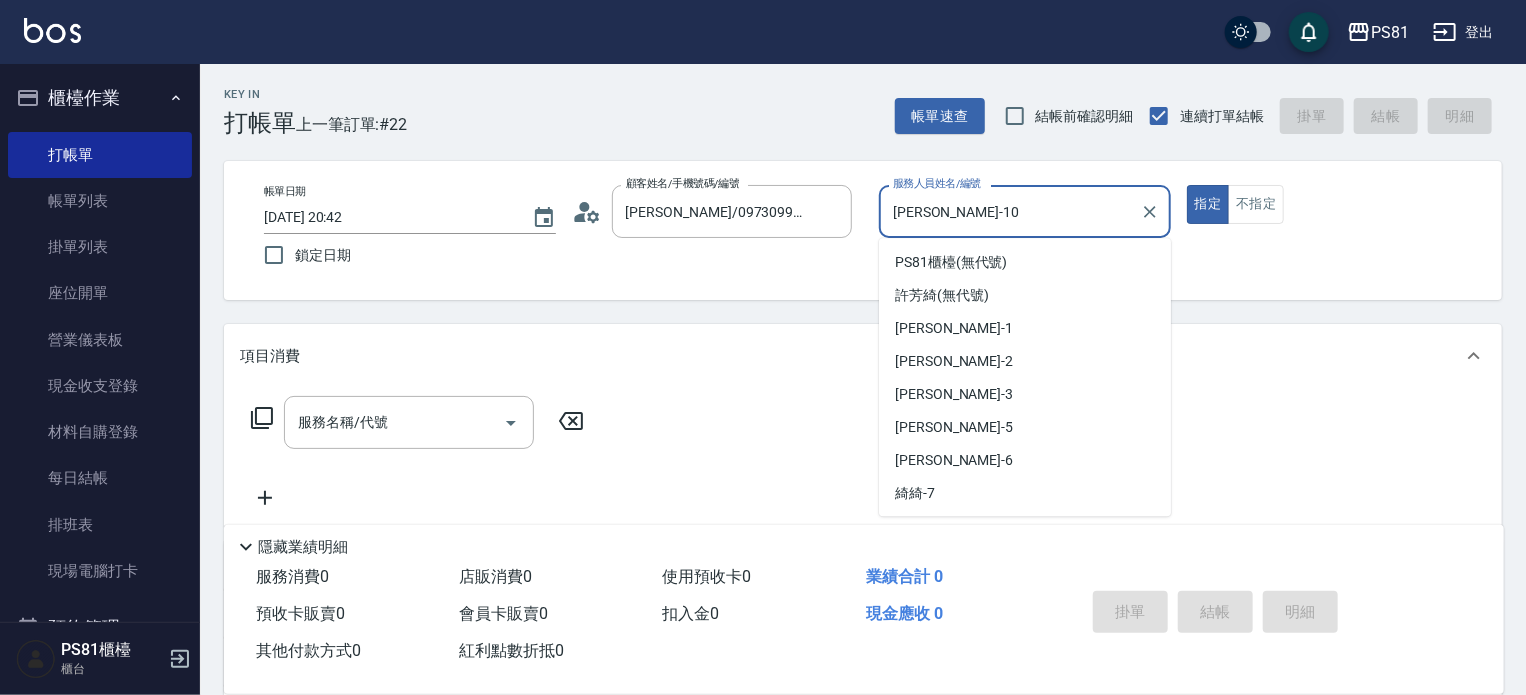 scroll, scrollTop: 60, scrollLeft: 0, axis: vertical 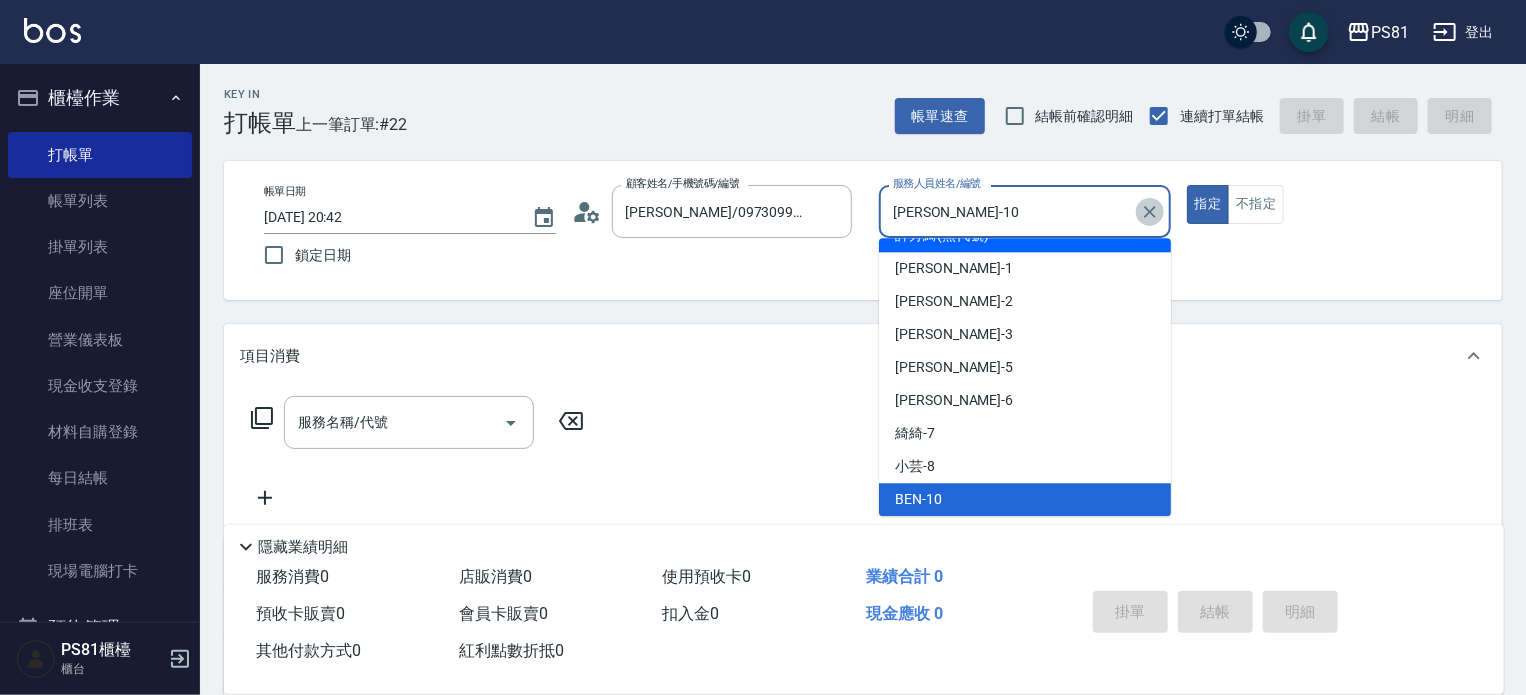 click 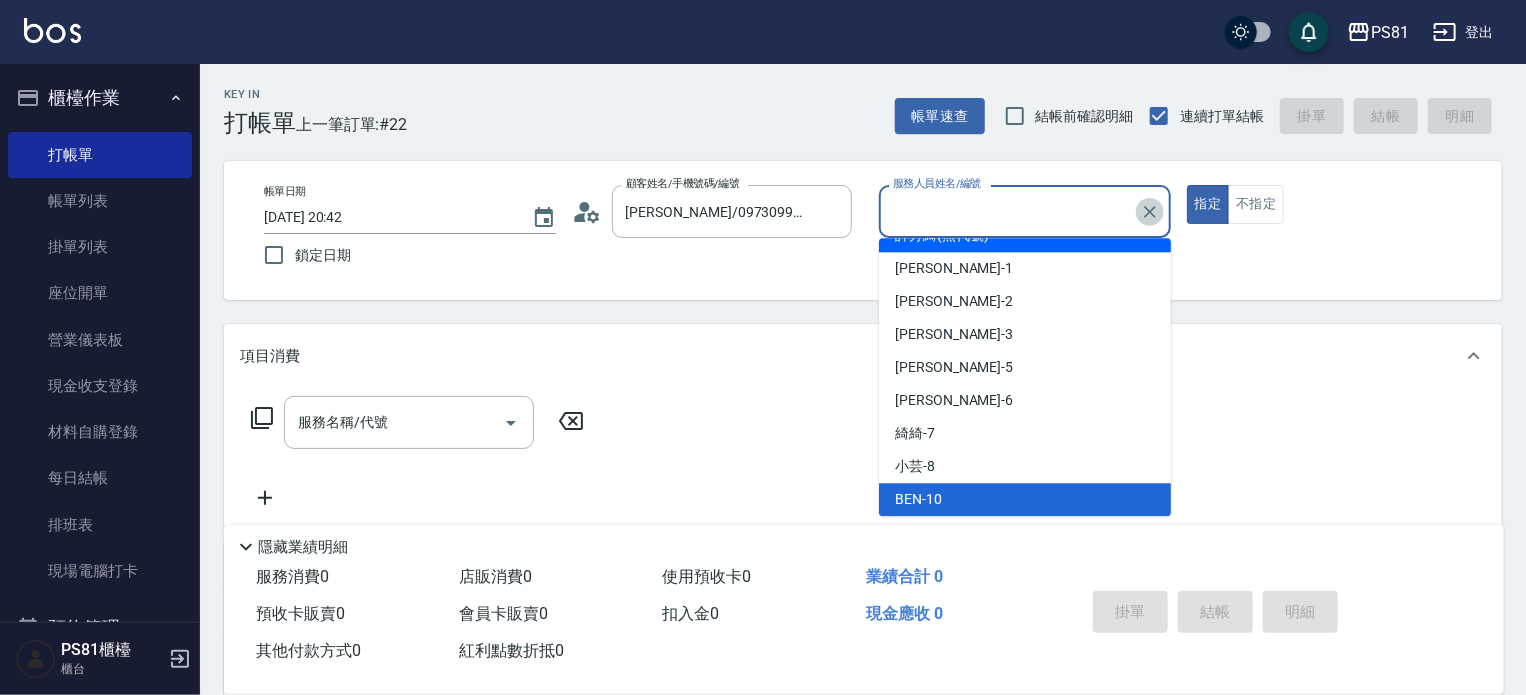 scroll, scrollTop: 8, scrollLeft: 0, axis: vertical 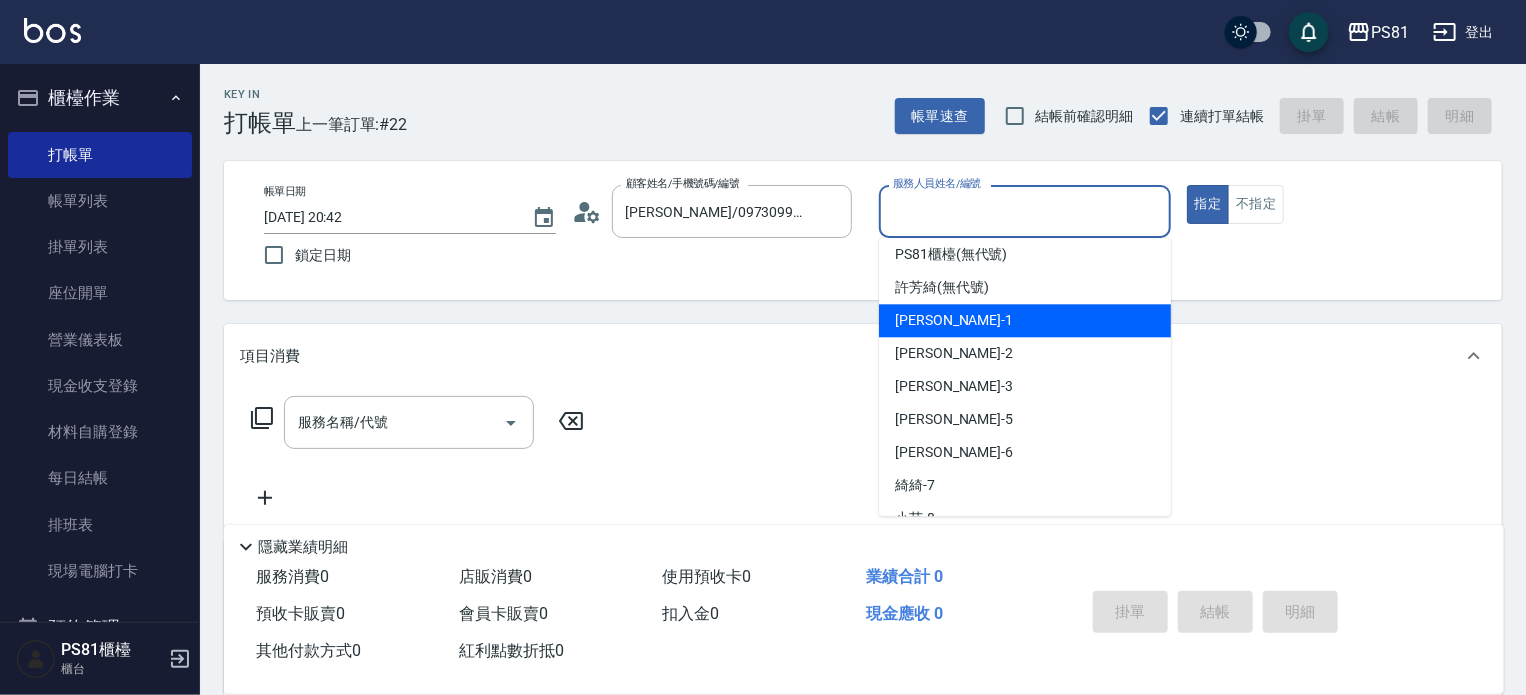 click on "[PERSON_NAME] -1" at bounding box center (1025, 320) 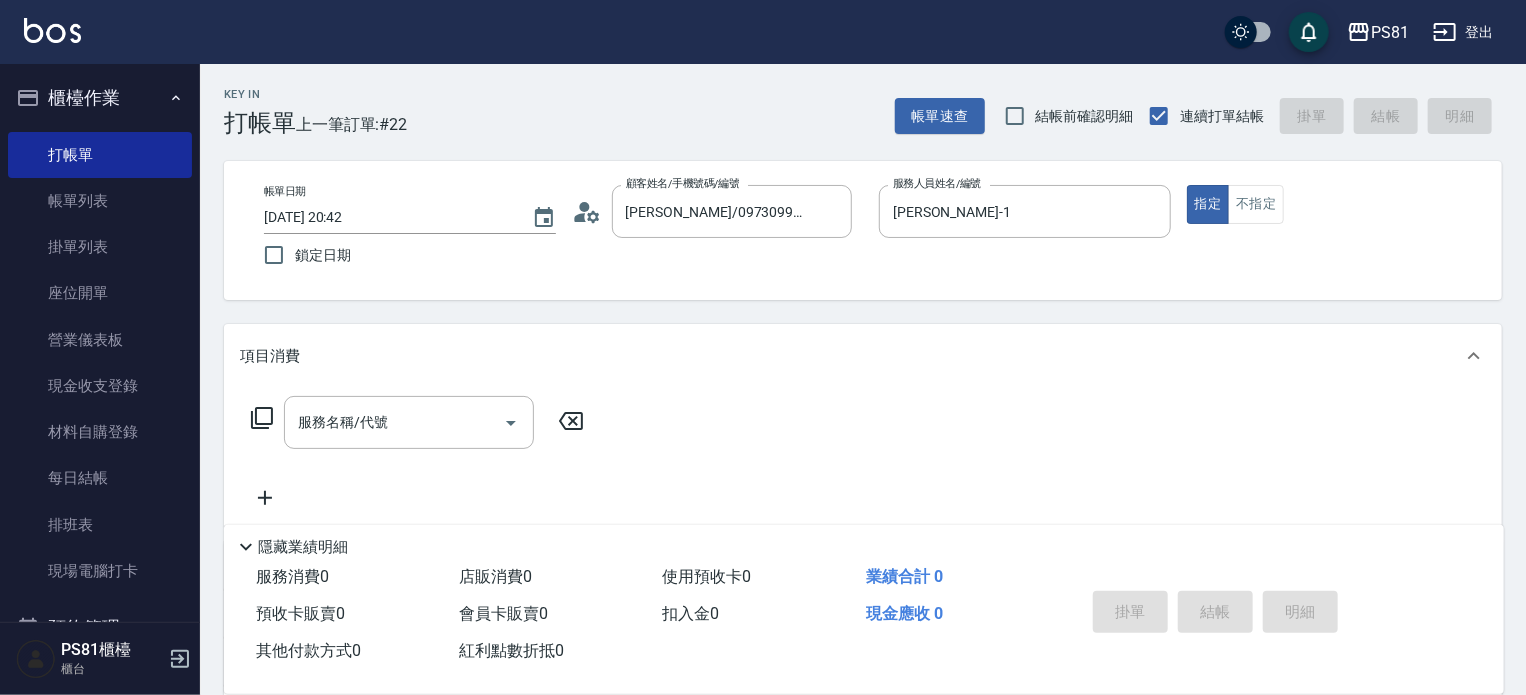 click on "服務名稱/代號 服務名稱/代號" at bounding box center [418, 453] 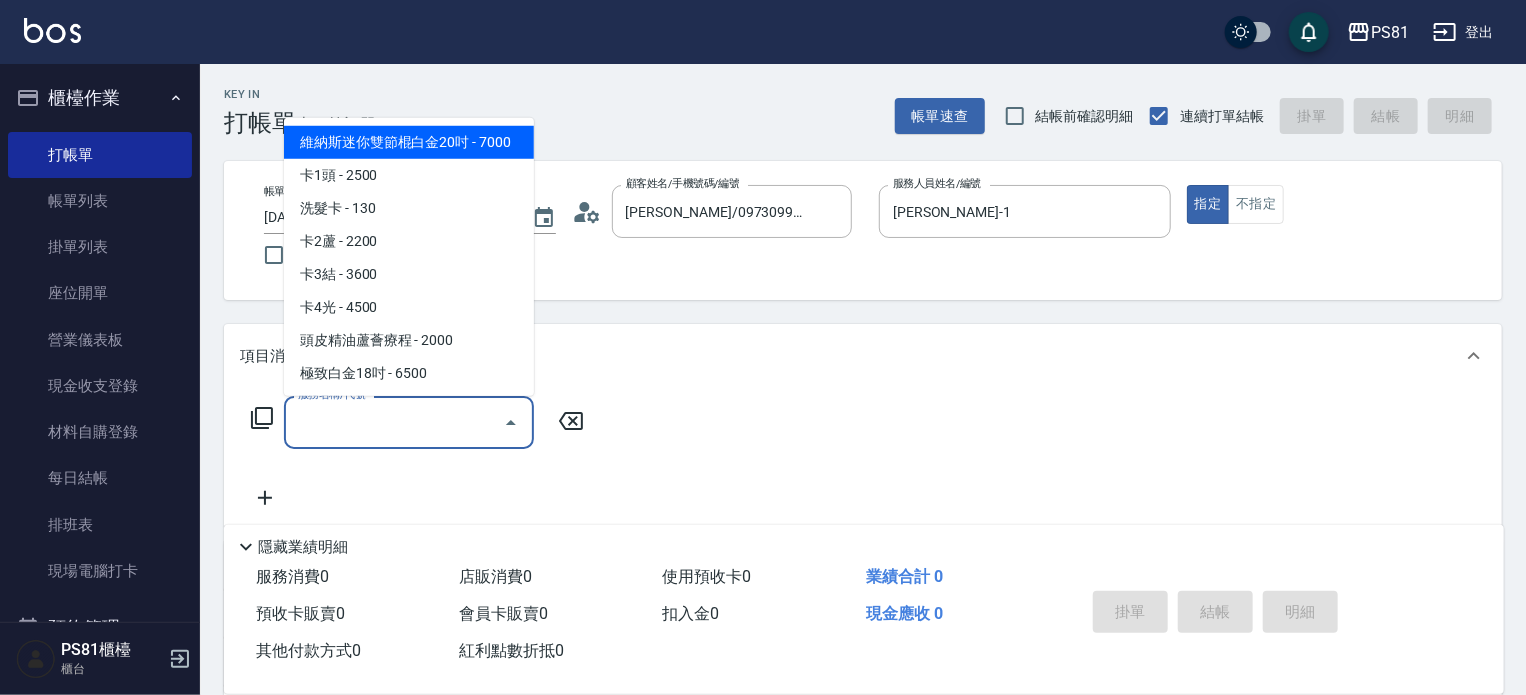 click on "服務名稱/代號" at bounding box center [394, 422] 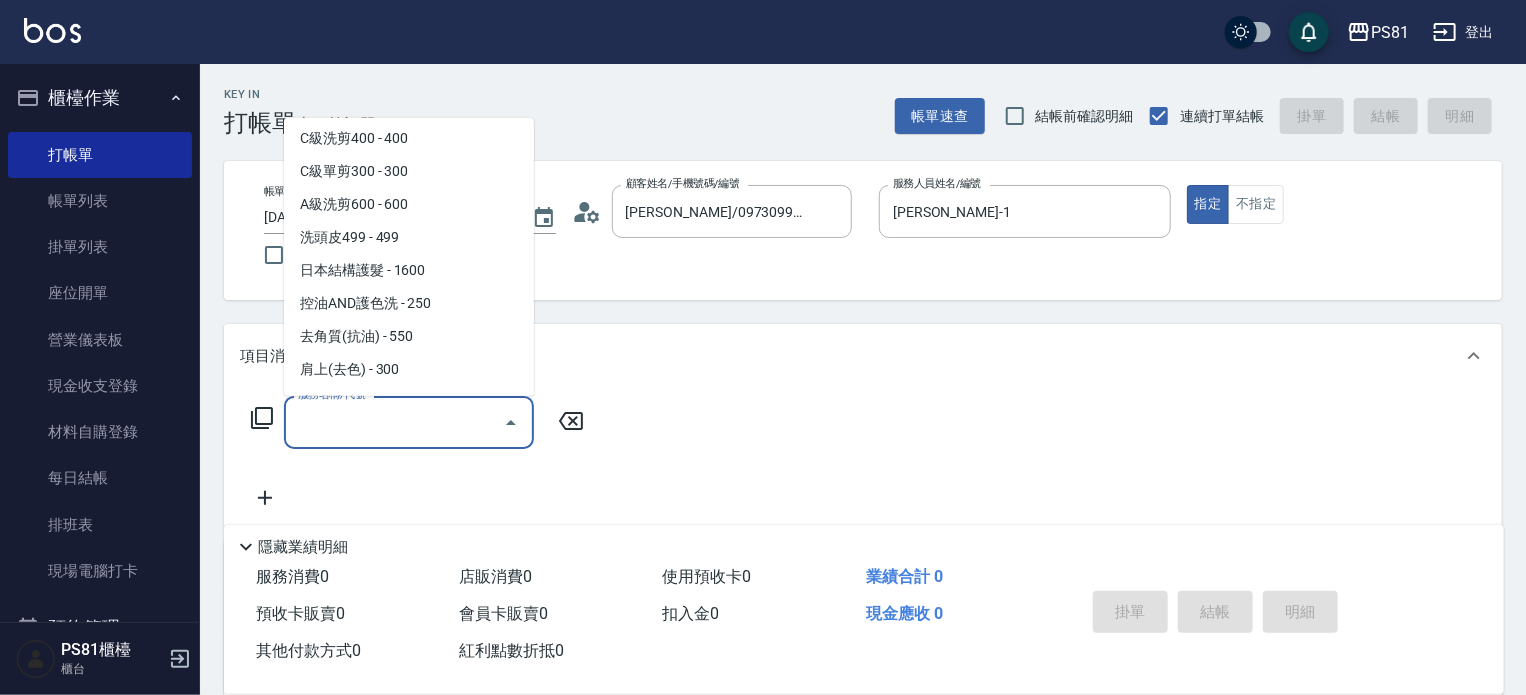scroll, scrollTop: 100, scrollLeft: 0, axis: vertical 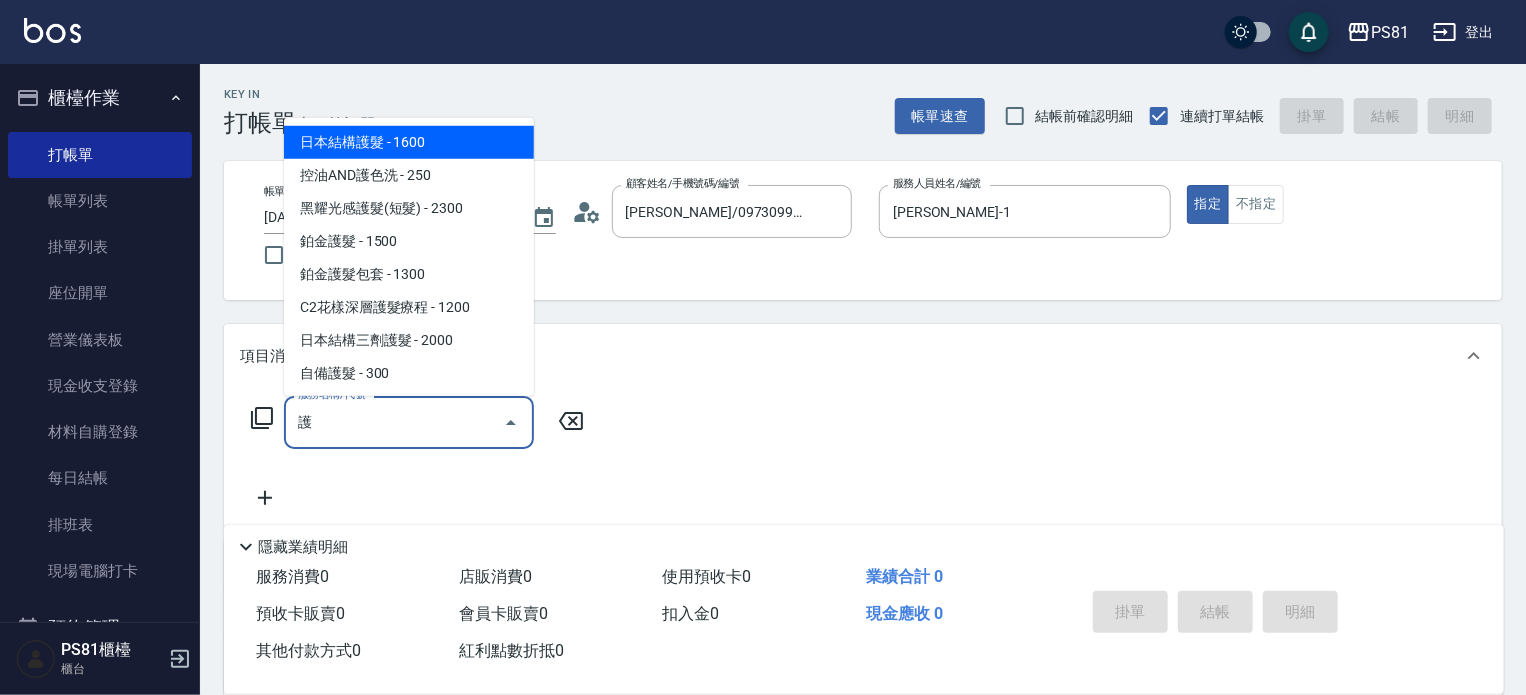 click on "日本結構護髮 - 1600" at bounding box center (409, 142) 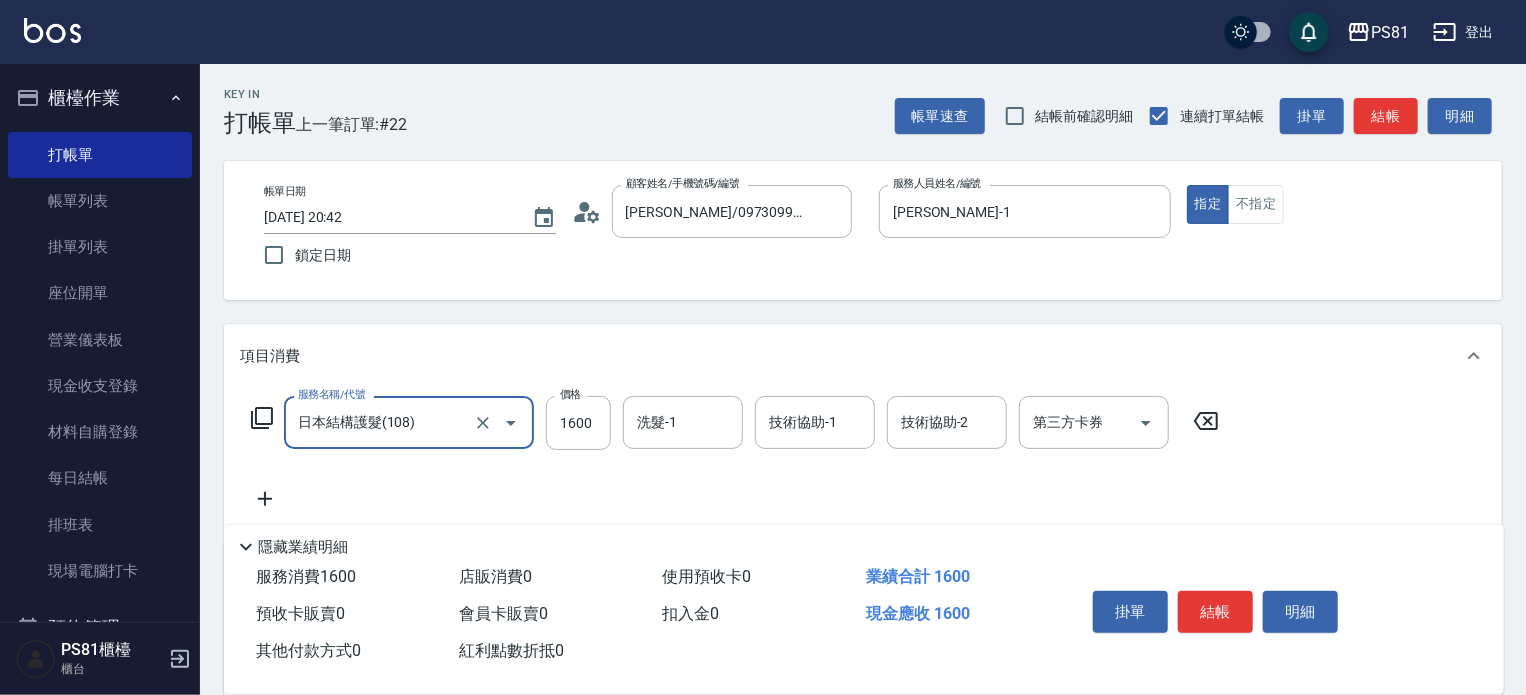 type on "日本結構護髮(108)" 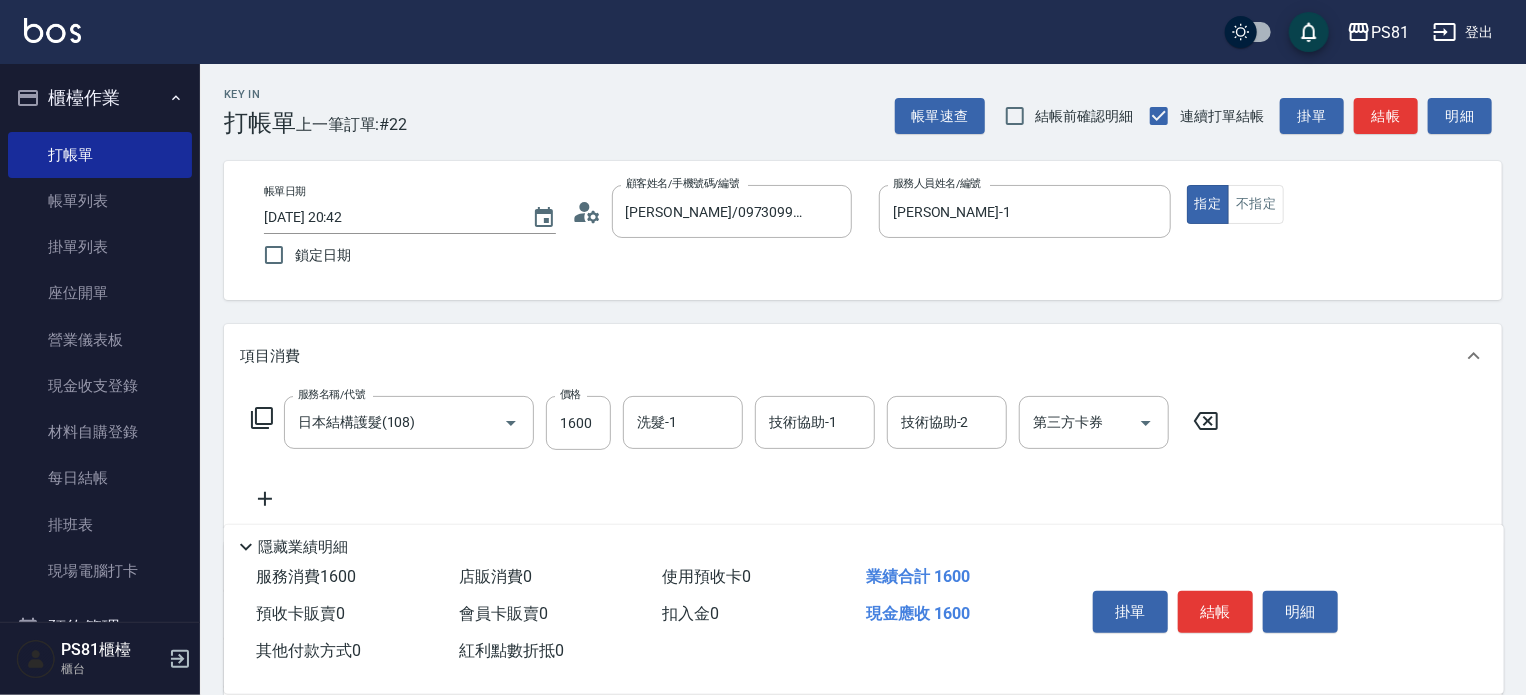 click 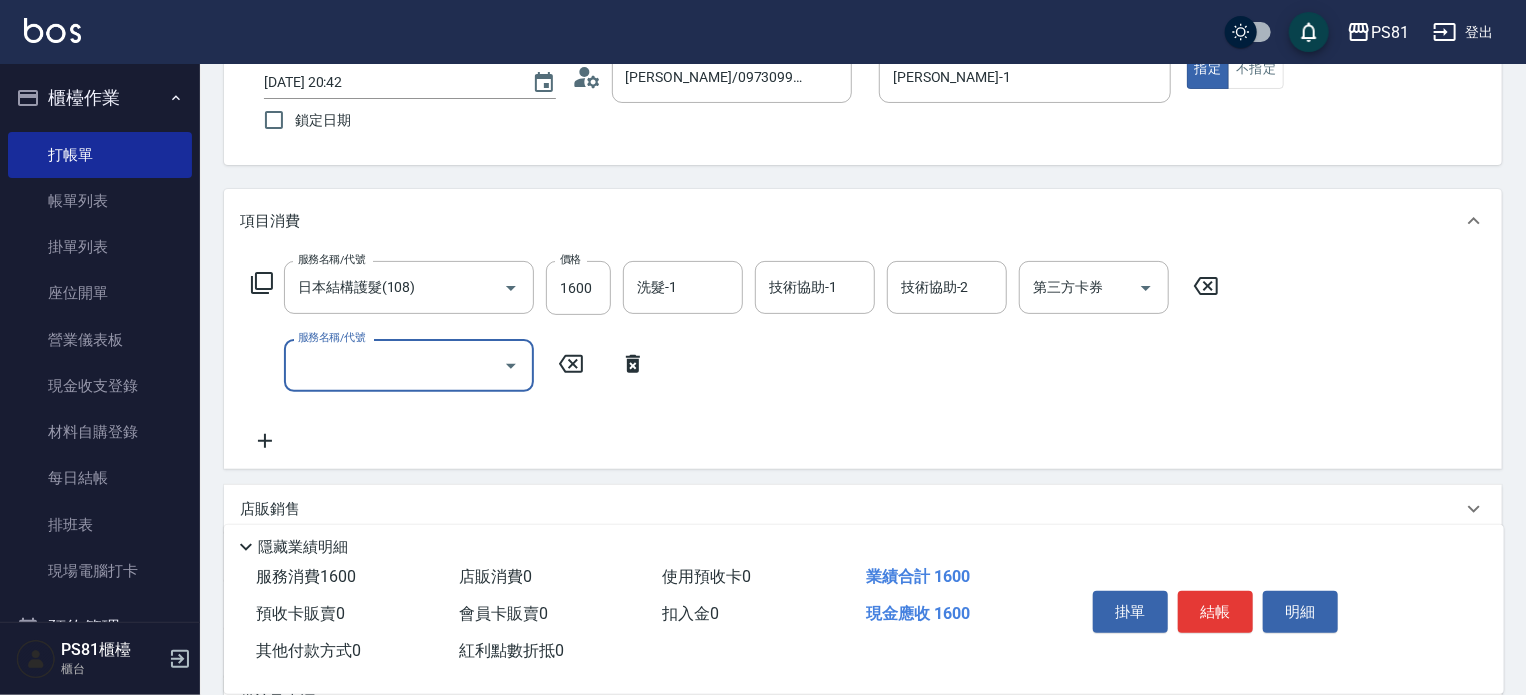 scroll, scrollTop: 100, scrollLeft: 0, axis: vertical 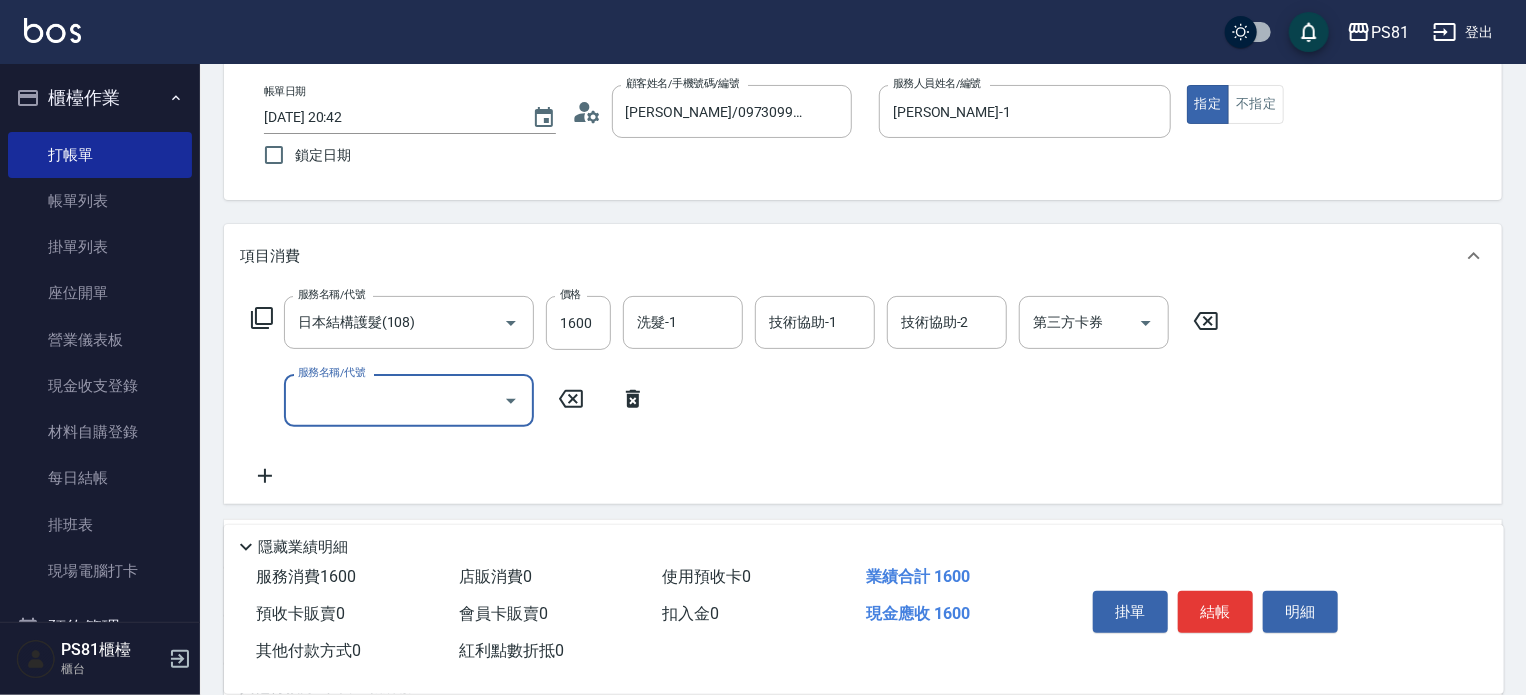 click on "服務名稱/代號" at bounding box center [394, 400] 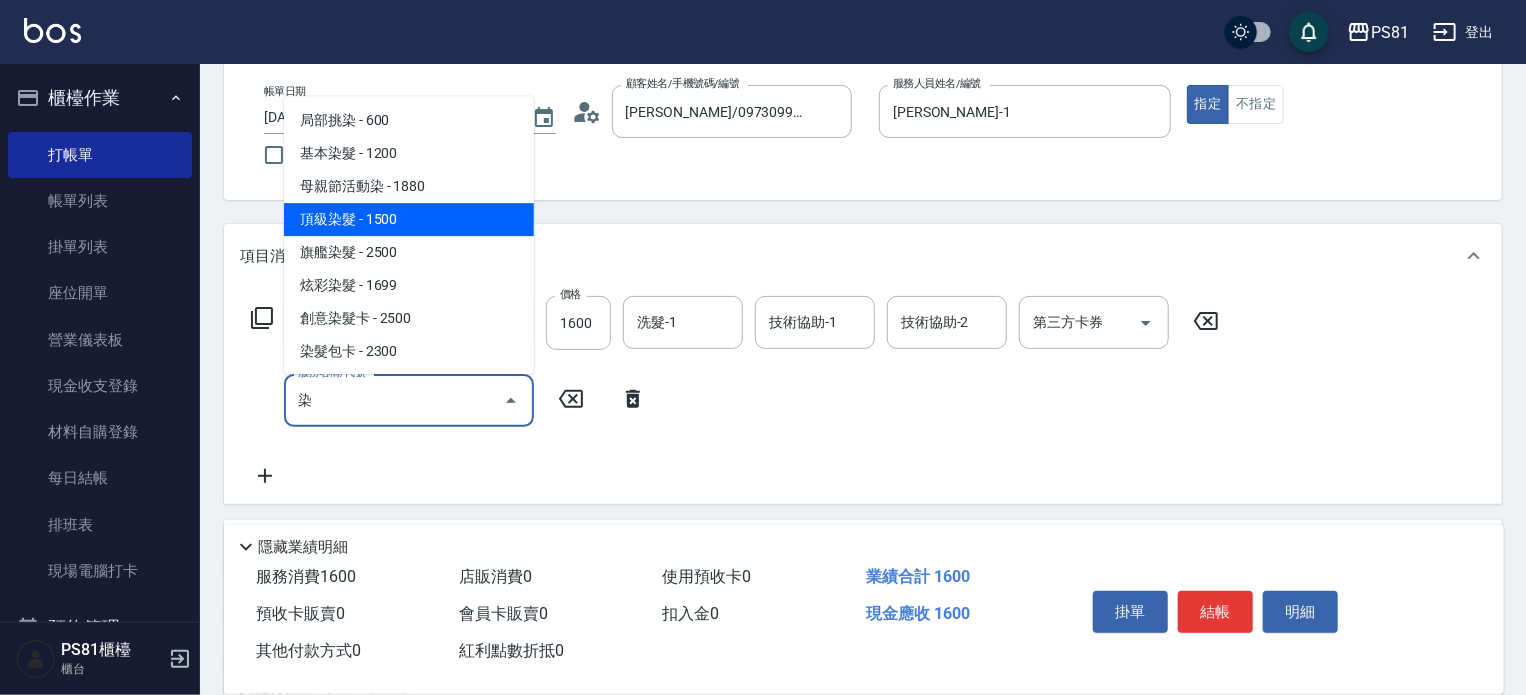 click on "頂級染髮 - 1500" at bounding box center (409, 219) 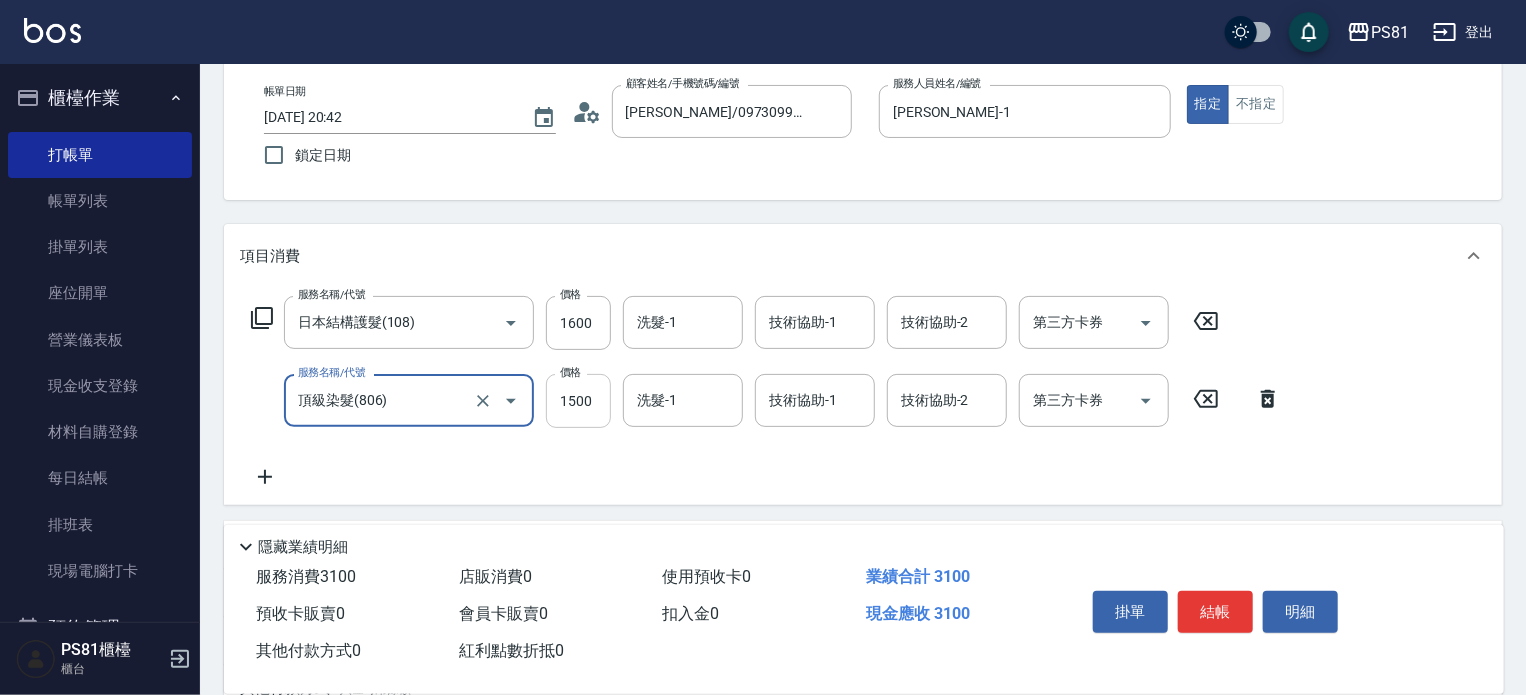 type on "頂級染髮(806)" 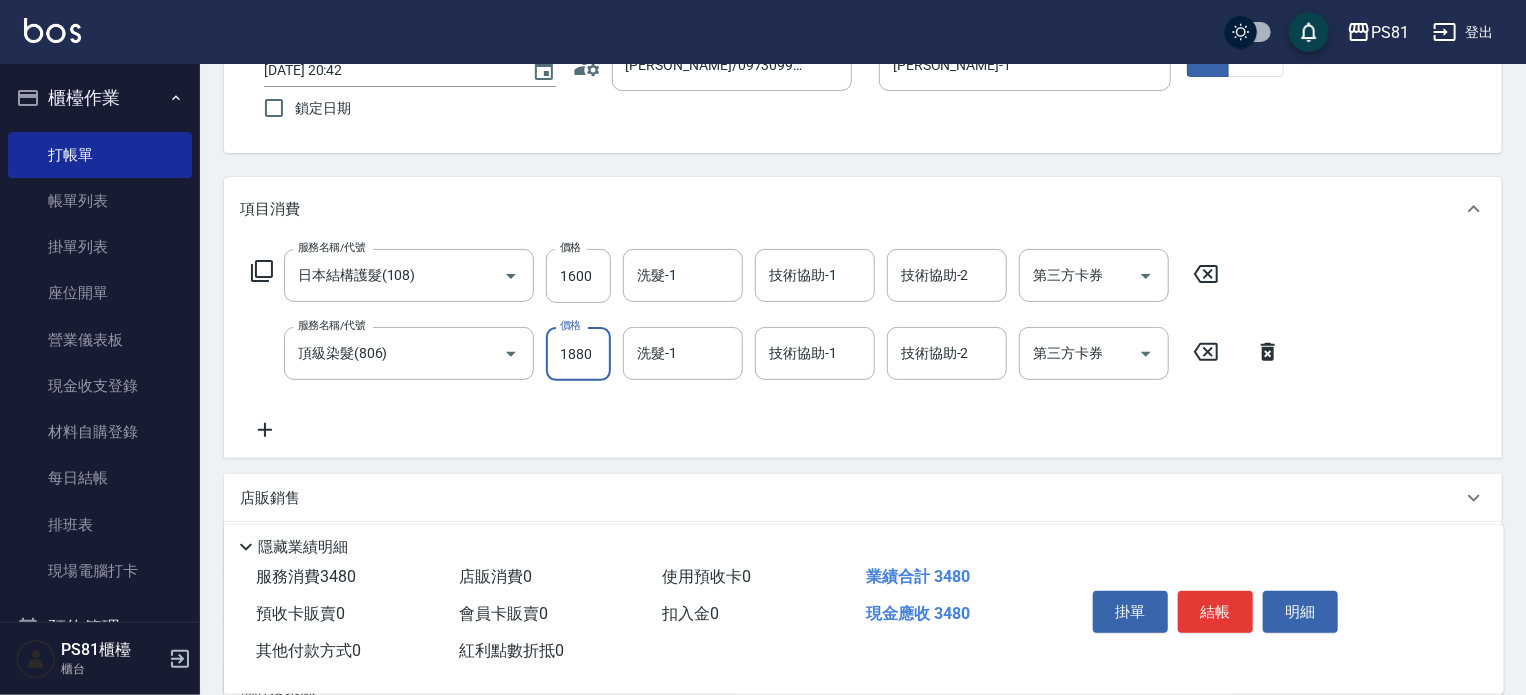 scroll, scrollTop: 256, scrollLeft: 0, axis: vertical 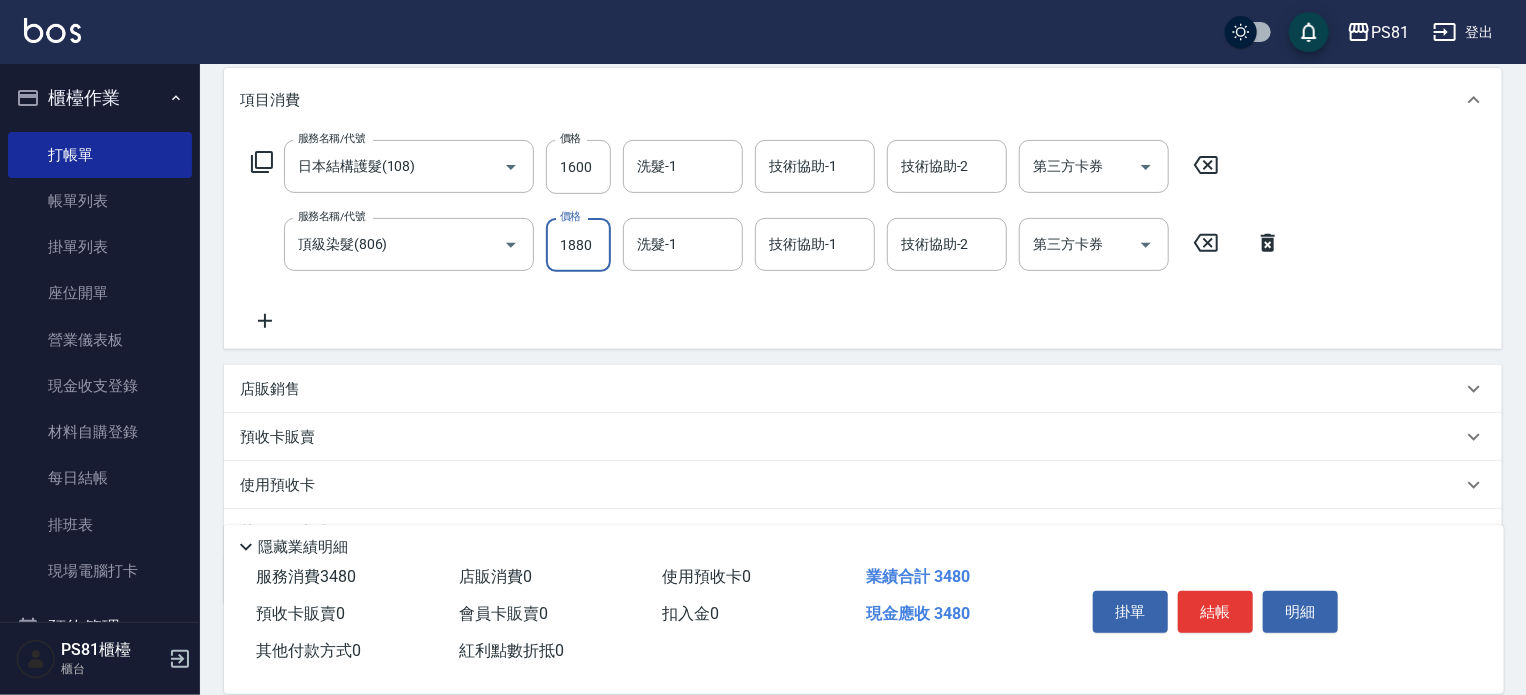 type on "1880" 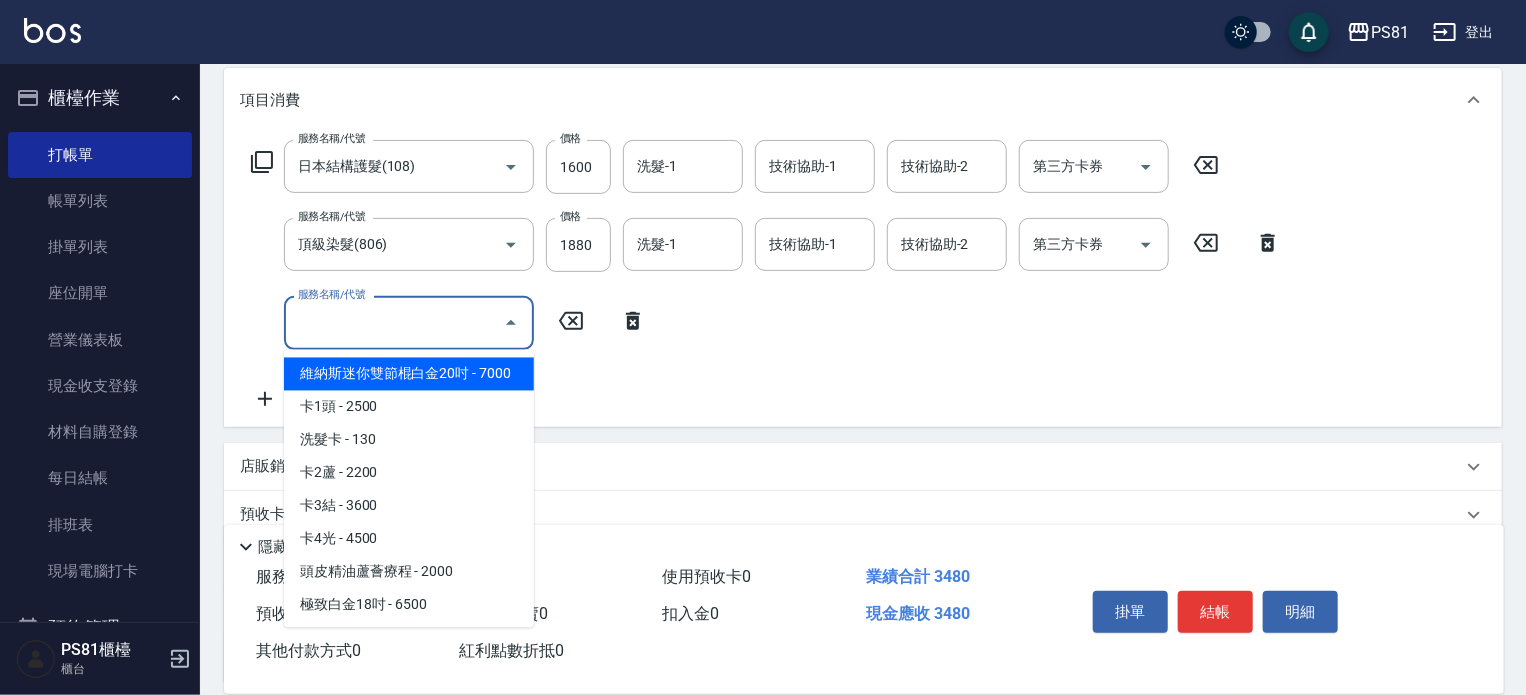 click on "服務名稱/代號" at bounding box center (394, 322) 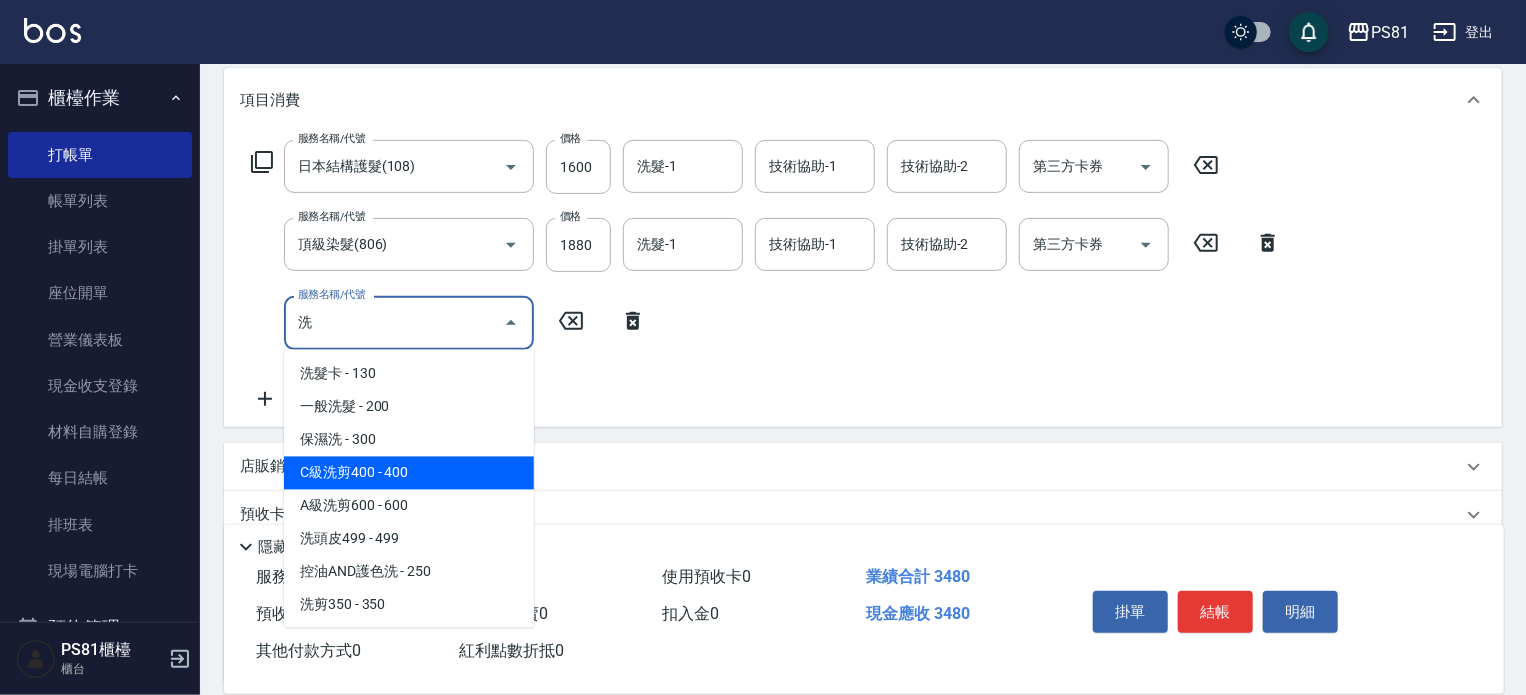 click on "C級洗剪400 - 400" at bounding box center [409, 473] 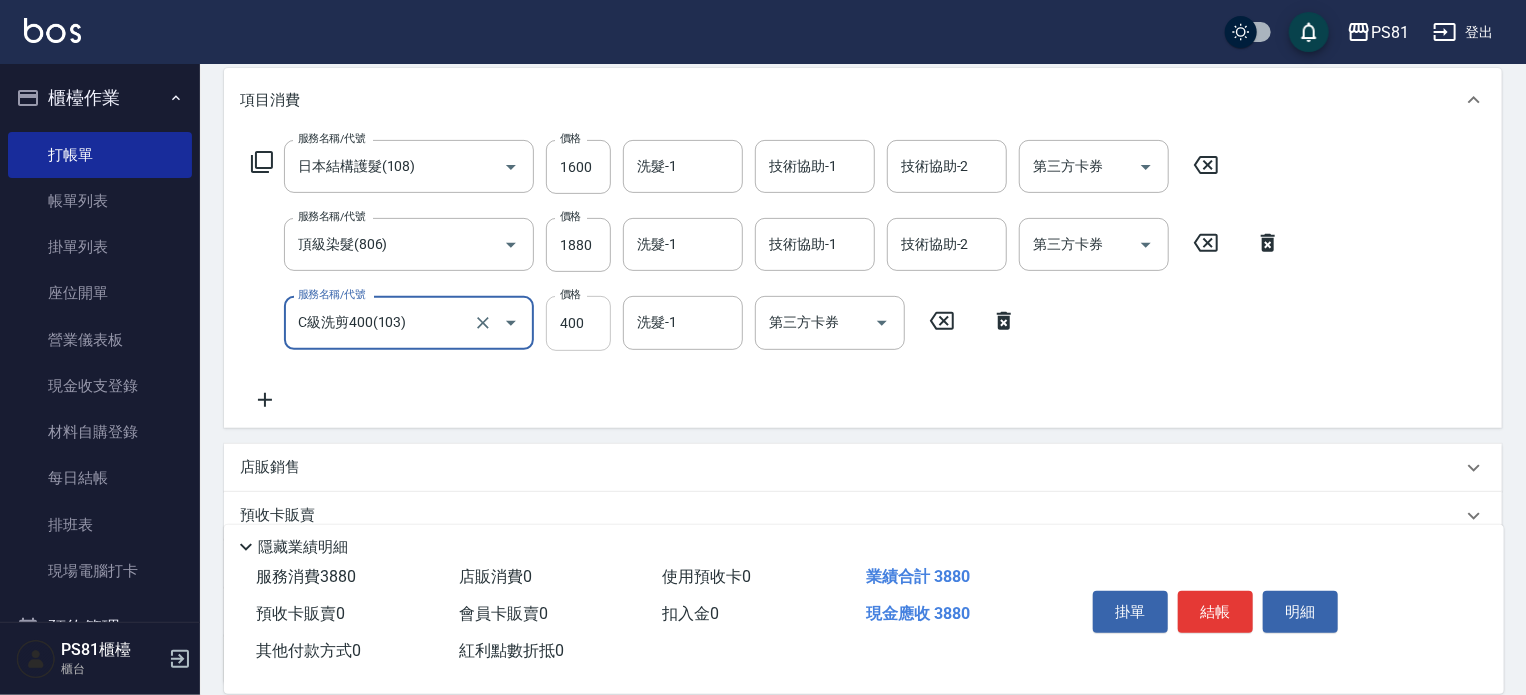 type on "C級洗剪400(103)" 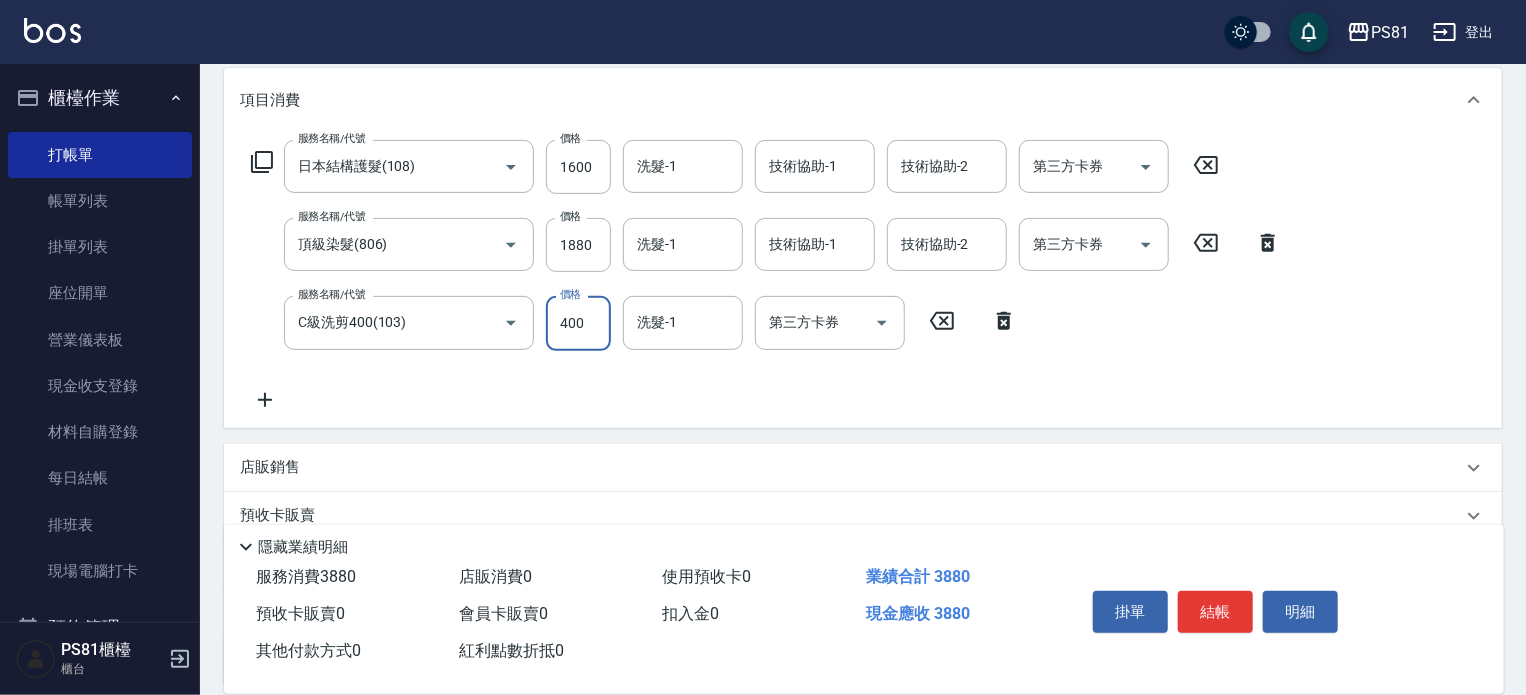 click on "400" at bounding box center (578, 323) 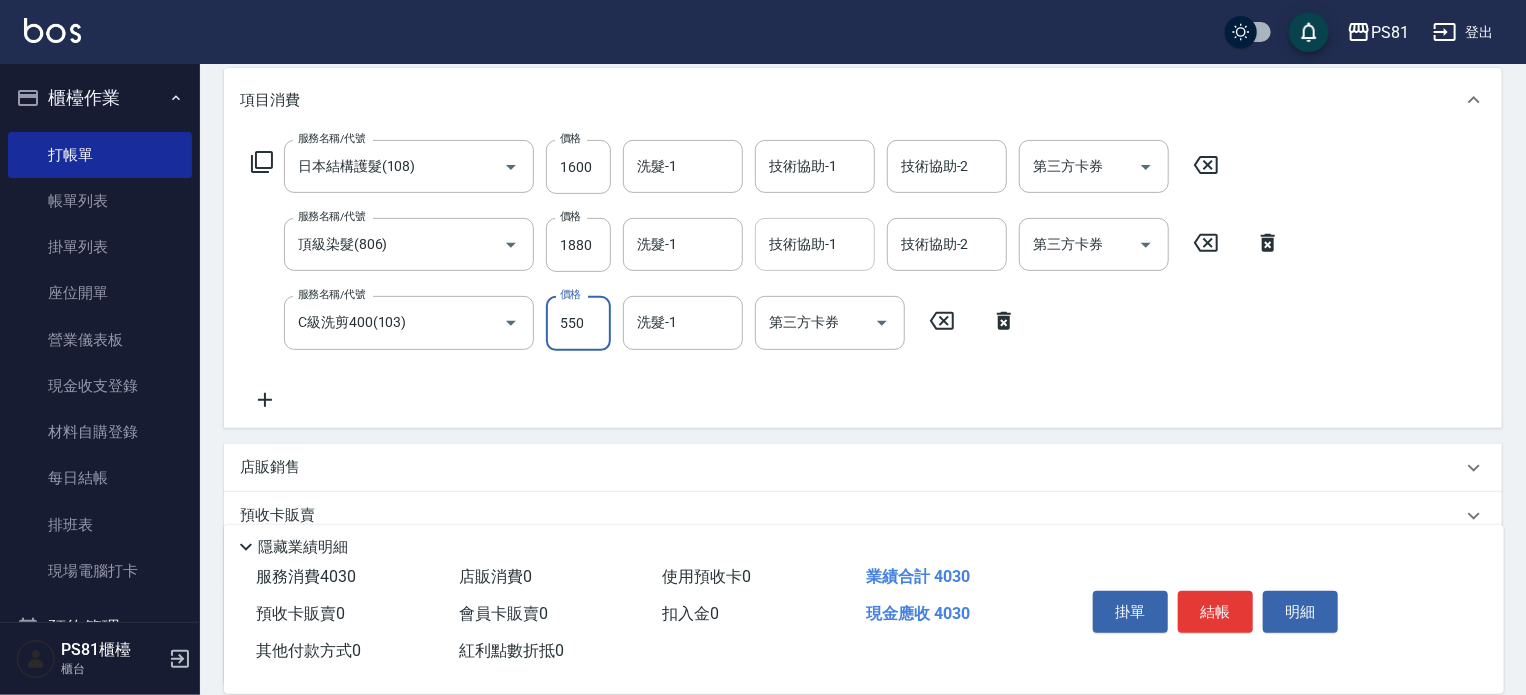type on "550" 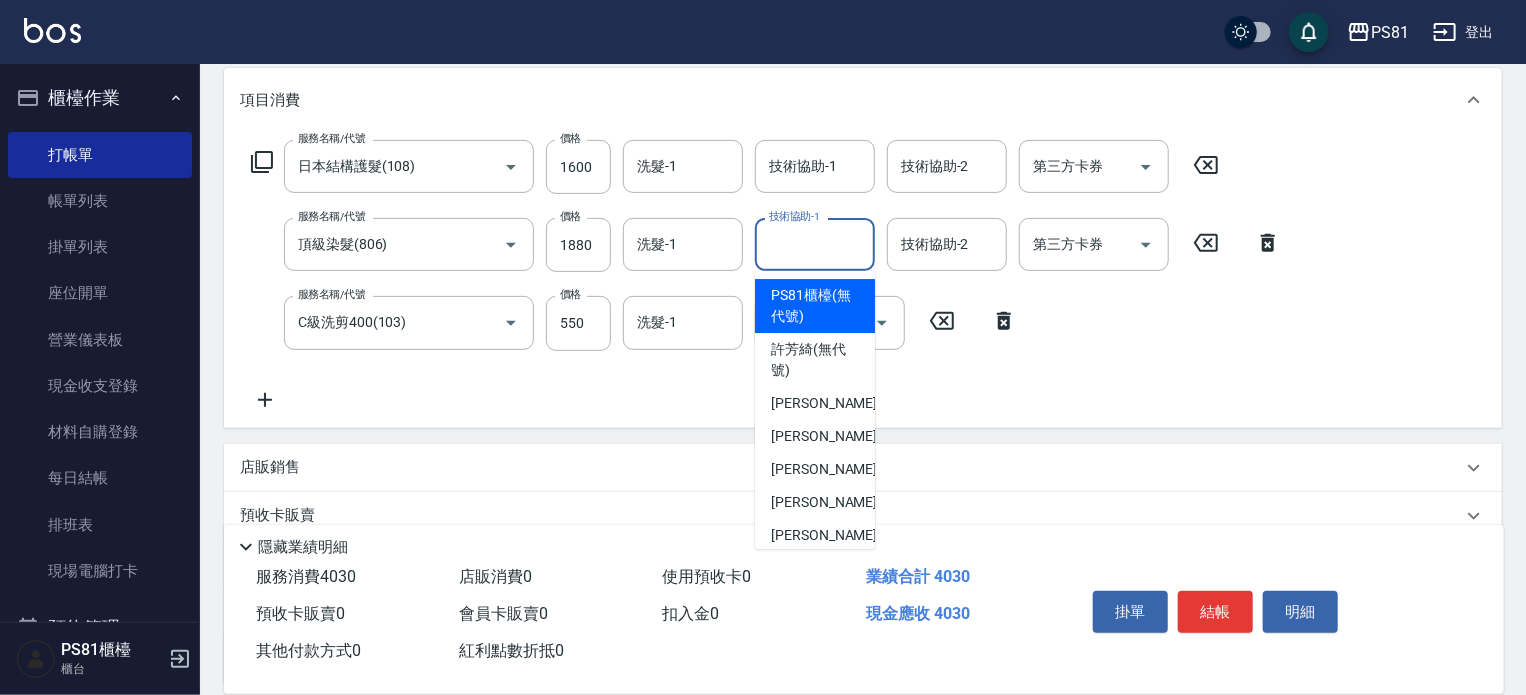 click on "技術協助-1" at bounding box center [815, 244] 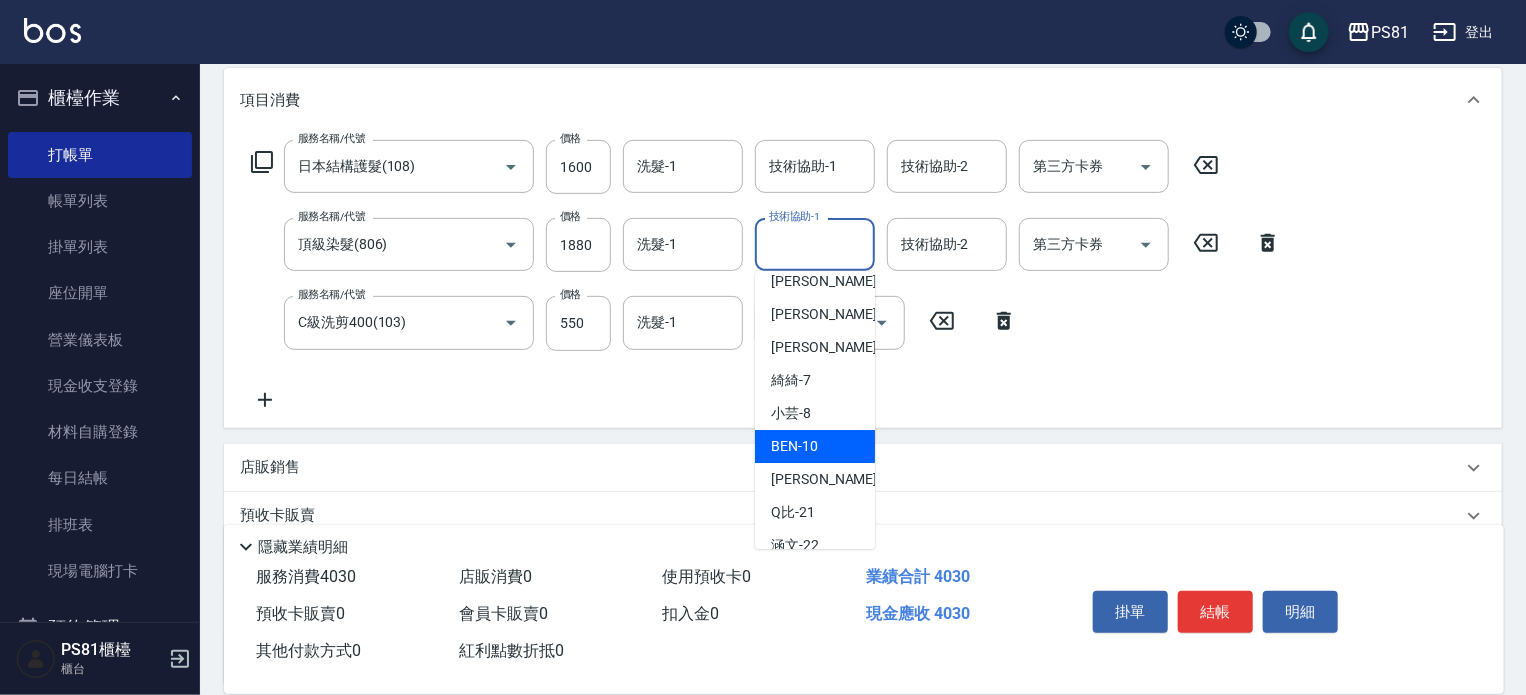 scroll, scrollTop: 200, scrollLeft: 0, axis: vertical 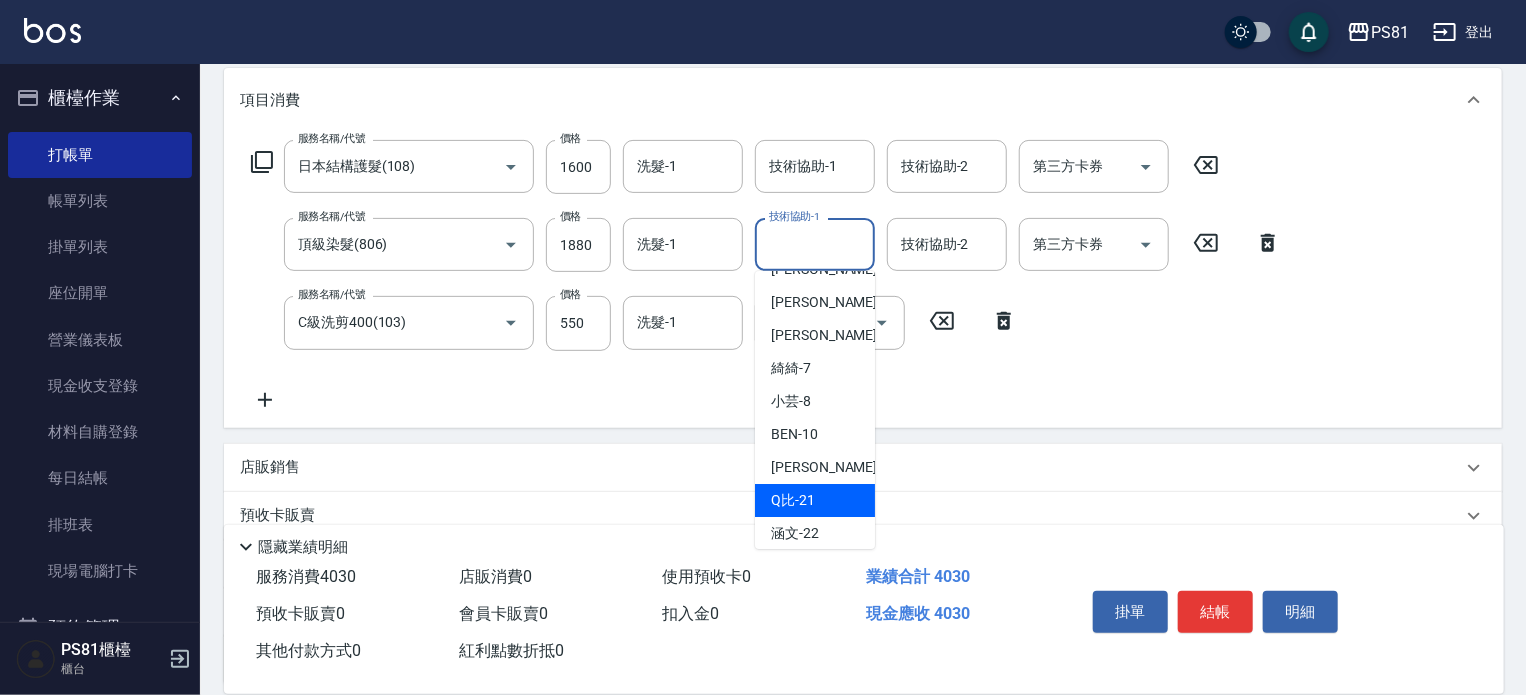 click on "Q比 -21" at bounding box center [793, 500] 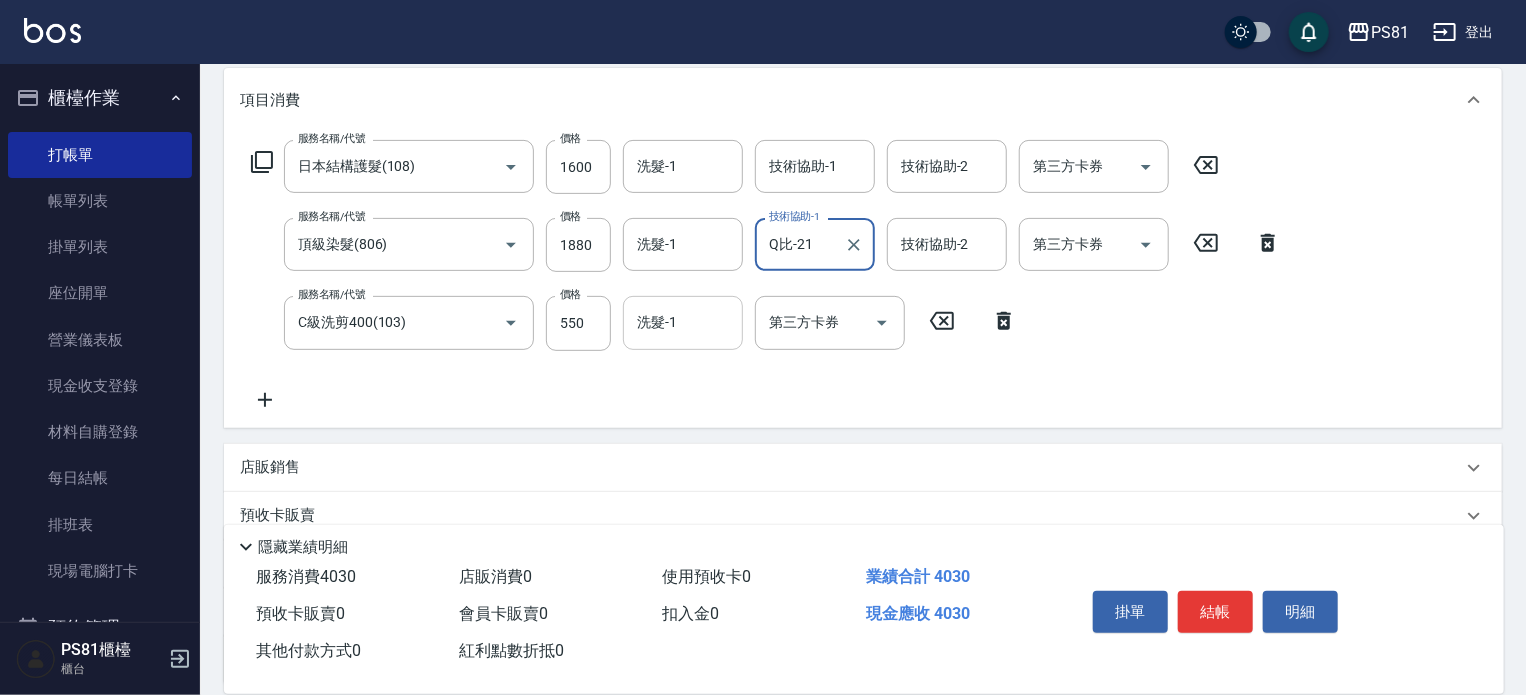 click on "洗髮-1" at bounding box center (683, 322) 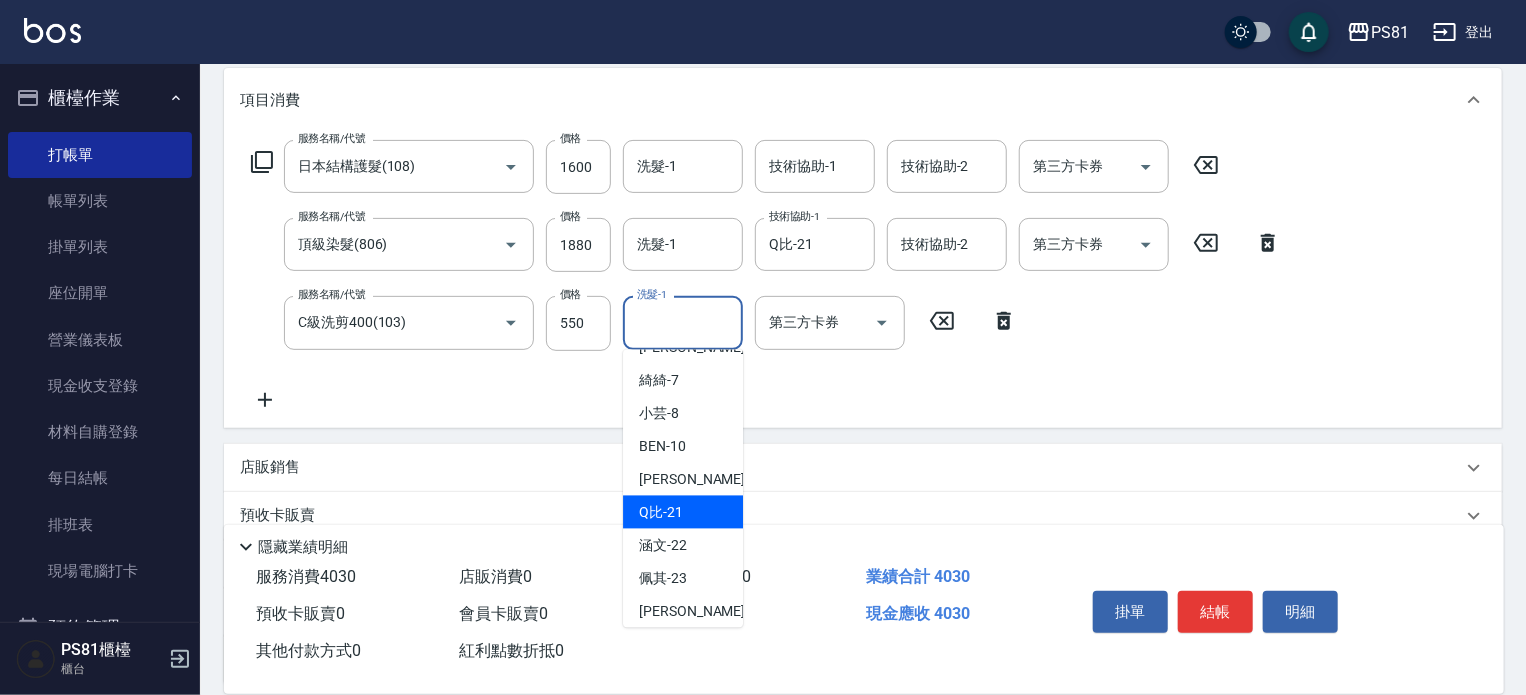 scroll, scrollTop: 340, scrollLeft: 0, axis: vertical 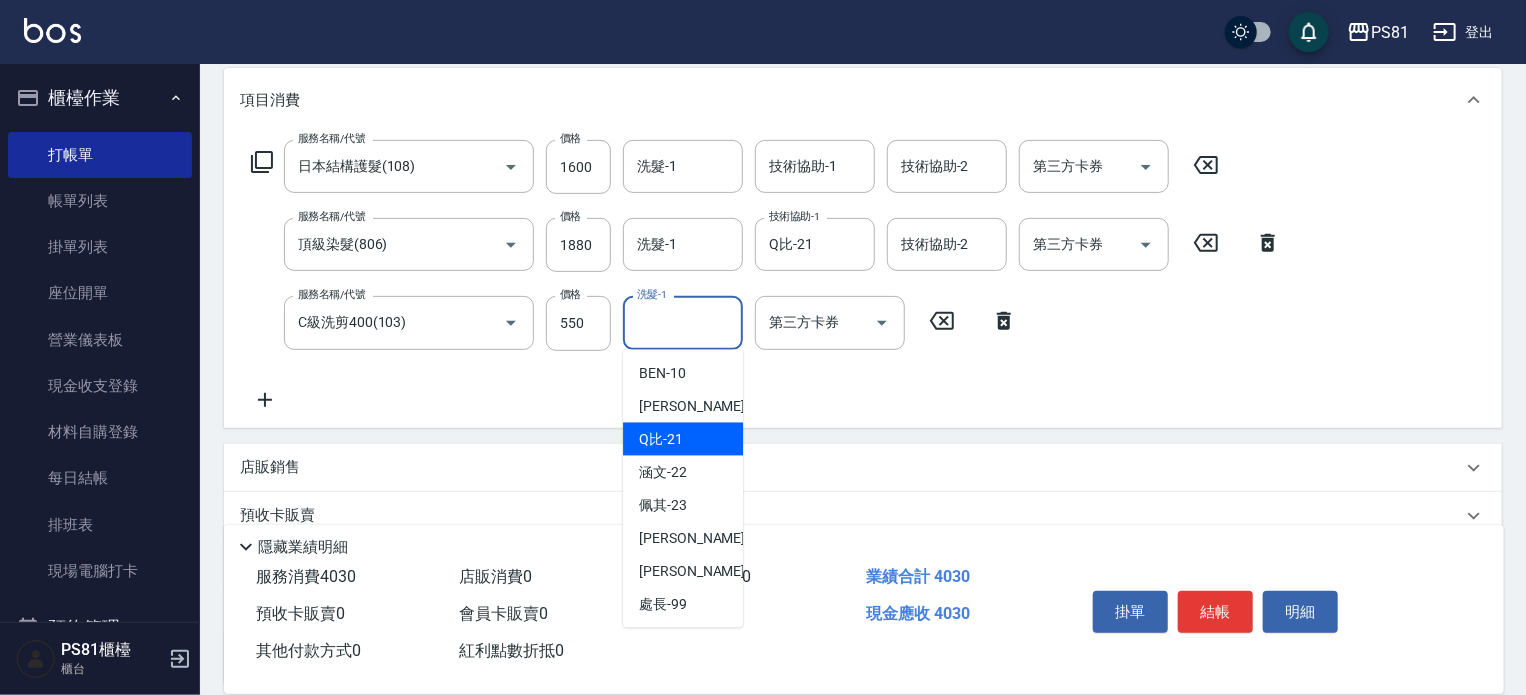 click on "Q比 -21" at bounding box center [661, 439] 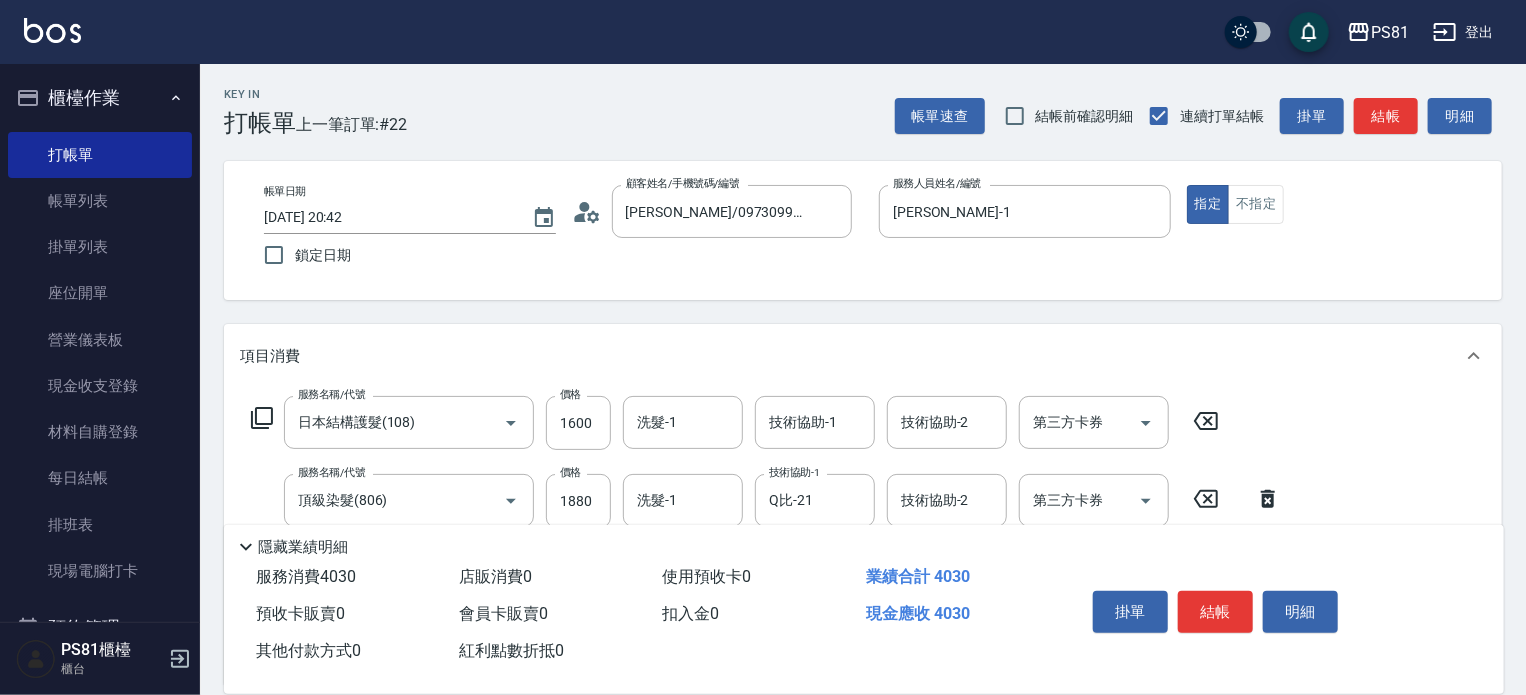 scroll, scrollTop: 434, scrollLeft: 0, axis: vertical 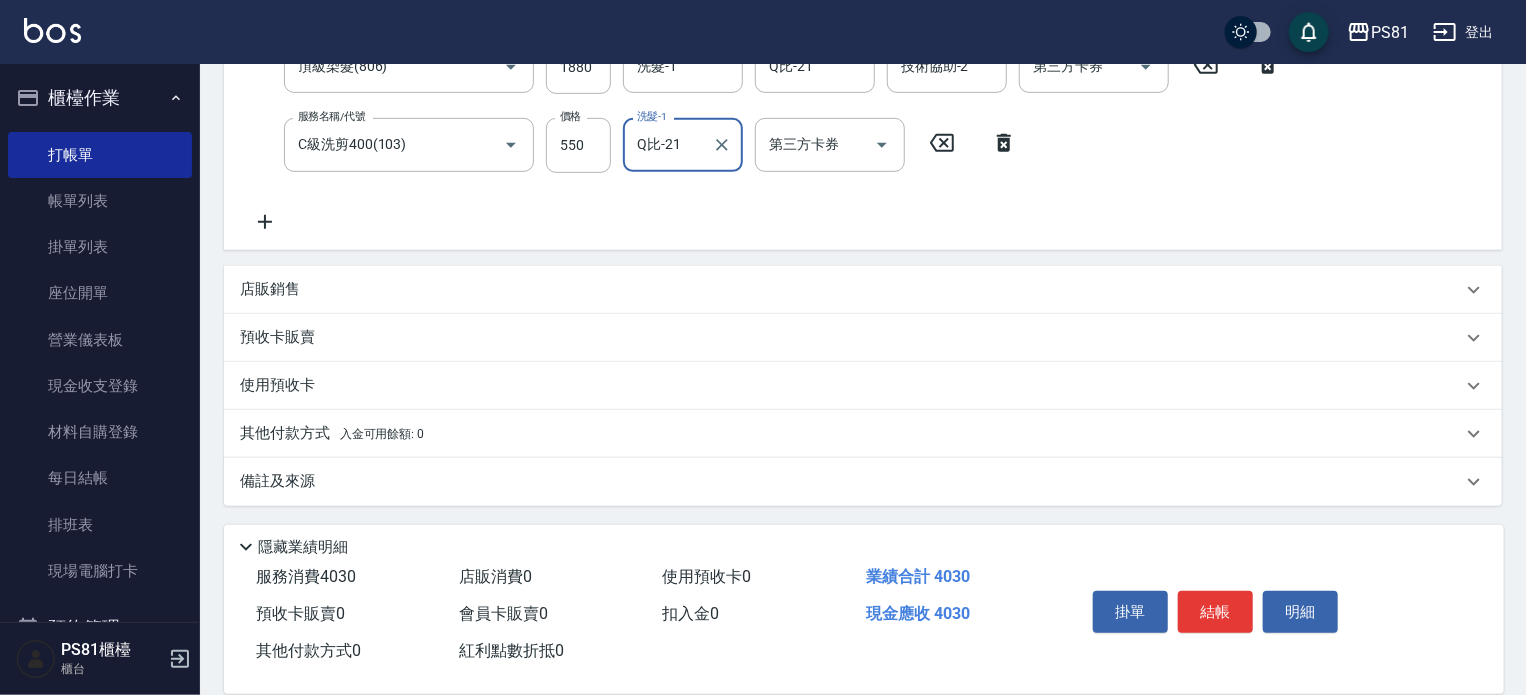 click on "其他付款方式 入金可用餘額: 0" at bounding box center (332, 434) 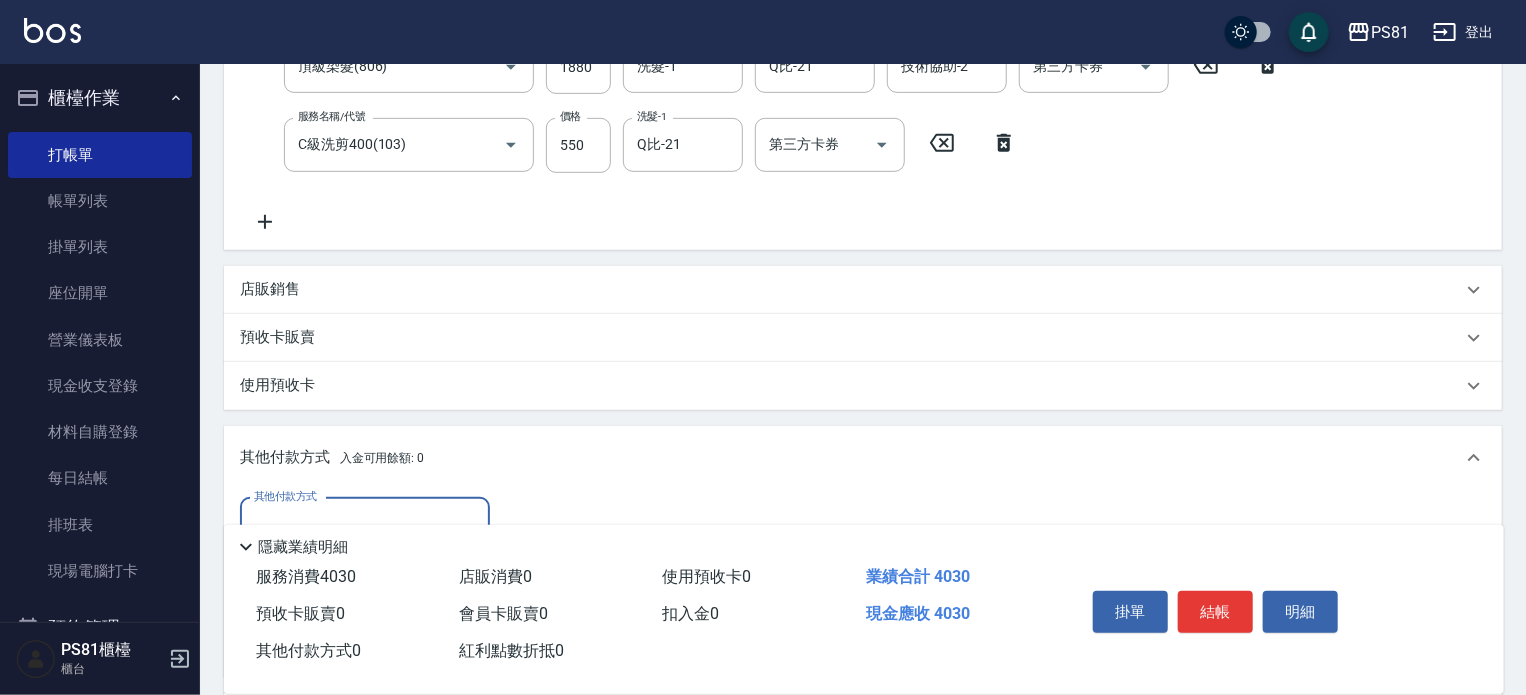 scroll, scrollTop: 0, scrollLeft: 0, axis: both 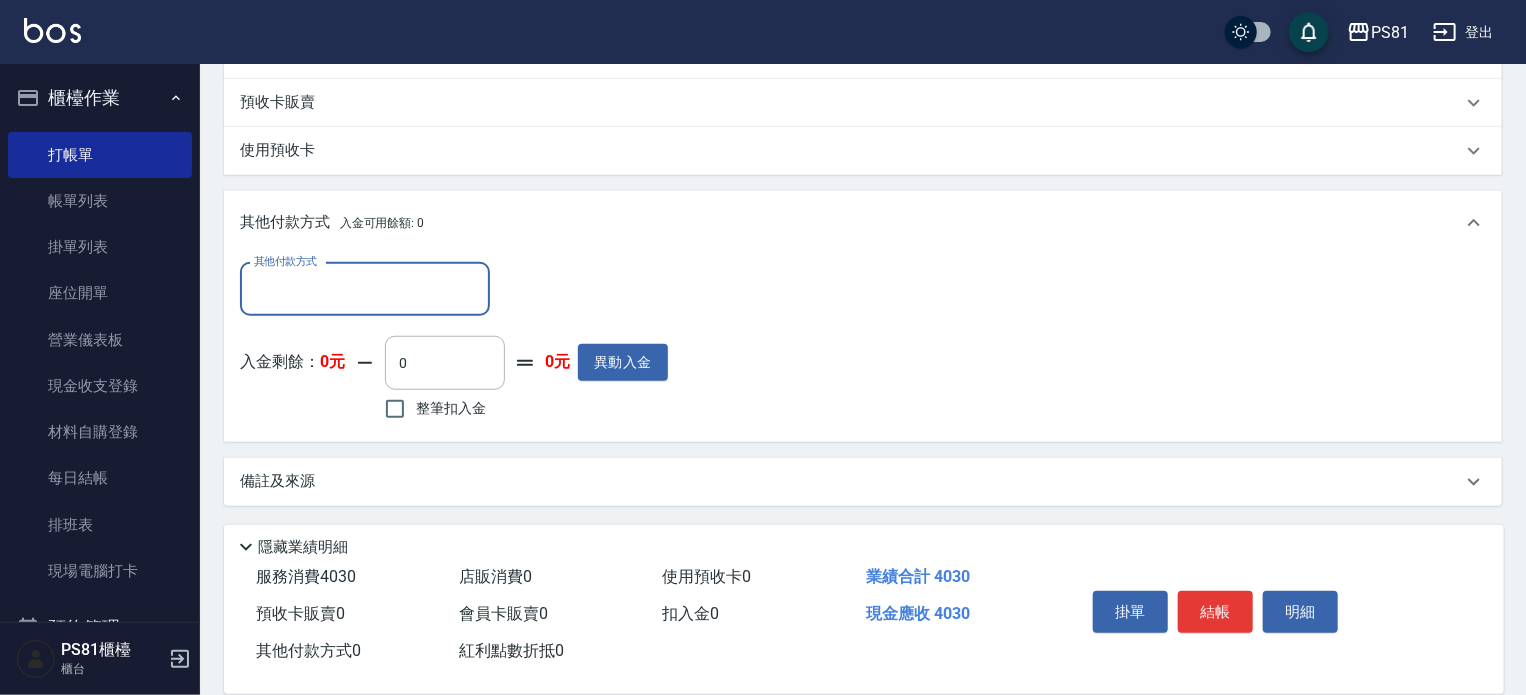 click on "其他付款方式" at bounding box center (365, 289) 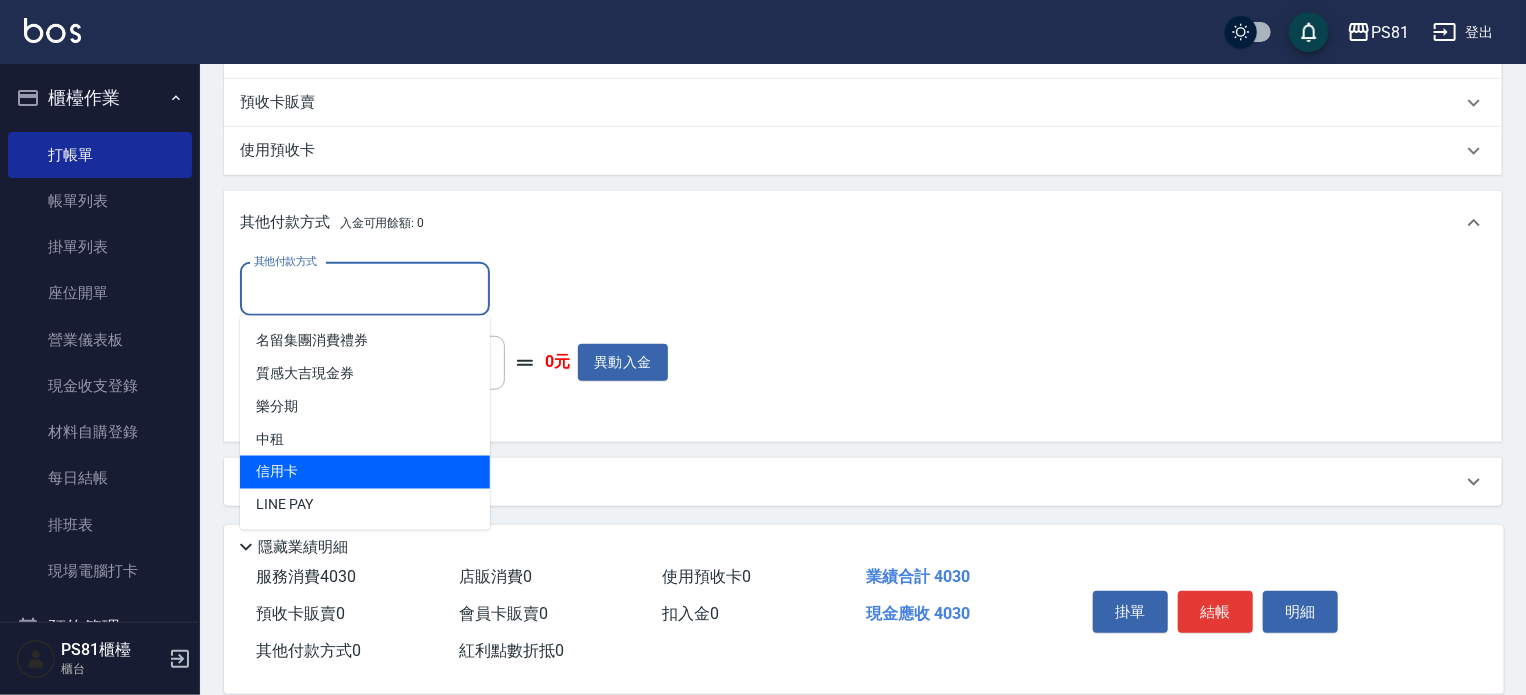click on "信用卡" at bounding box center (365, 472) 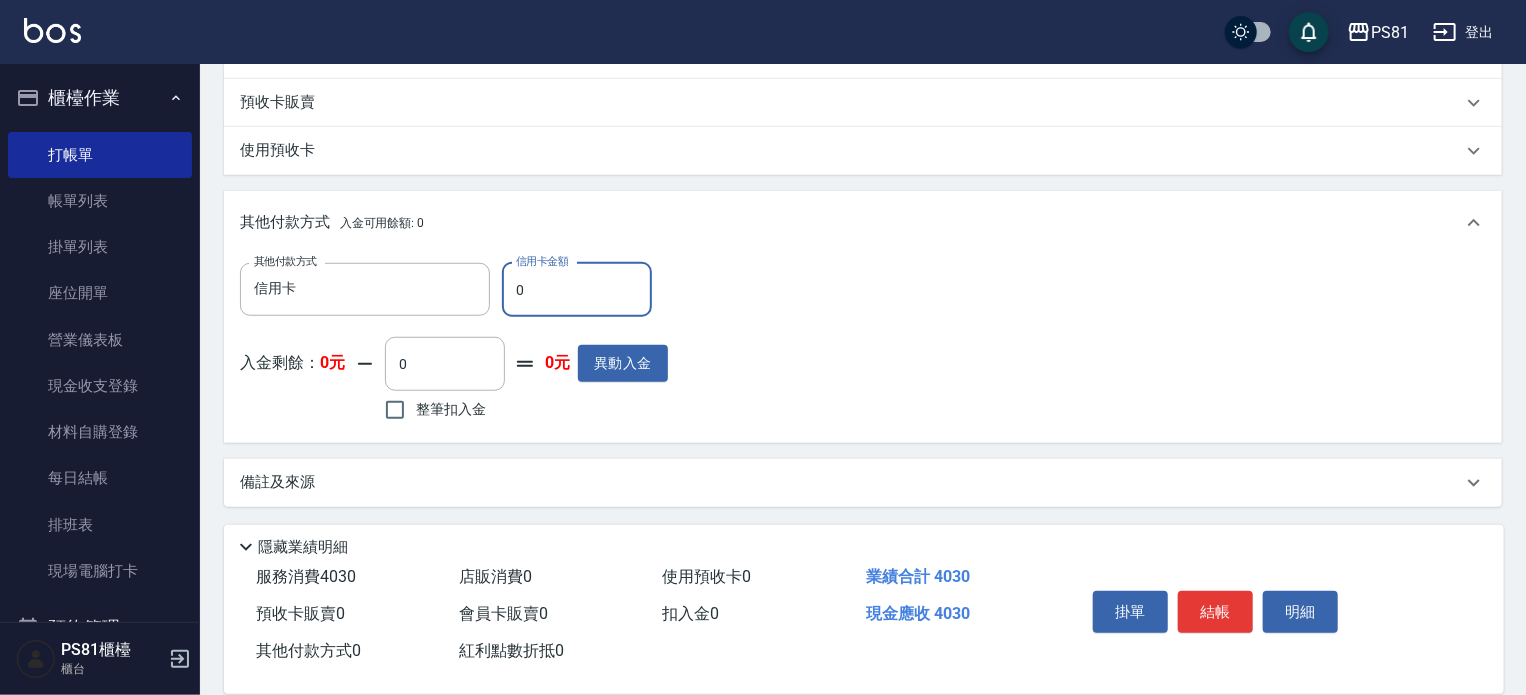 click on "0" at bounding box center [577, 290] 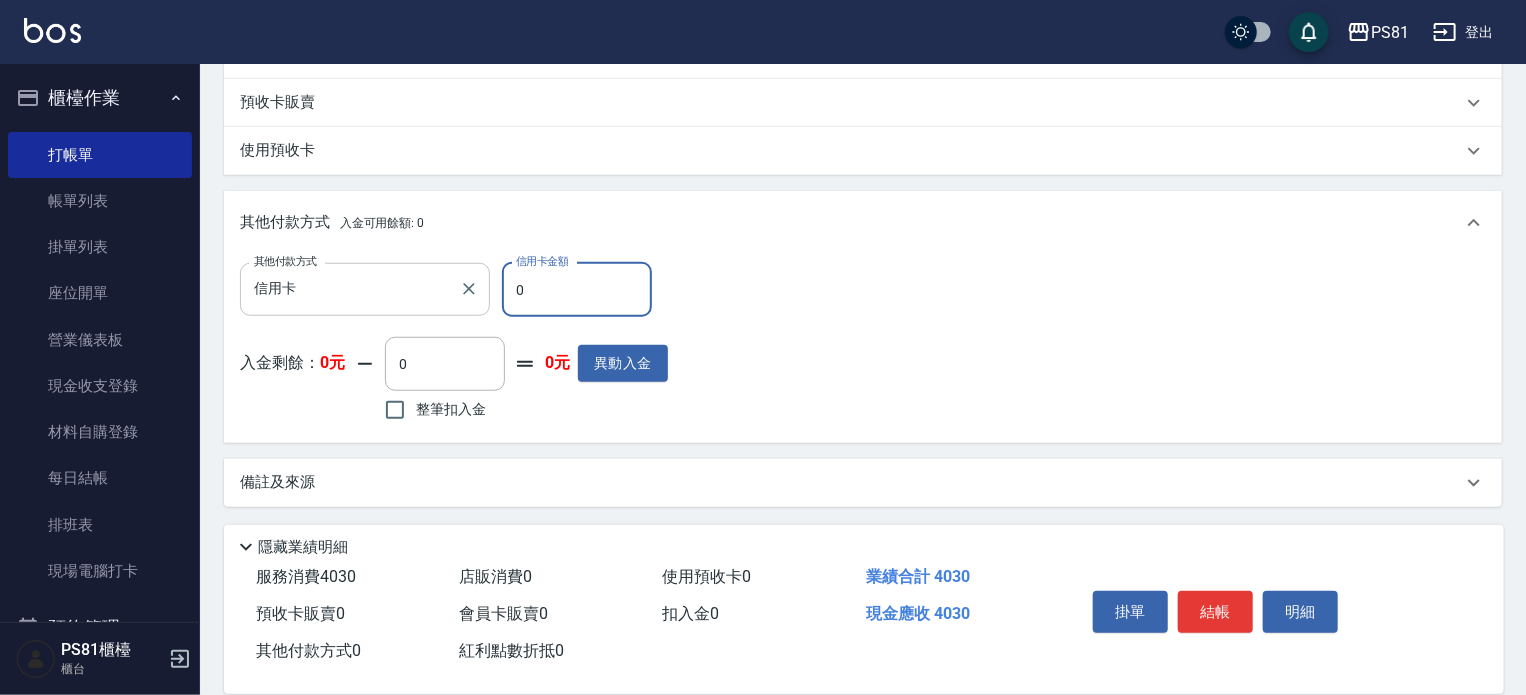 drag, startPoint x: 521, startPoint y: 299, endPoint x: 472, endPoint y: 311, distance: 50.447994 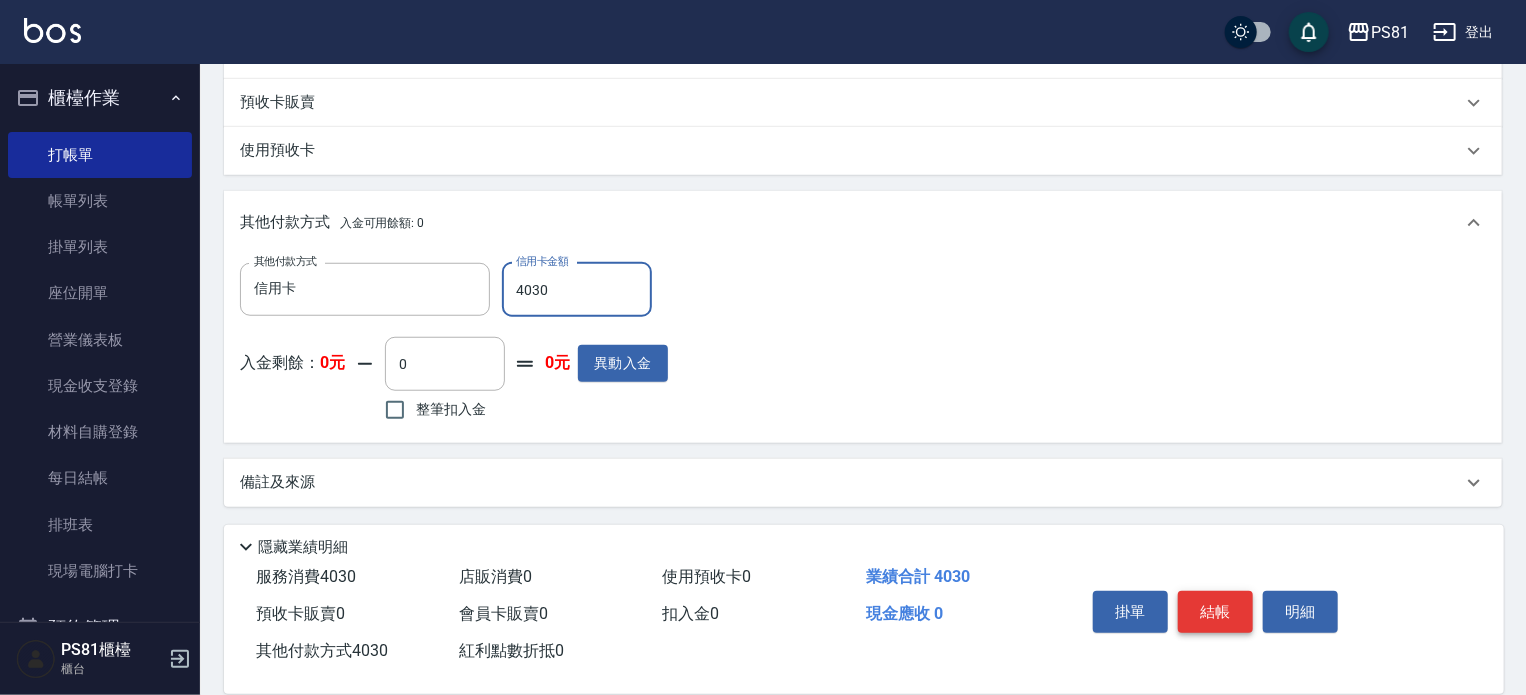 type on "4030" 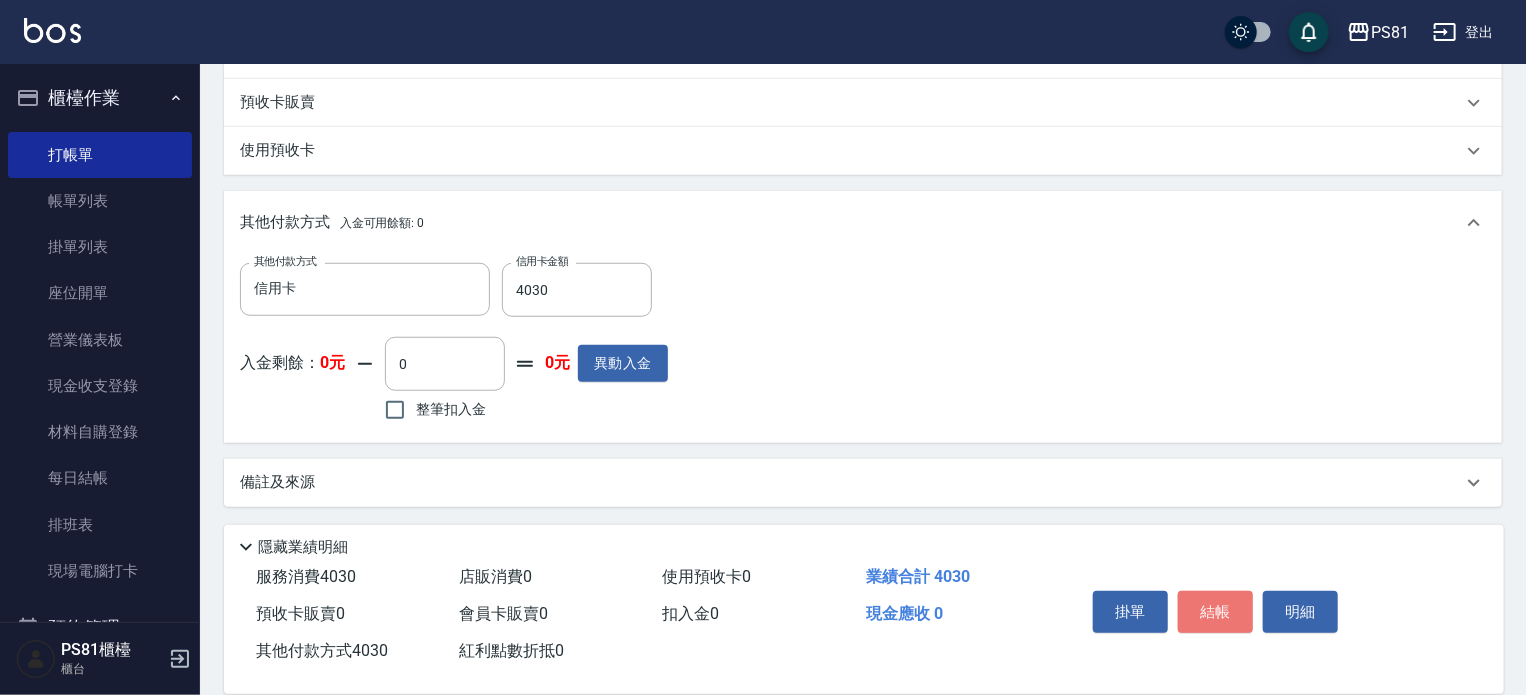 click on "結帳" at bounding box center (1215, 612) 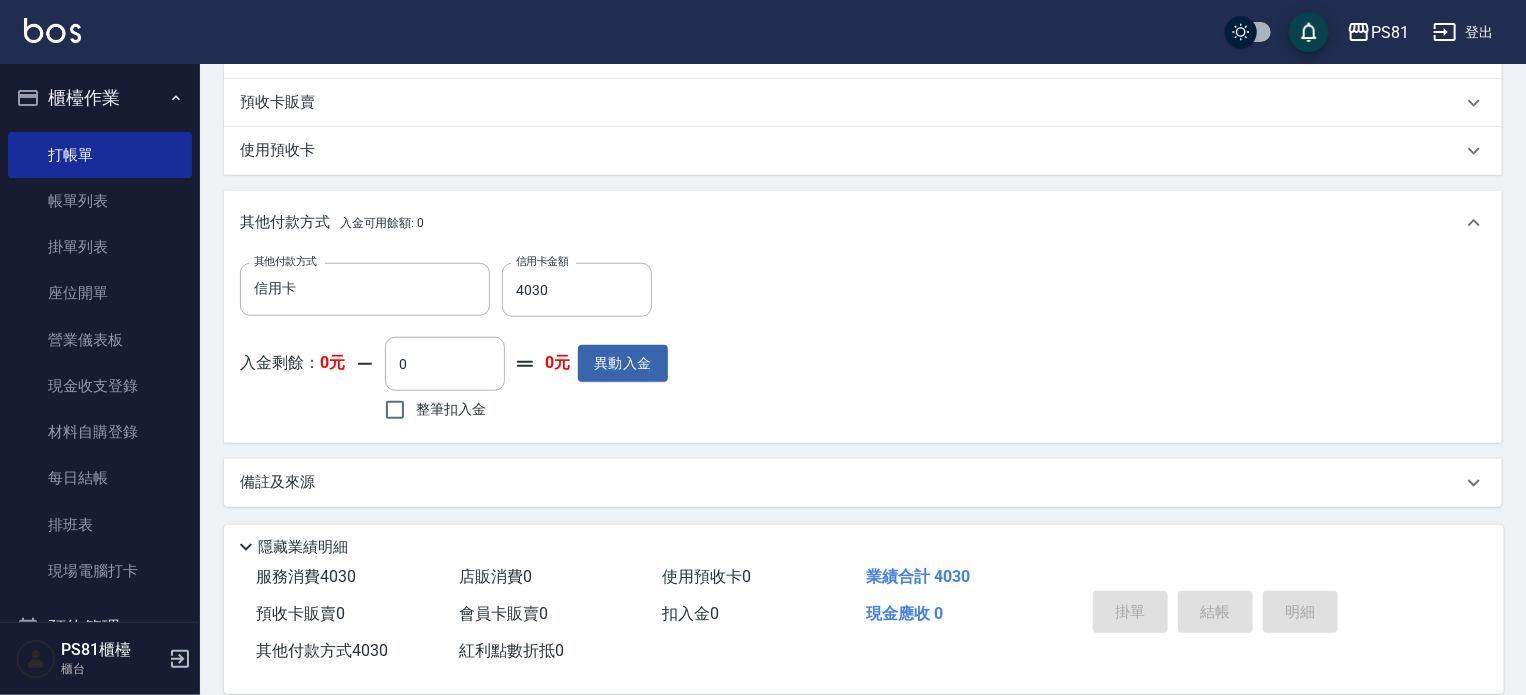type on "[DATE] 20:47" 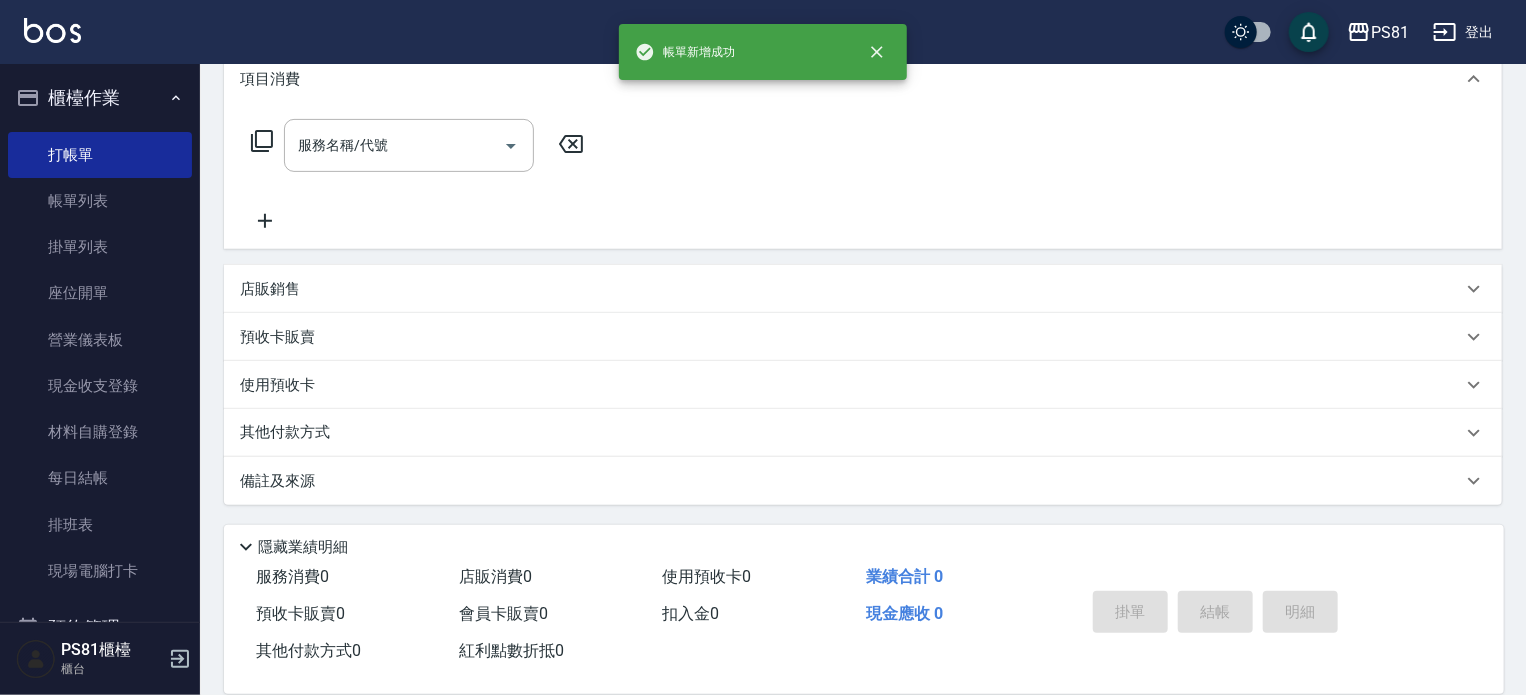 scroll, scrollTop: 0, scrollLeft: 0, axis: both 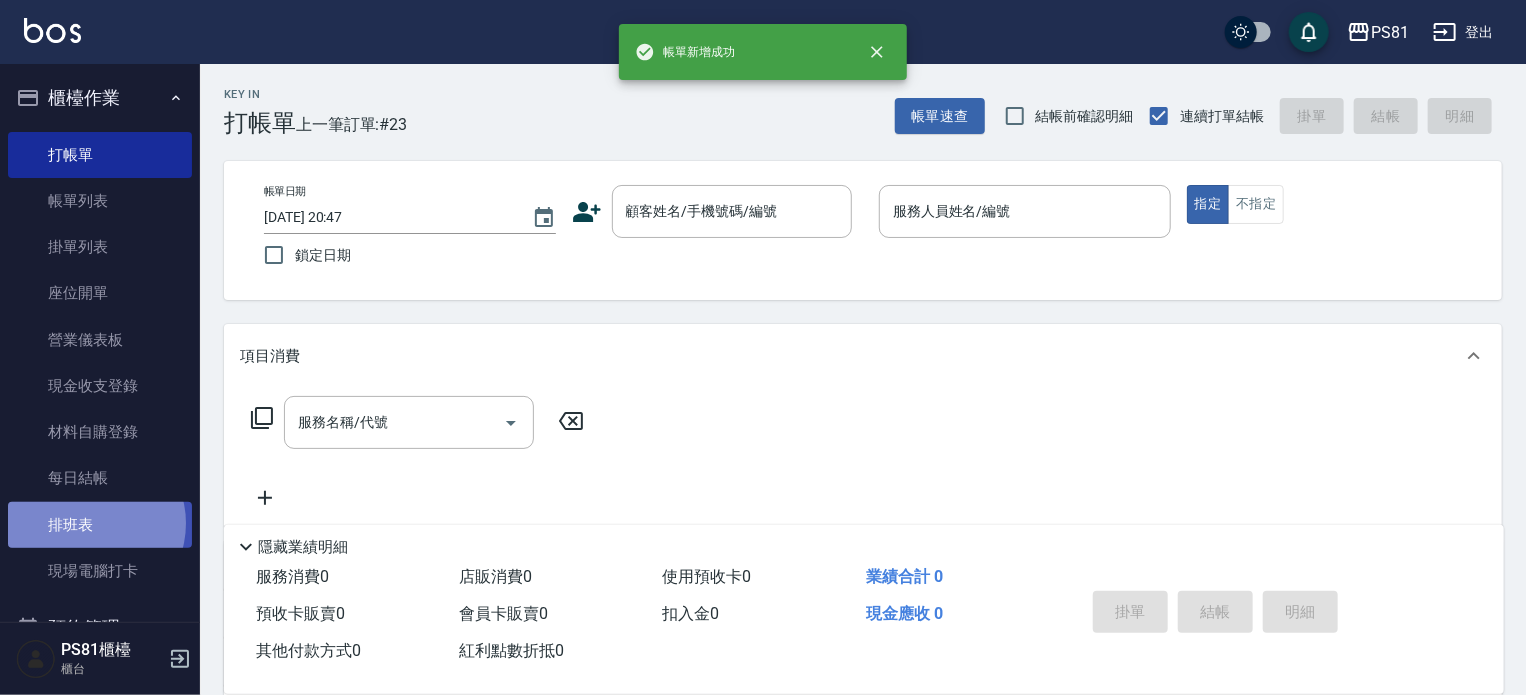 click on "排班表" at bounding box center [100, 525] 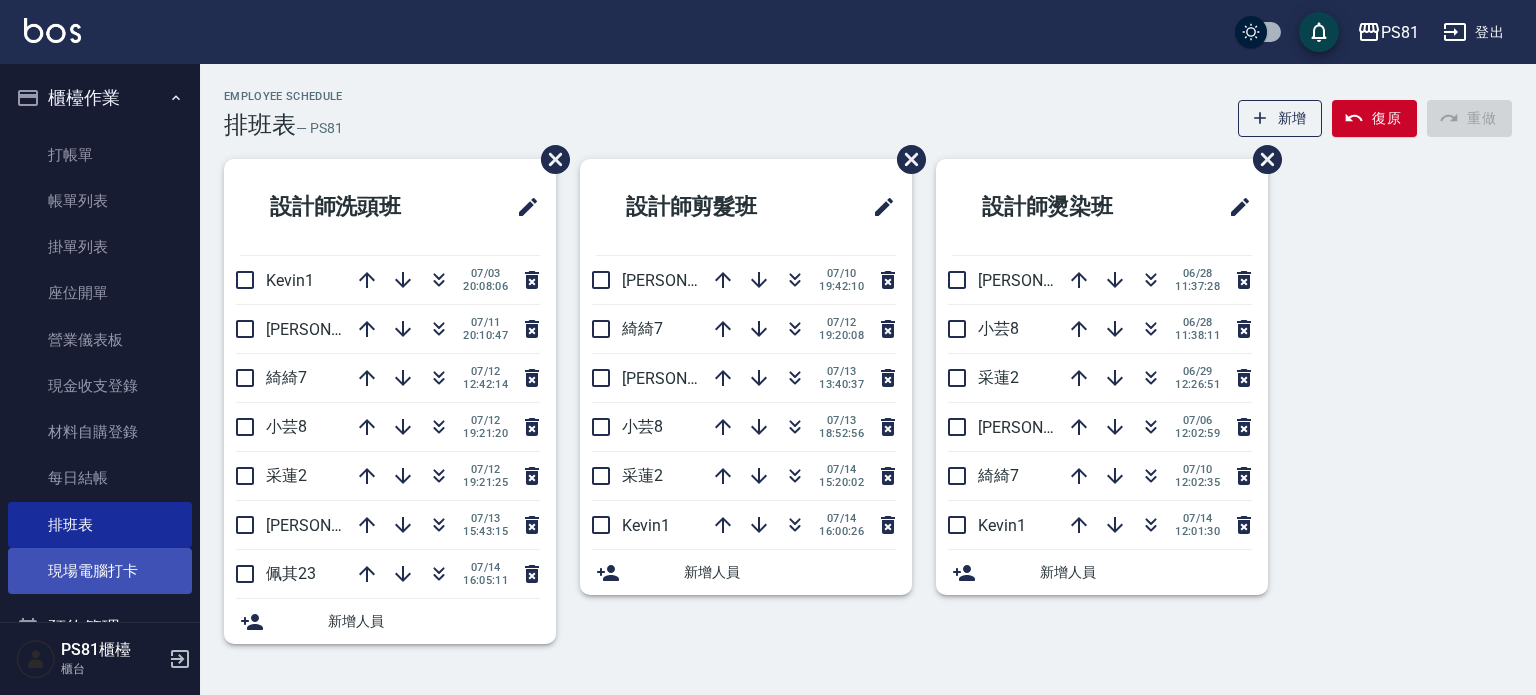 click on "現場電腦打卡" at bounding box center (100, 571) 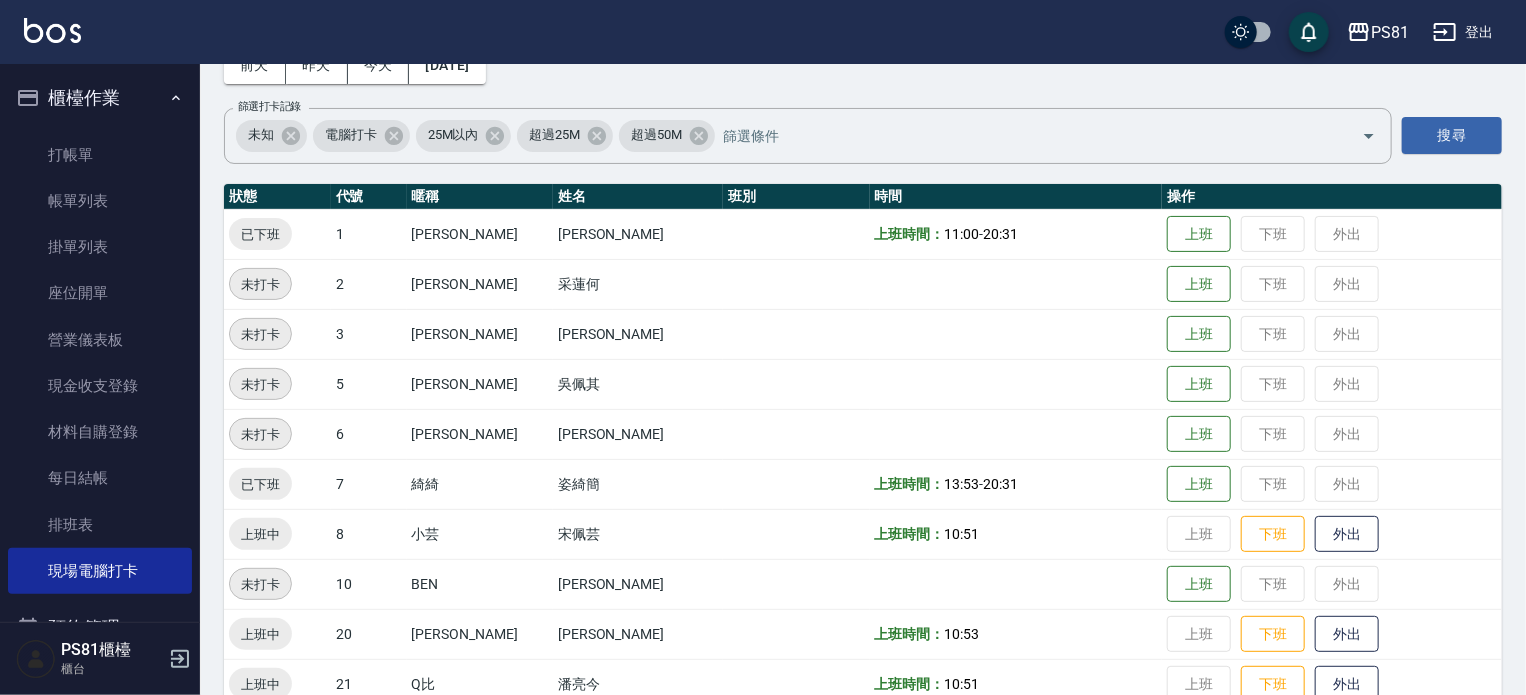 scroll, scrollTop: 200, scrollLeft: 0, axis: vertical 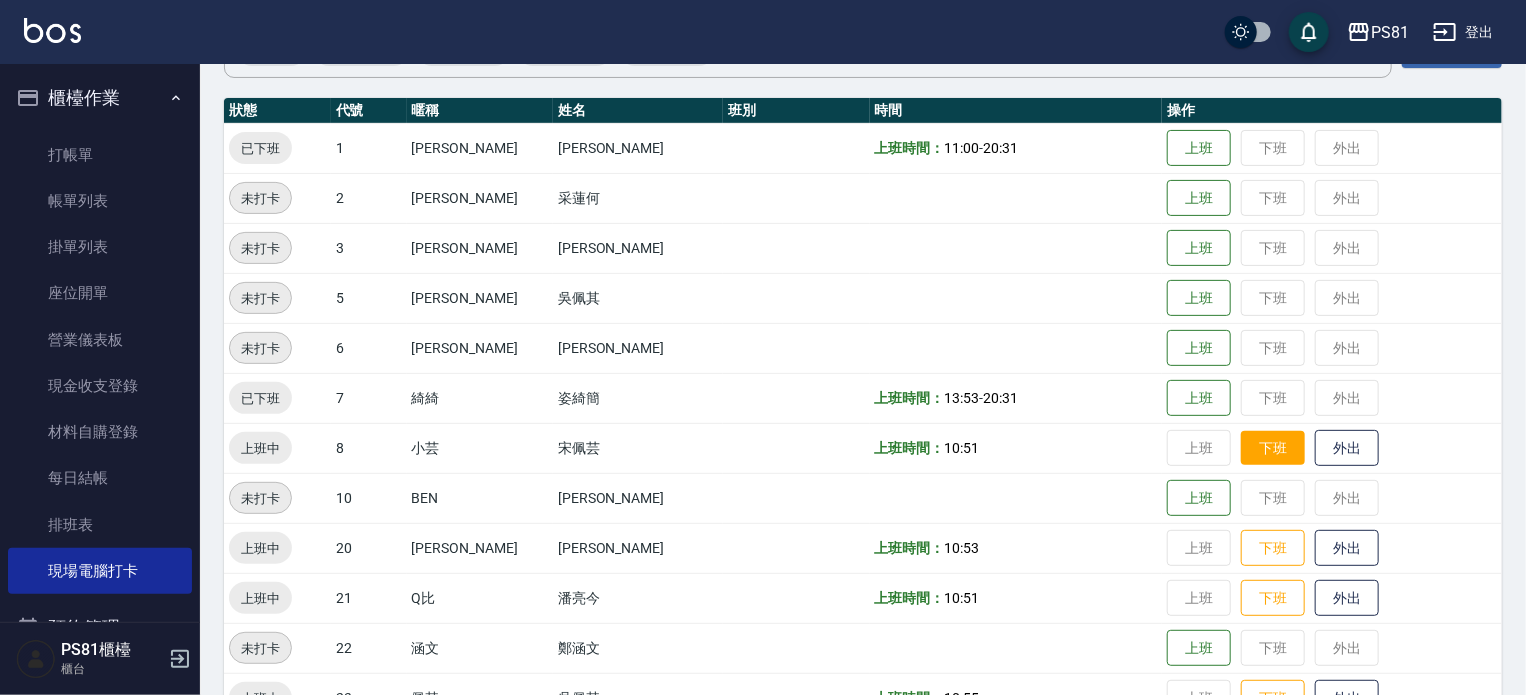 click on "下班" at bounding box center (1273, 448) 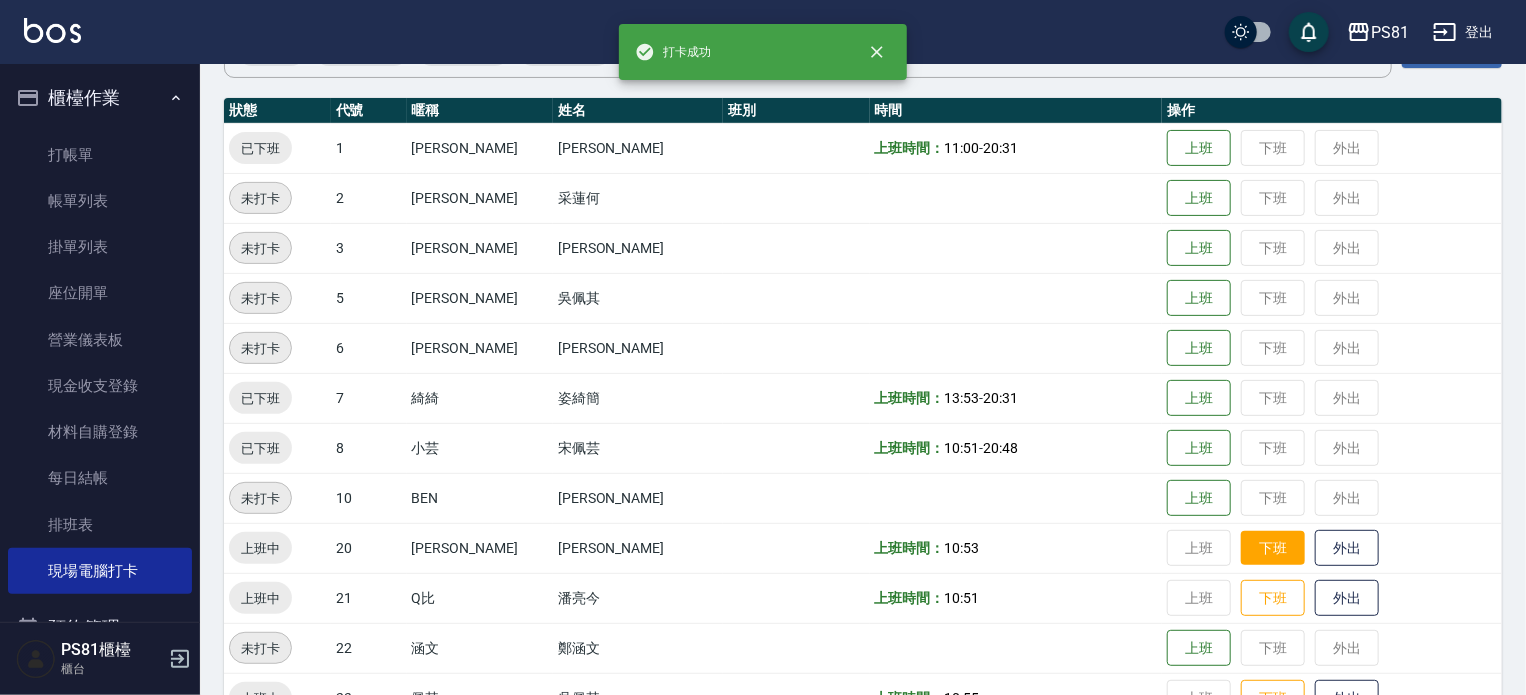 click on "下班" at bounding box center (1273, 548) 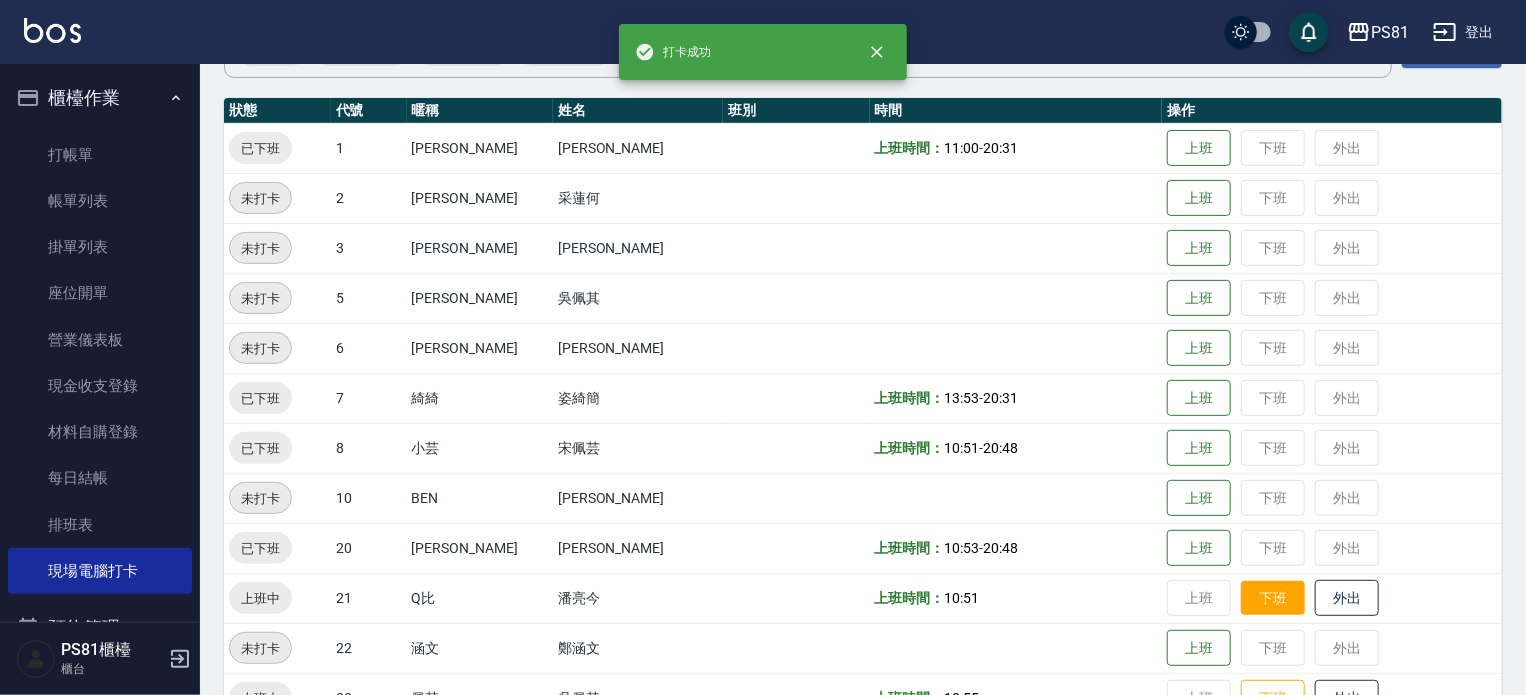 click on "下班" at bounding box center (1273, 598) 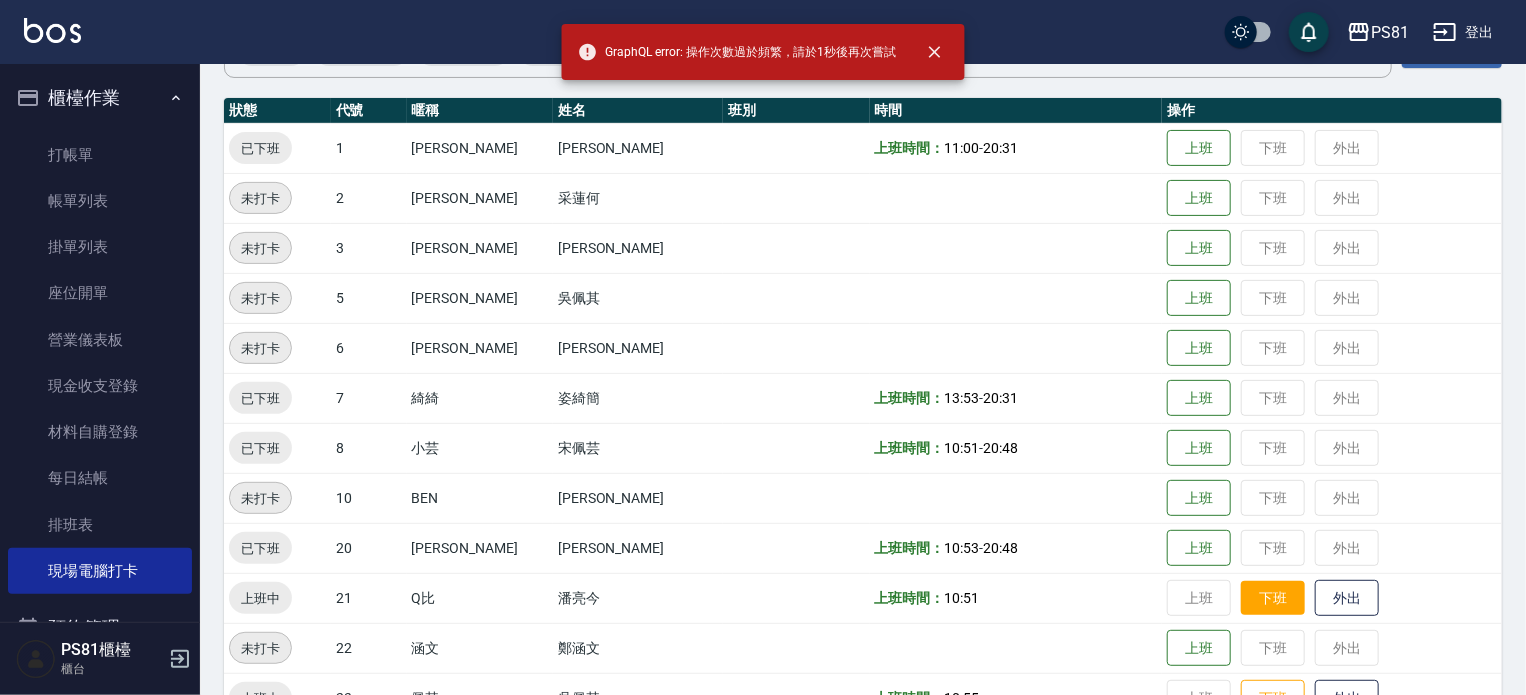 click on "下班" at bounding box center [1273, 598] 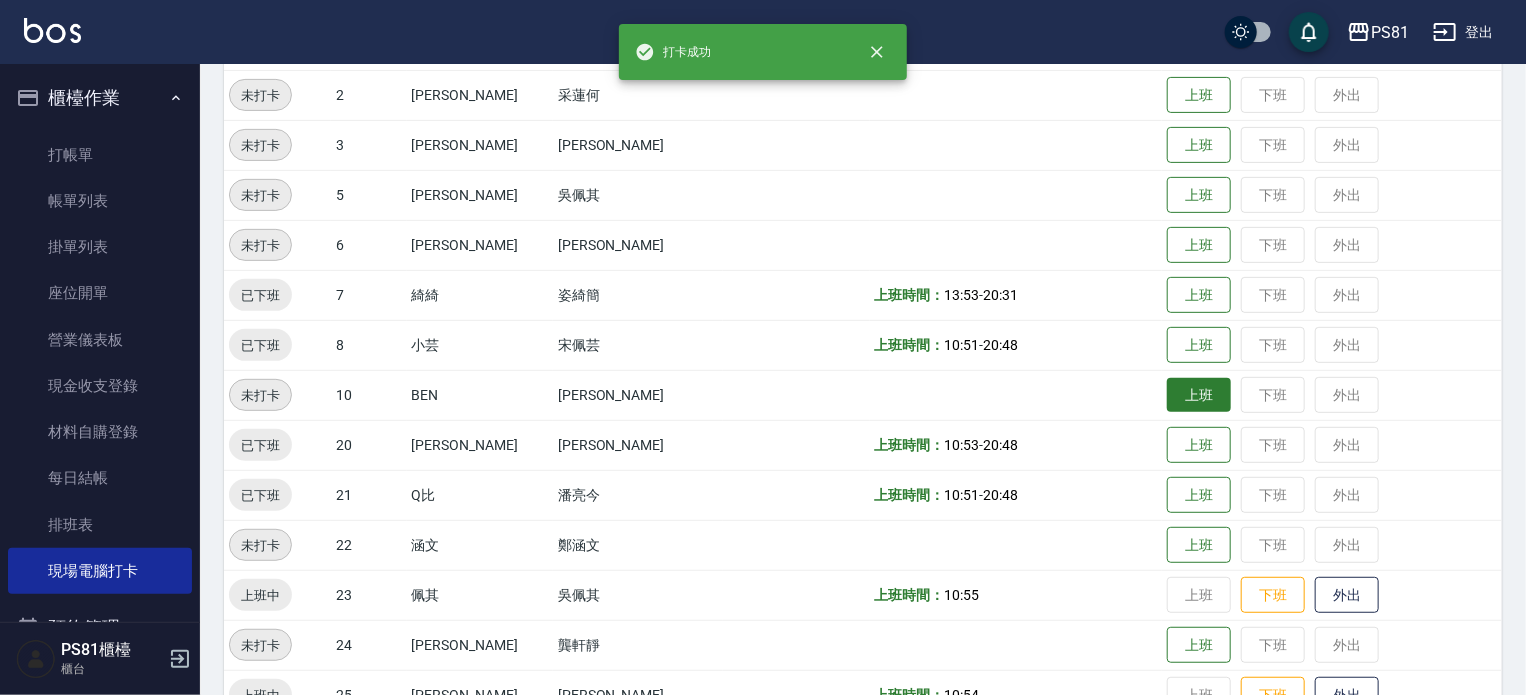 scroll, scrollTop: 400, scrollLeft: 0, axis: vertical 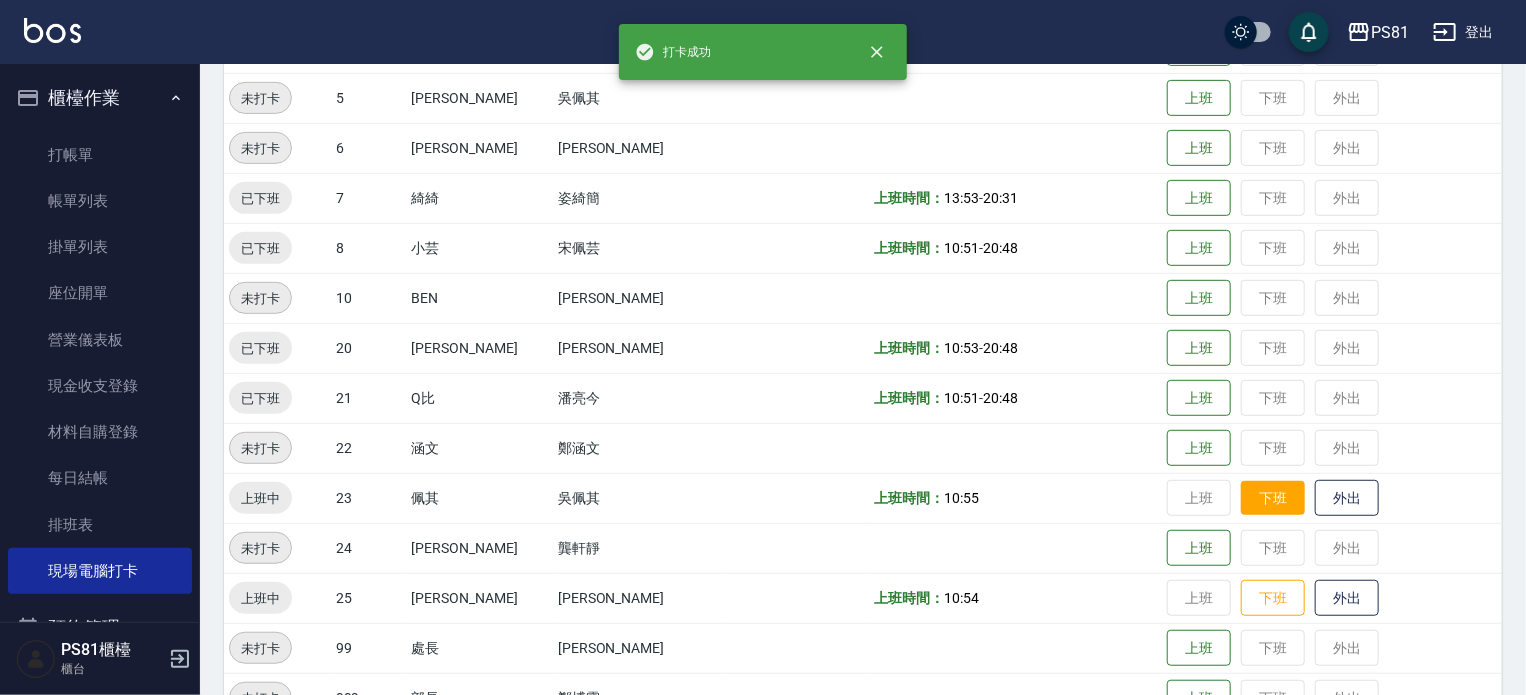 click on "下班" at bounding box center [1273, 498] 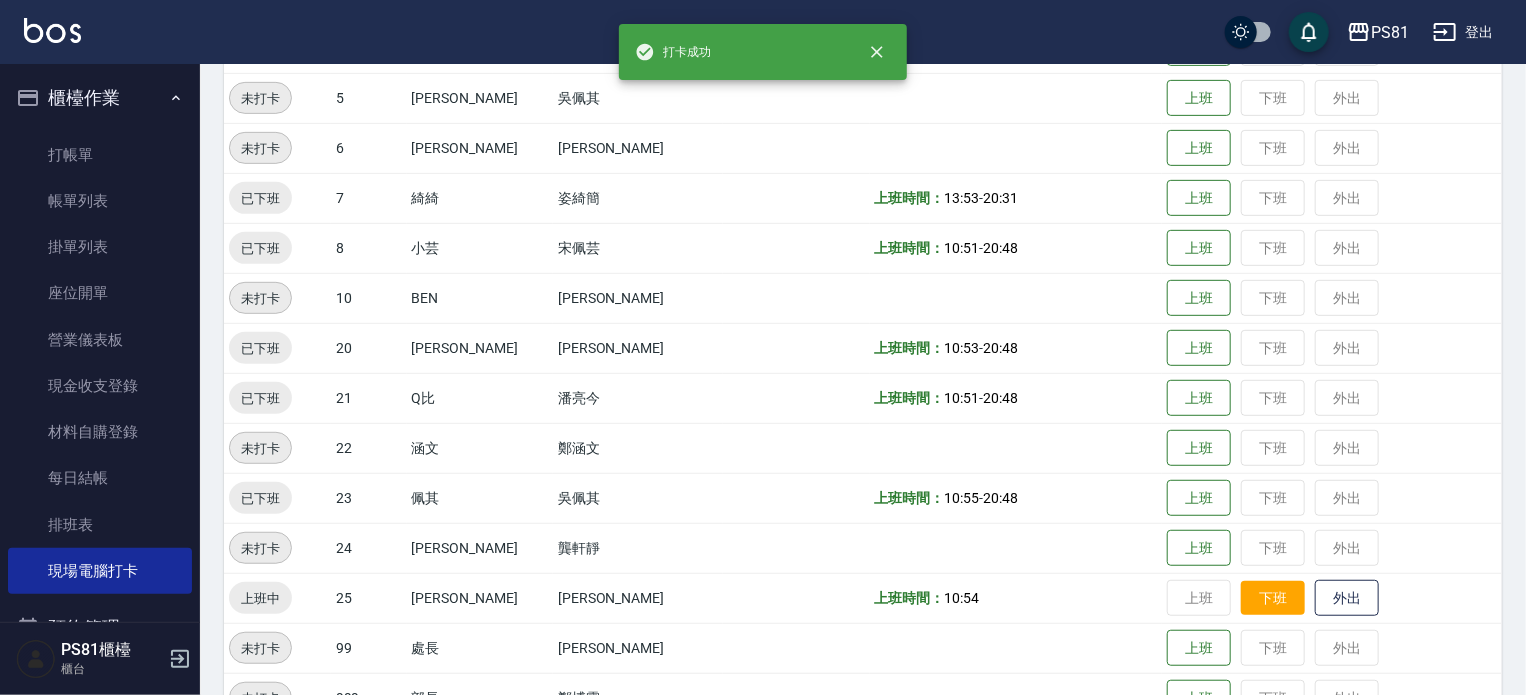 drag, startPoint x: 1255, startPoint y: 601, endPoint x: 1236, endPoint y: 607, distance: 19.924858 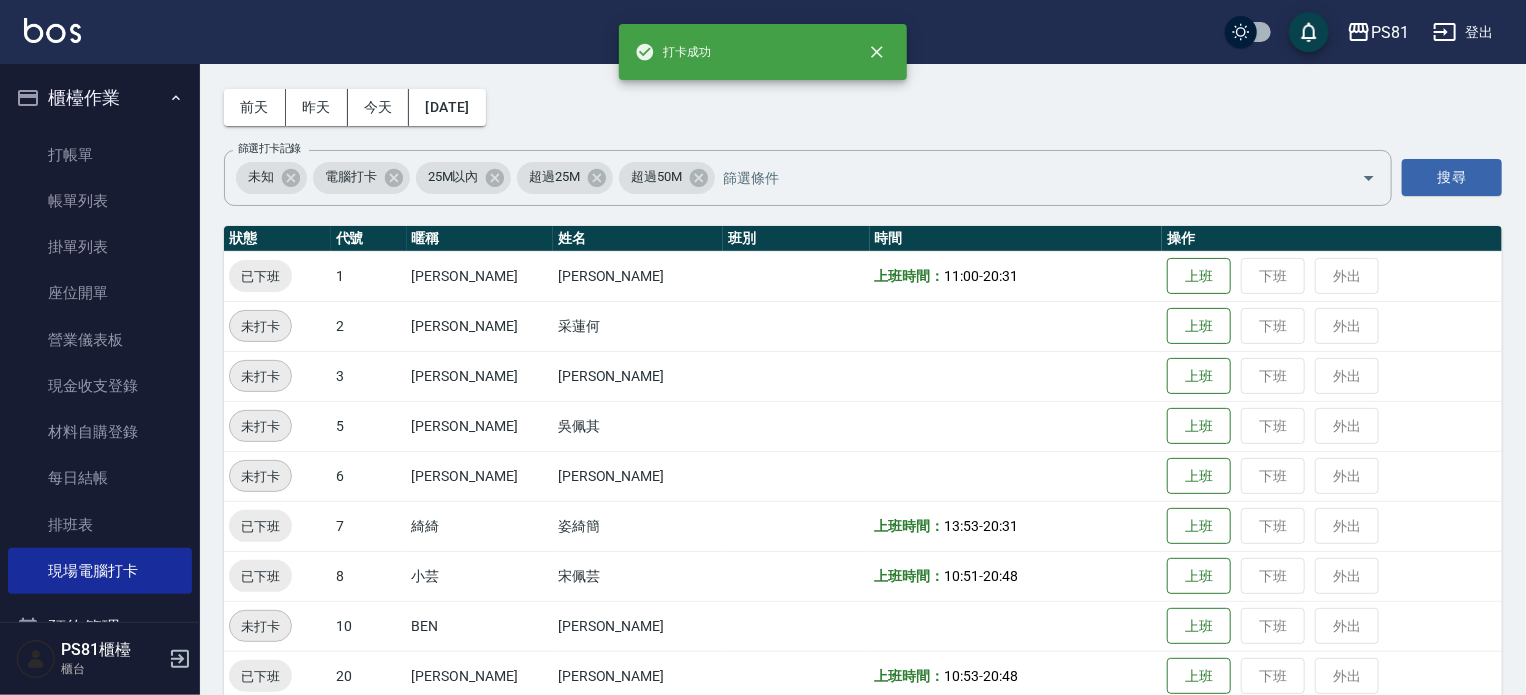 scroll, scrollTop: 0, scrollLeft: 0, axis: both 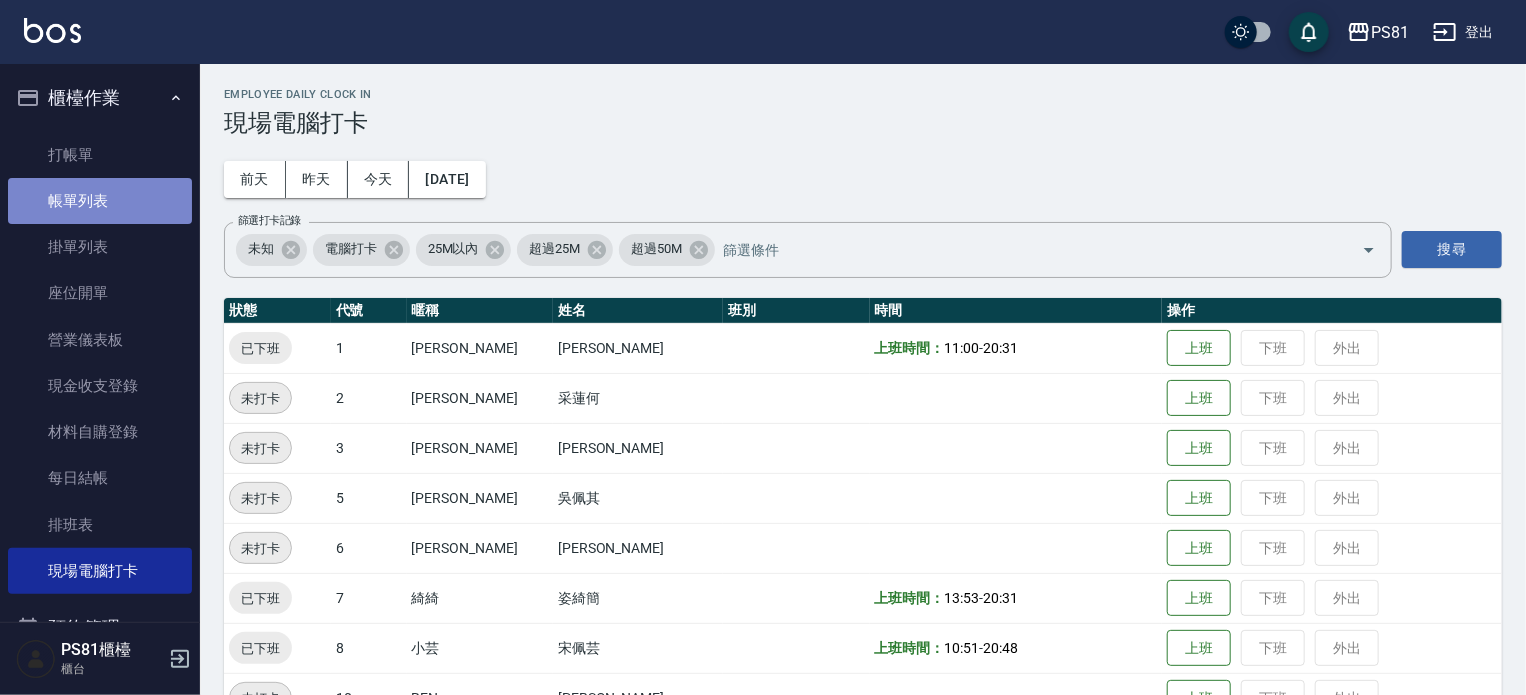 click on "帳單列表" at bounding box center (100, 201) 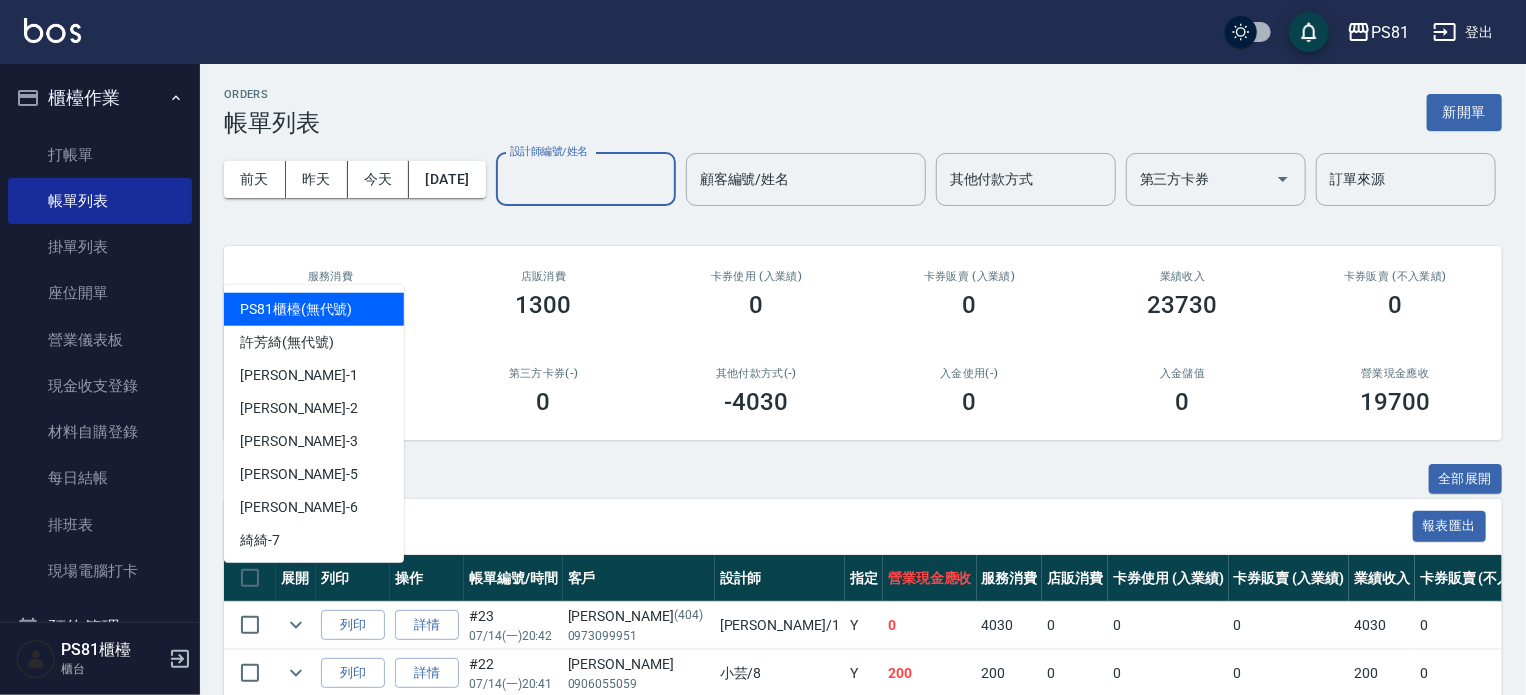 click on "設計師編號/姓名" at bounding box center (586, 179) 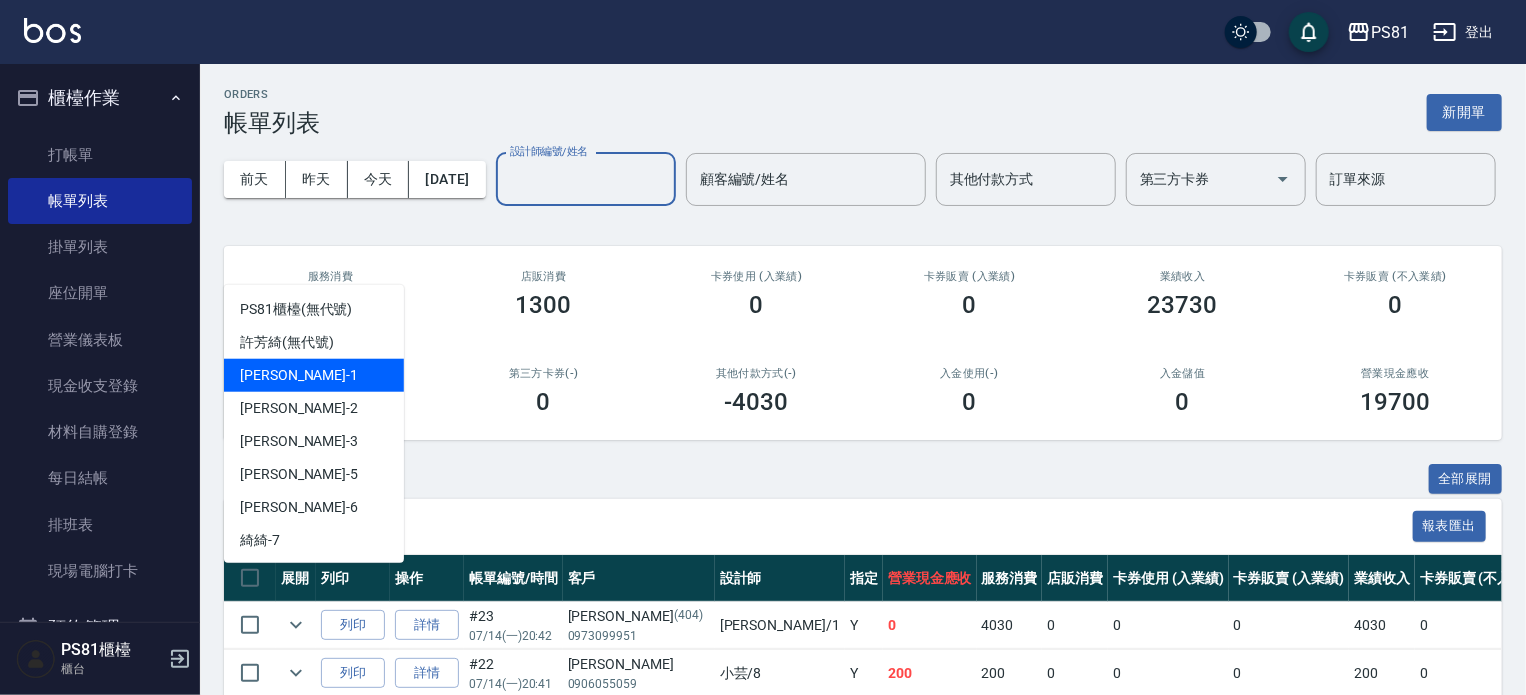 click on "[PERSON_NAME] -1" at bounding box center (314, 375) 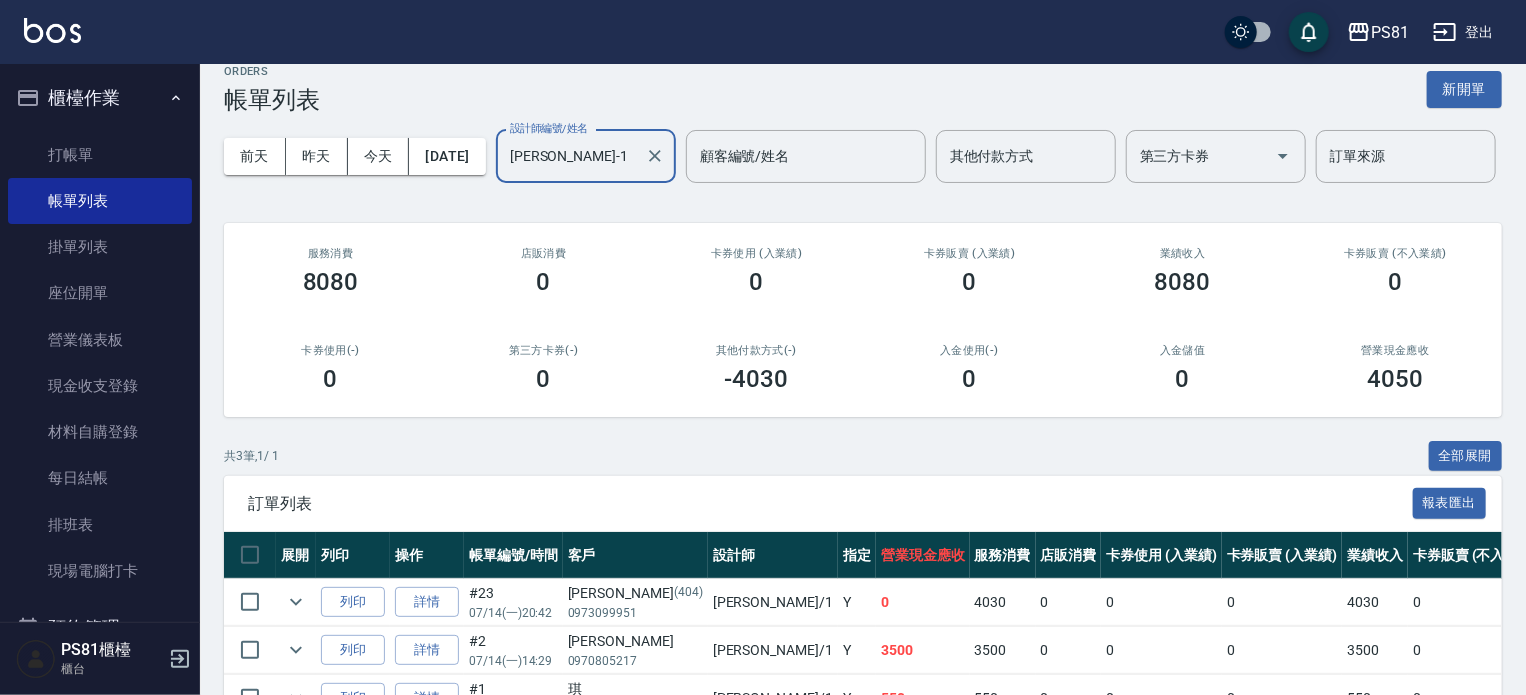 scroll, scrollTop: 0, scrollLeft: 0, axis: both 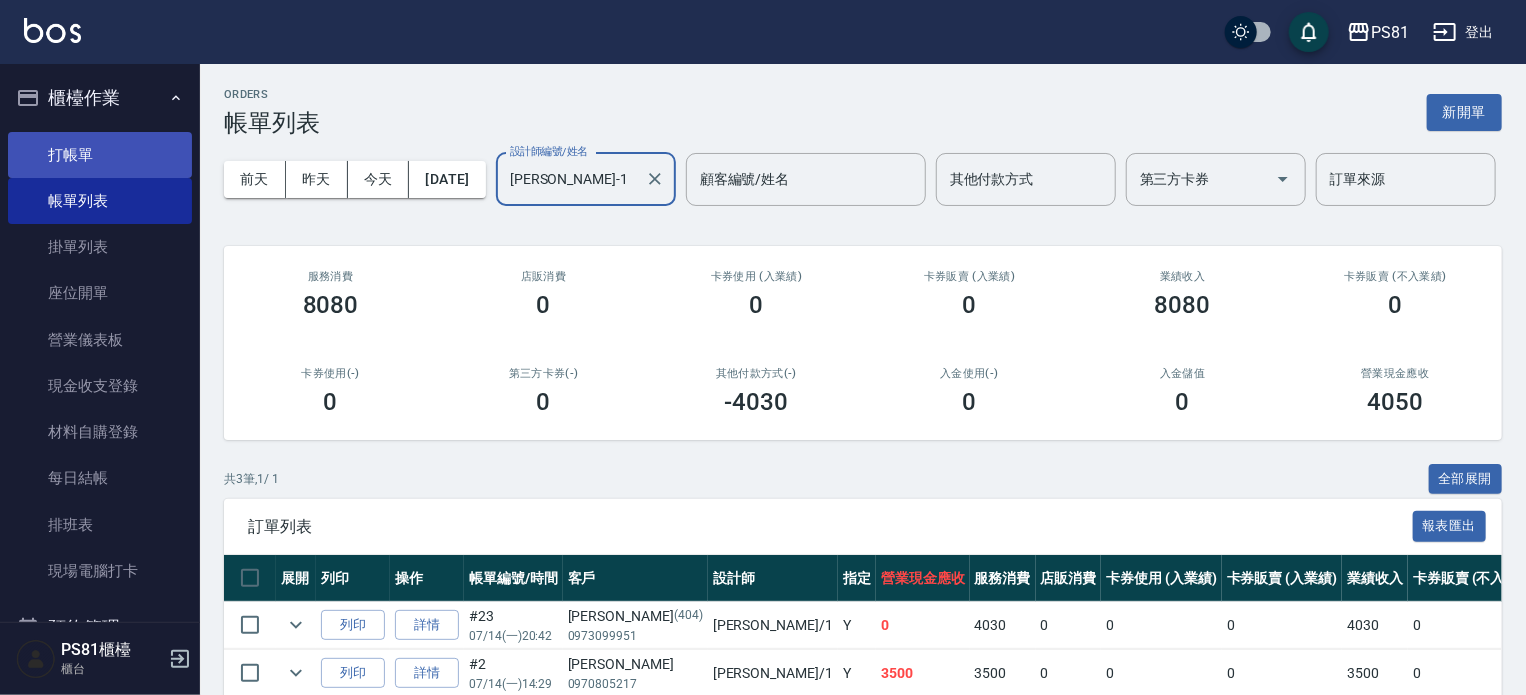 click on "打帳單" at bounding box center (100, 155) 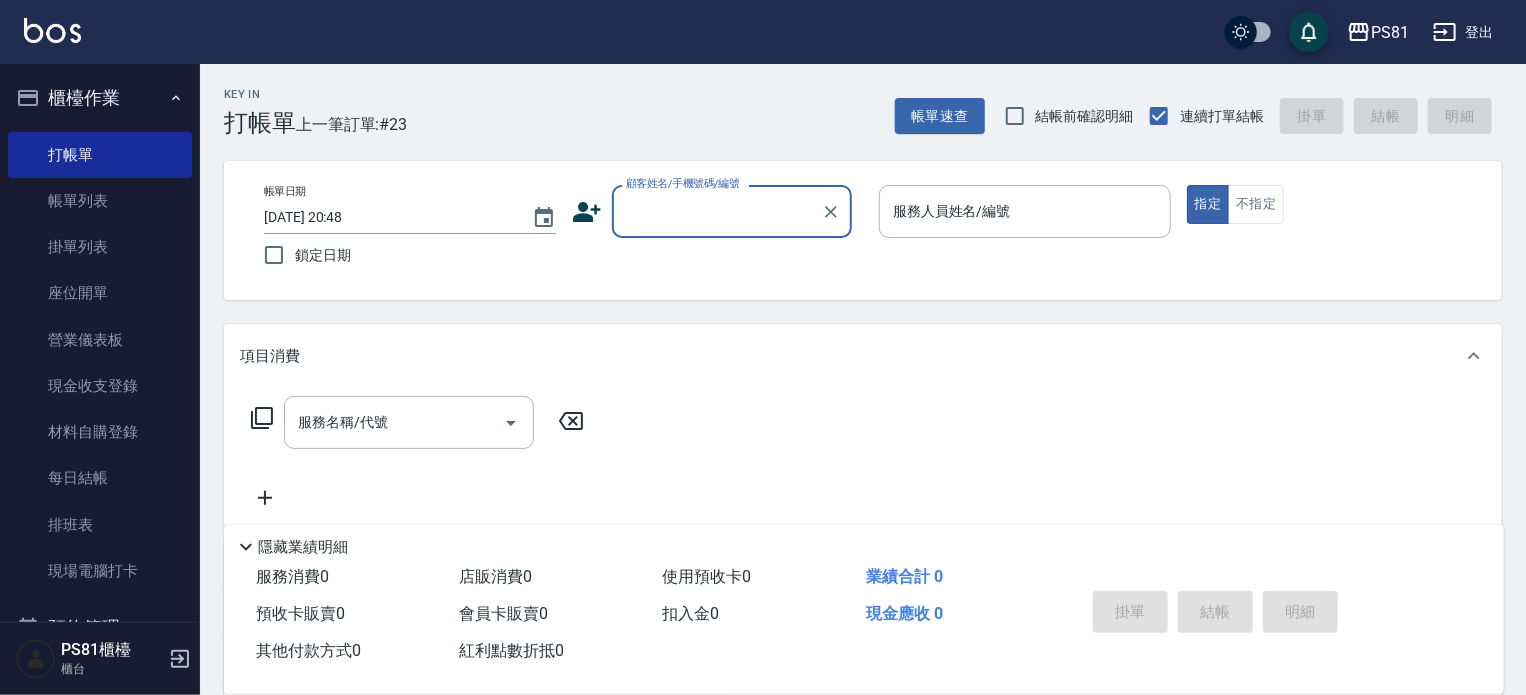 click 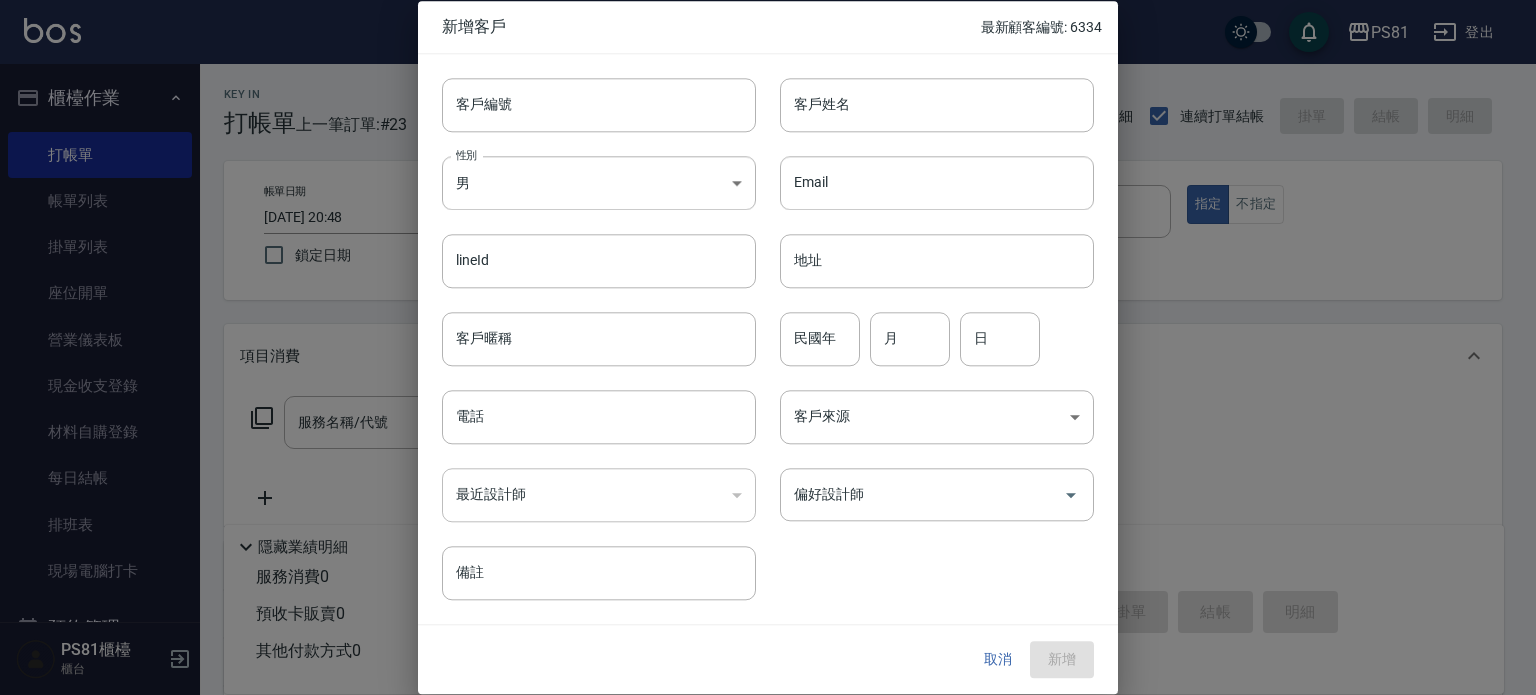 click at bounding box center (768, 347) 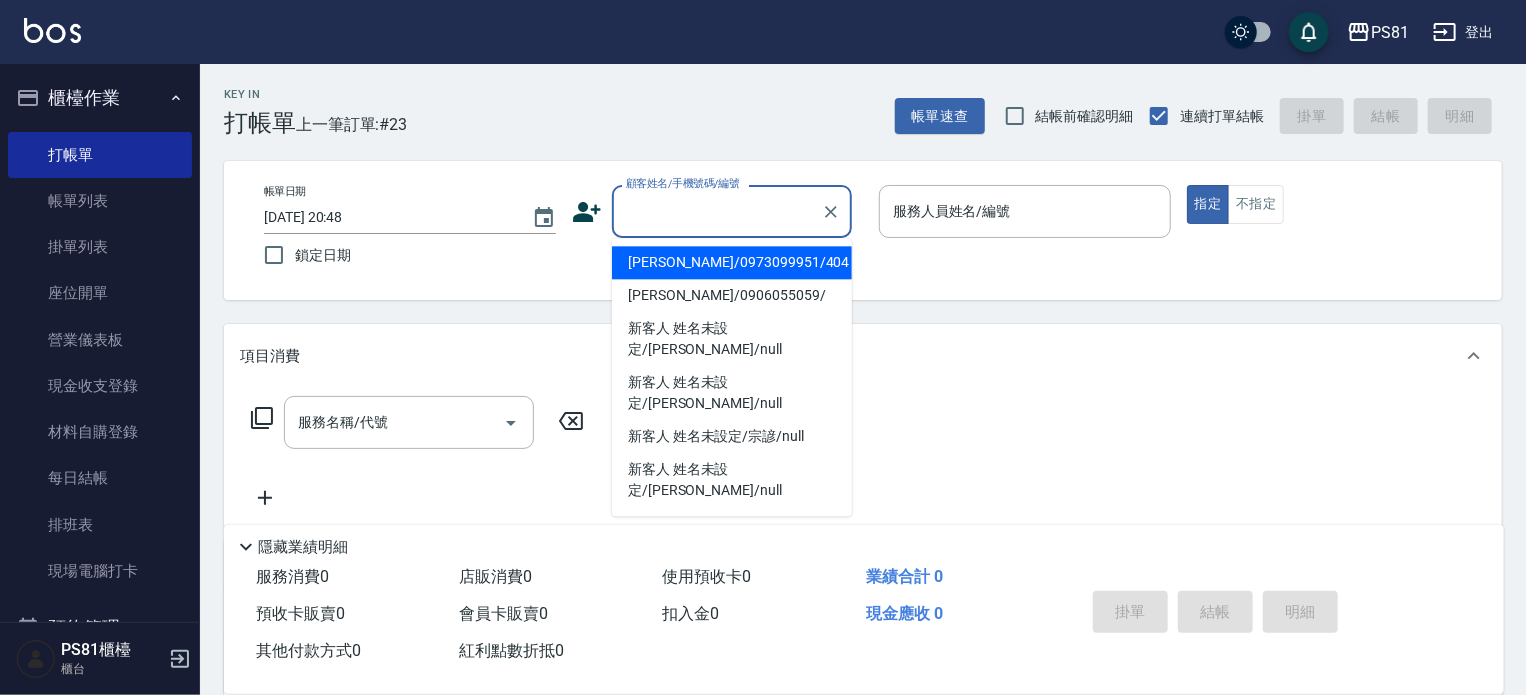 click on "顧客姓名/手機號碼/編號" at bounding box center [717, 211] 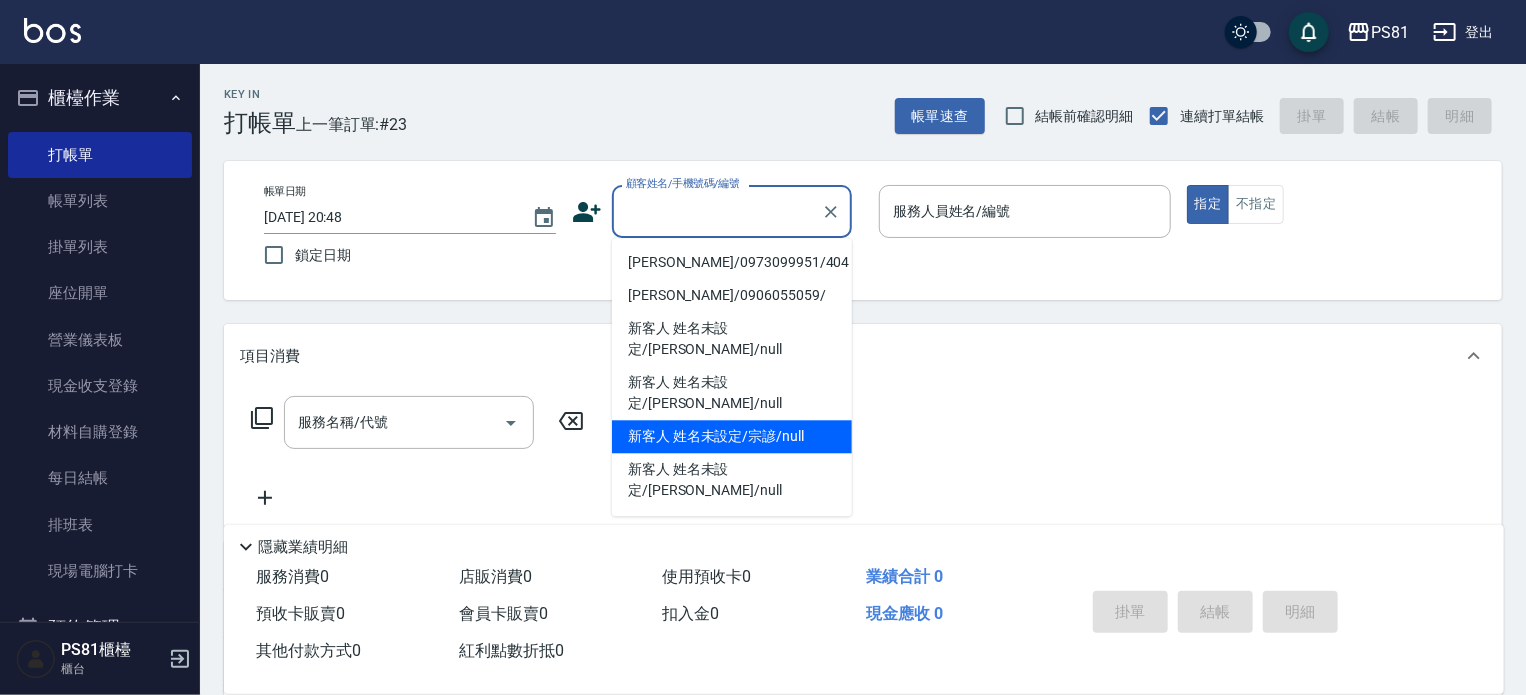 click on "新客人 姓名未設定/宗諺/null" at bounding box center [732, 436] 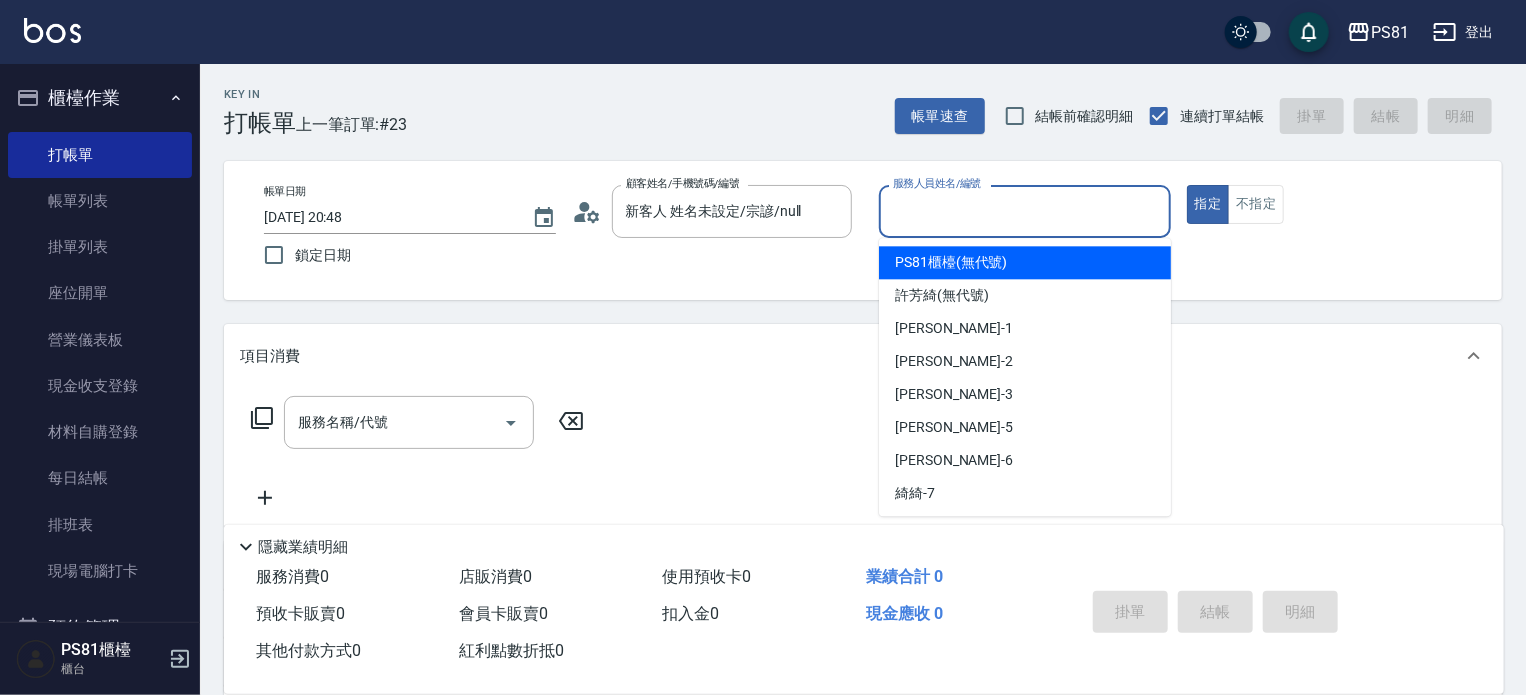 click on "服務人員姓名/編號" at bounding box center (1025, 211) 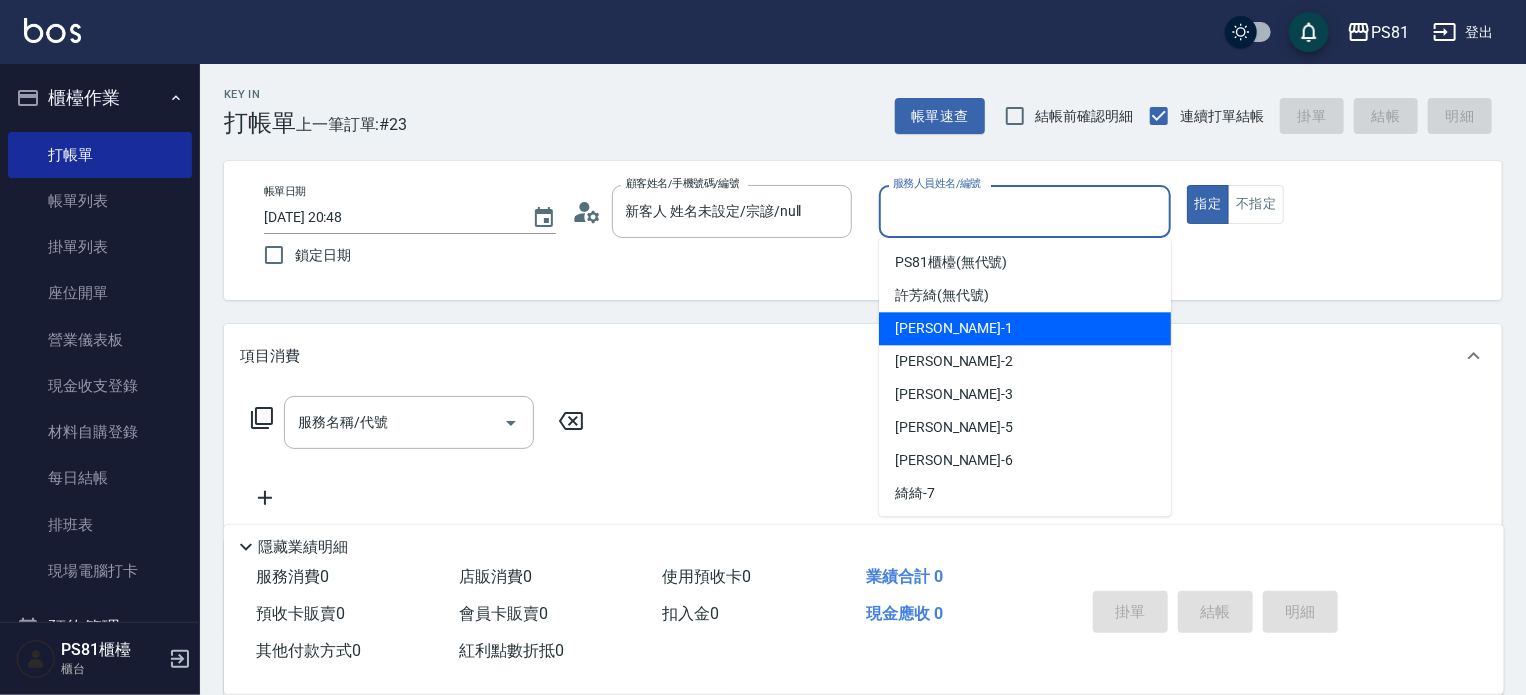click on "[PERSON_NAME] -1" at bounding box center [1025, 328] 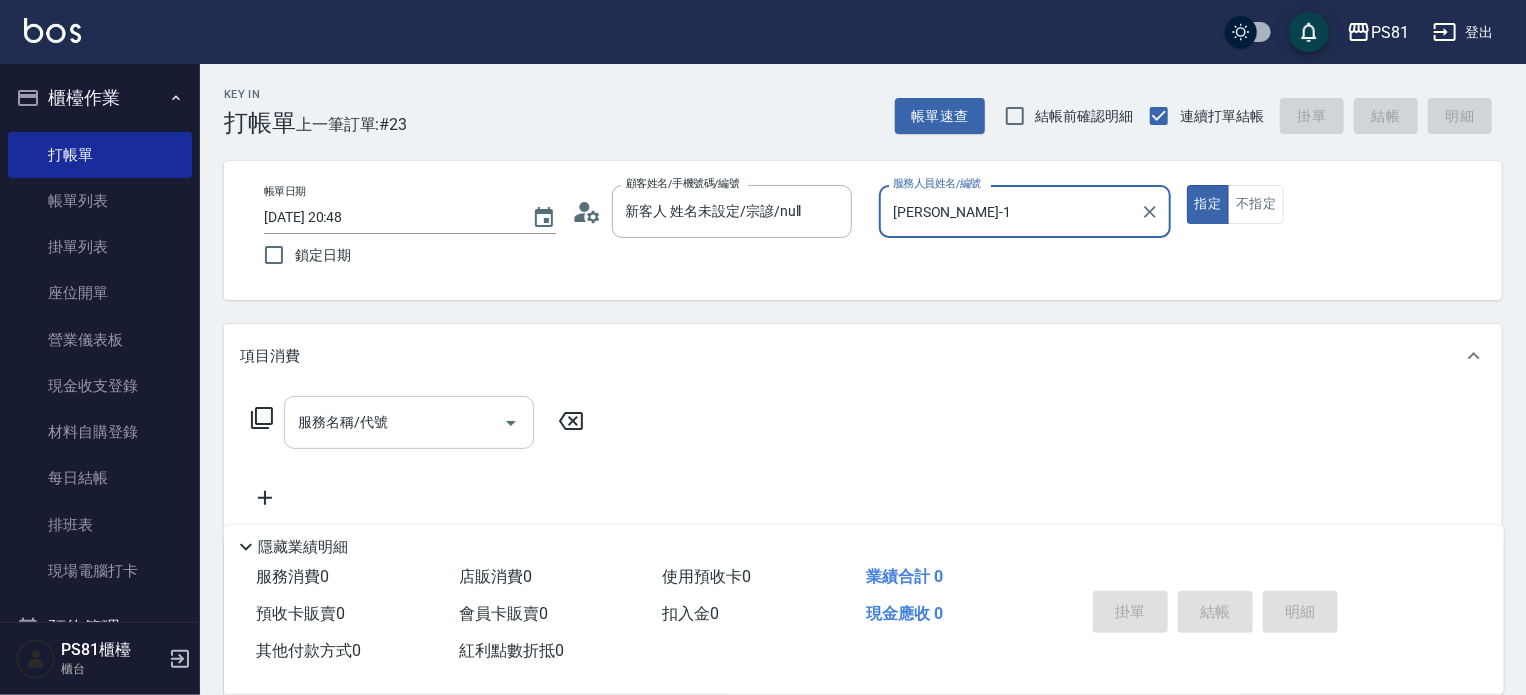 click on "服務名稱/代號" at bounding box center (394, 422) 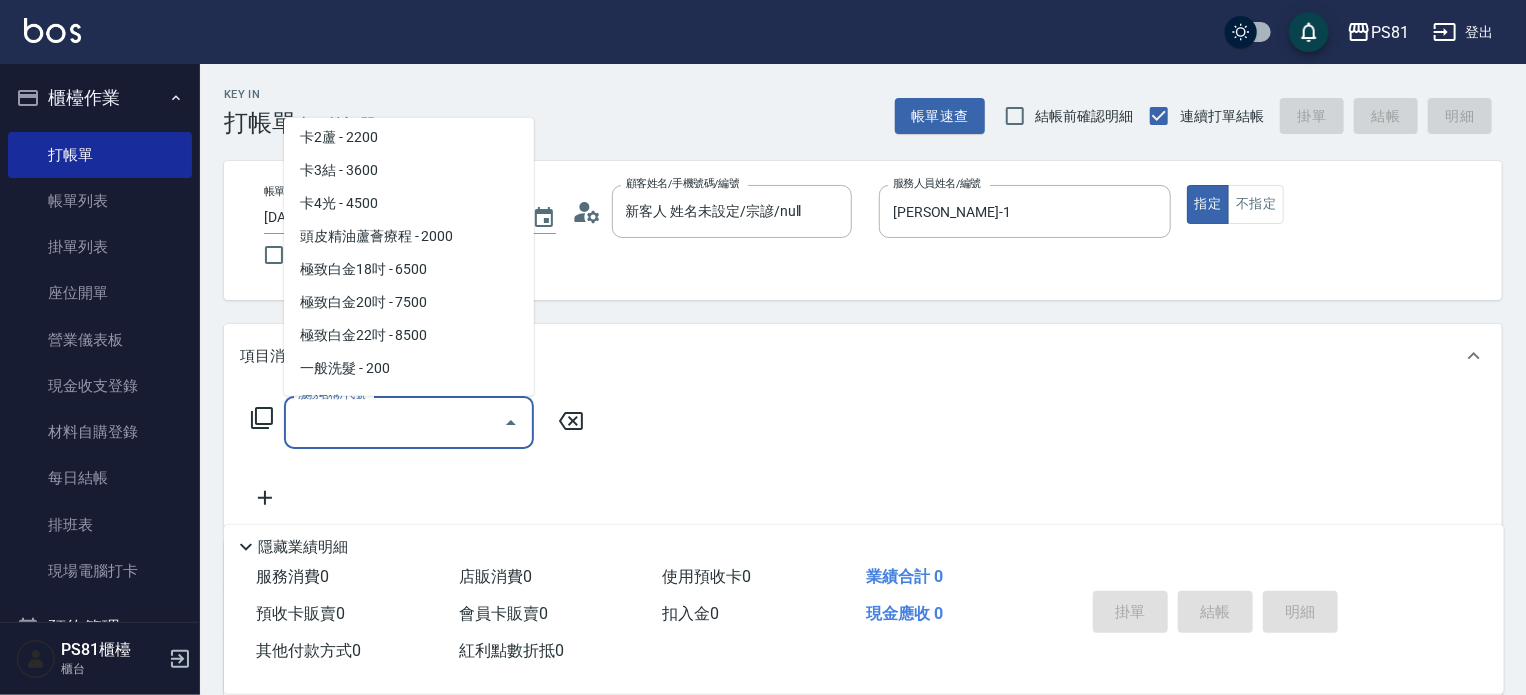 scroll, scrollTop: 0, scrollLeft: 0, axis: both 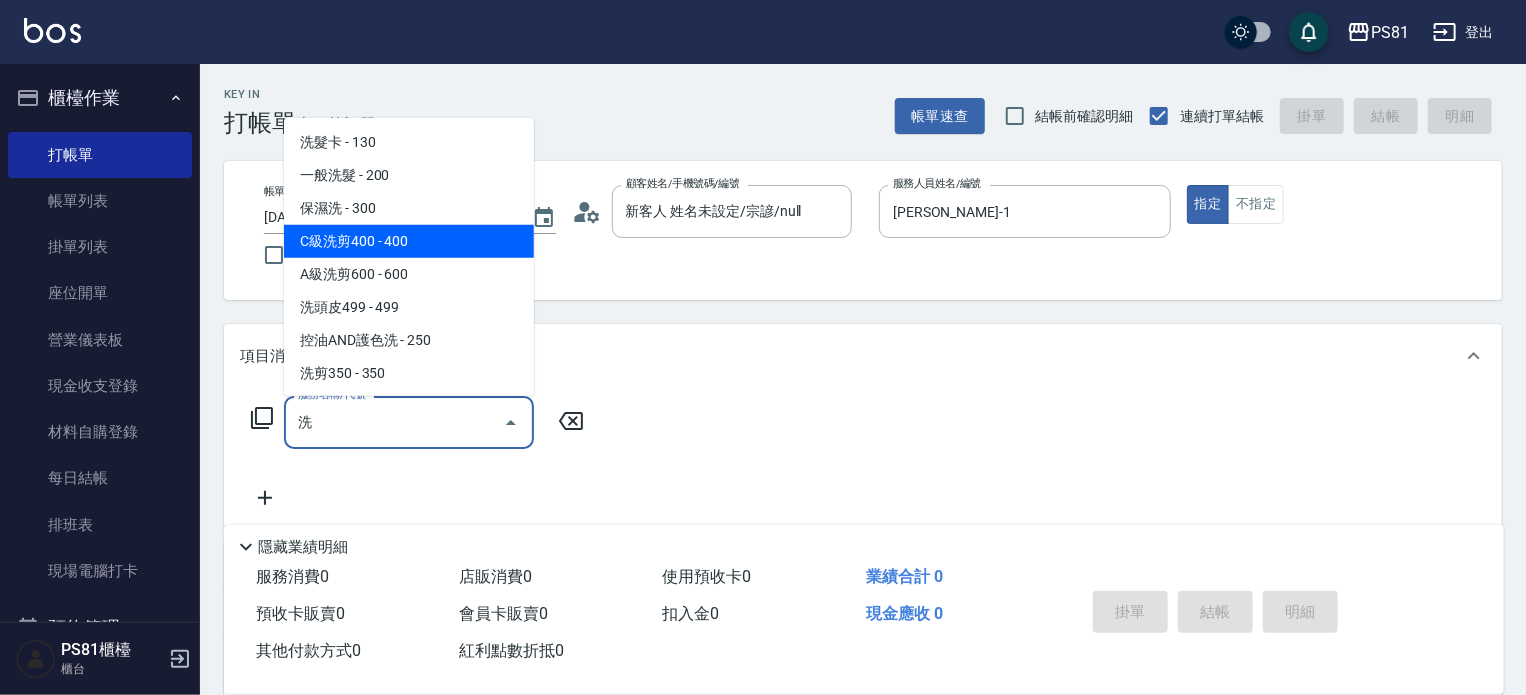 click on "C級洗剪400 - 400" at bounding box center (409, 241) 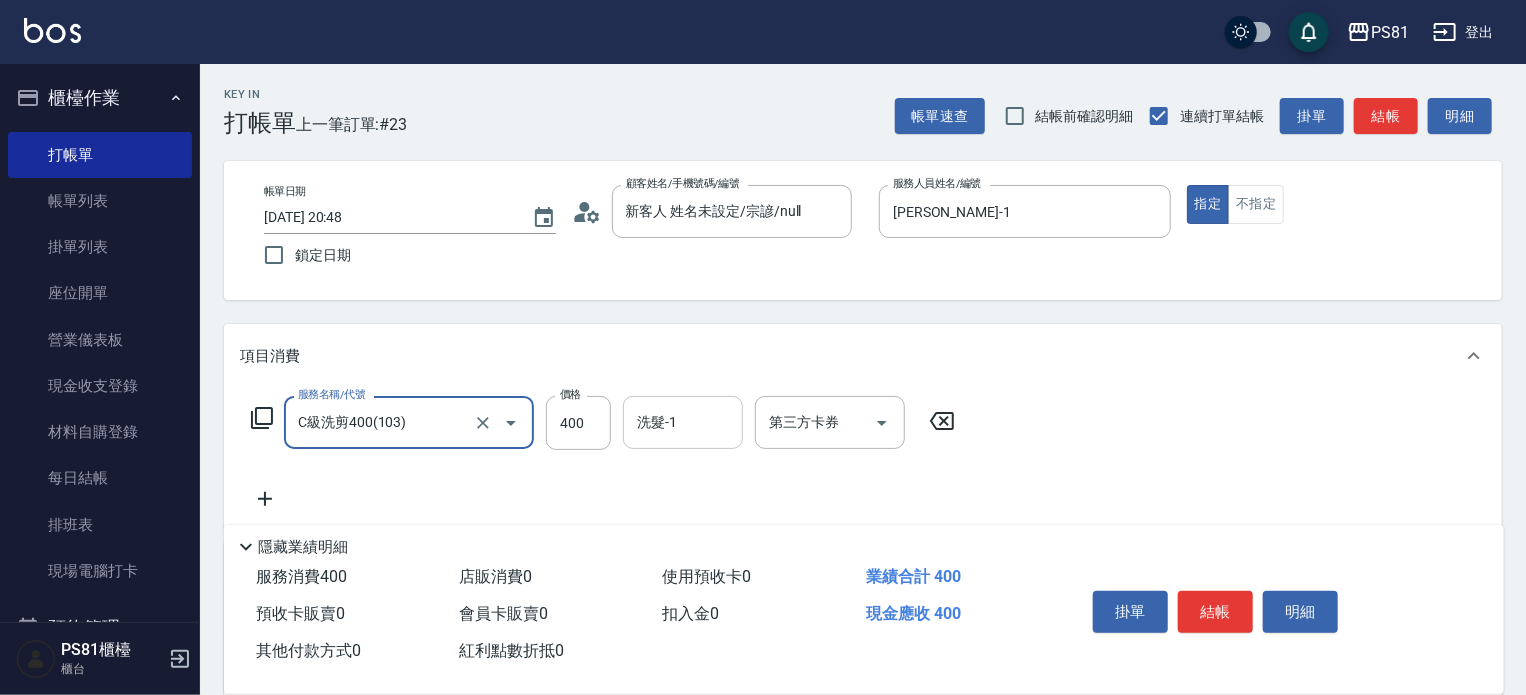 type on "C級洗剪400(103)" 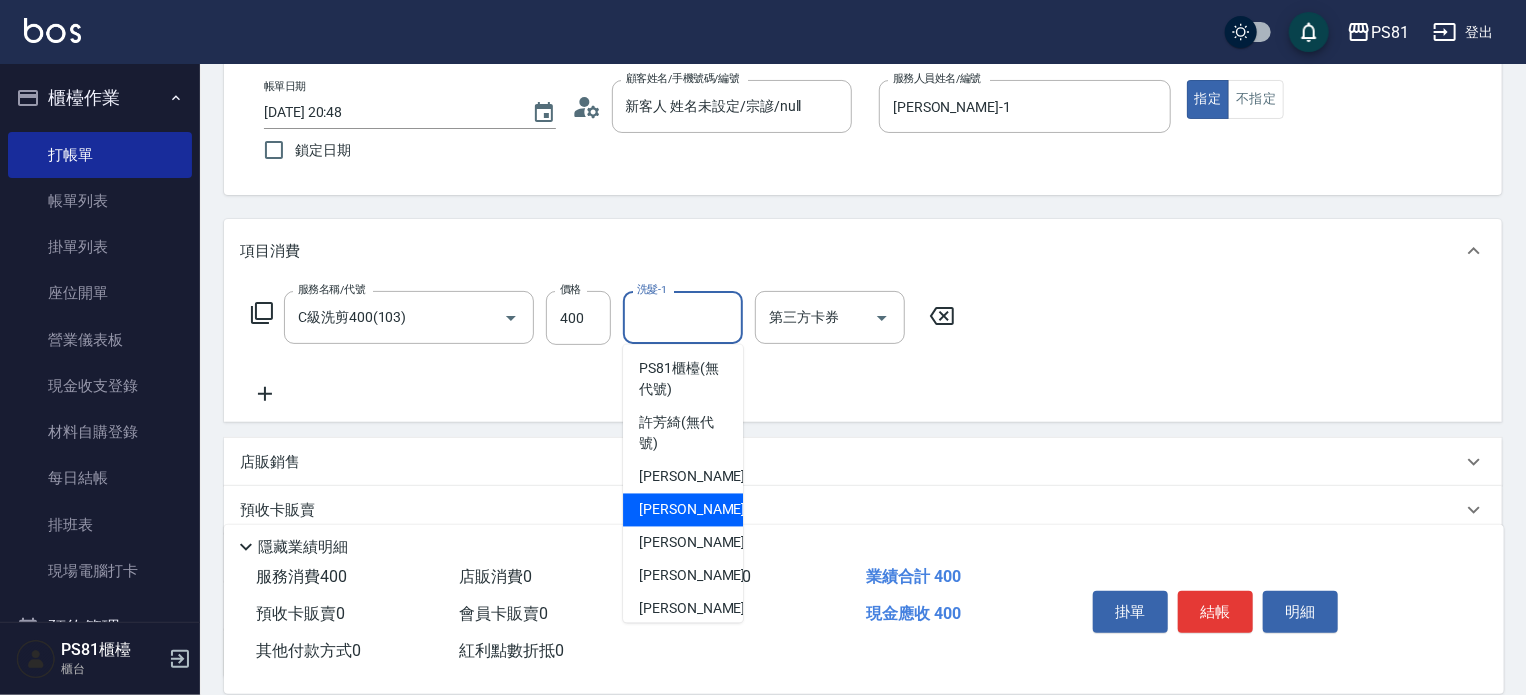 scroll, scrollTop: 278, scrollLeft: 0, axis: vertical 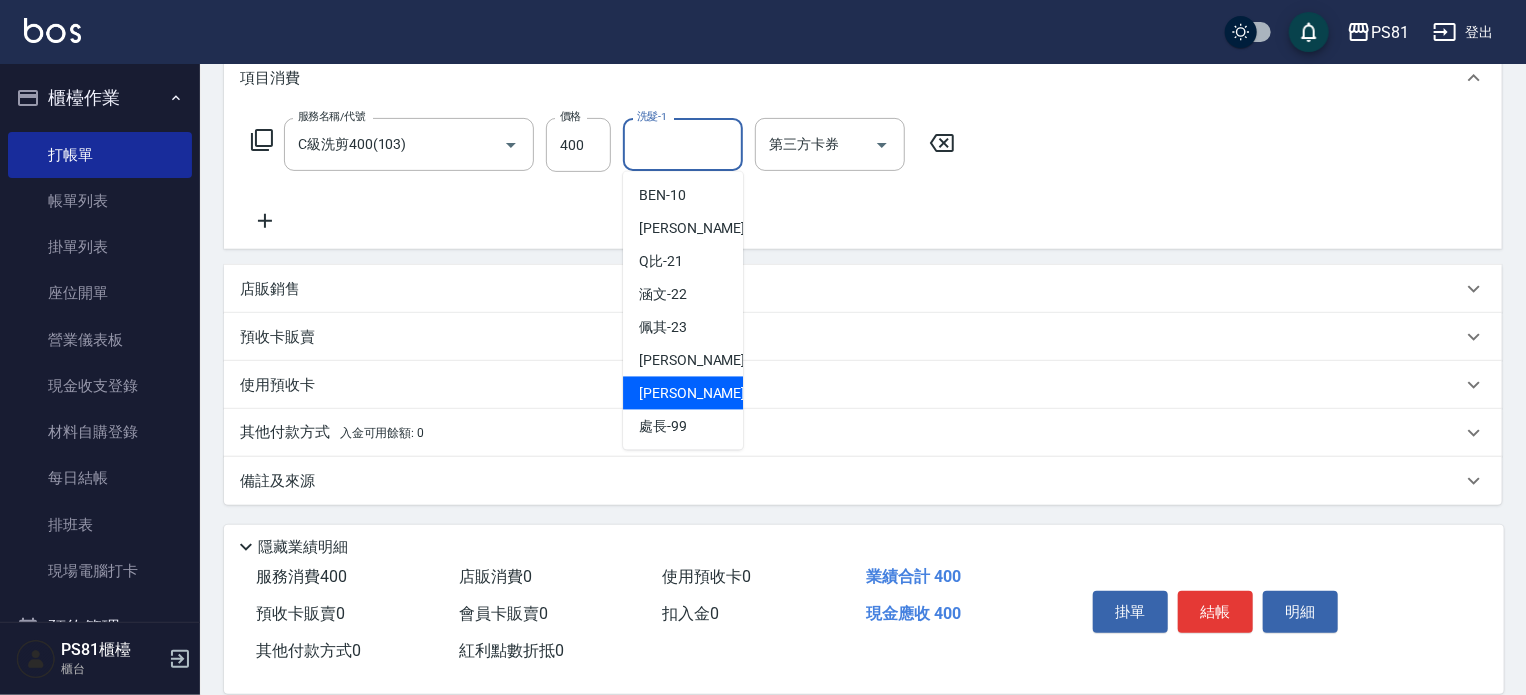 click on "[PERSON_NAME] -25" at bounding box center [702, 393] 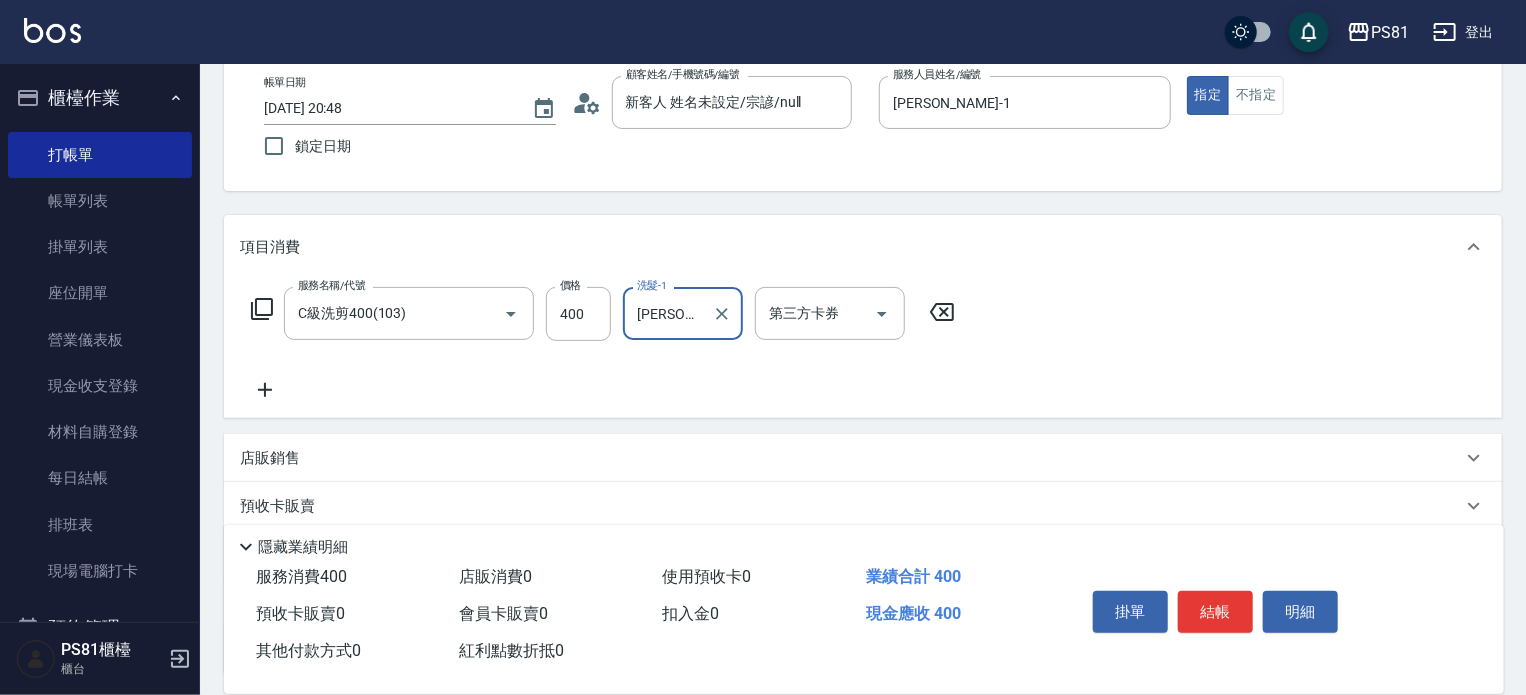 scroll, scrollTop: 0, scrollLeft: 0, axis: both 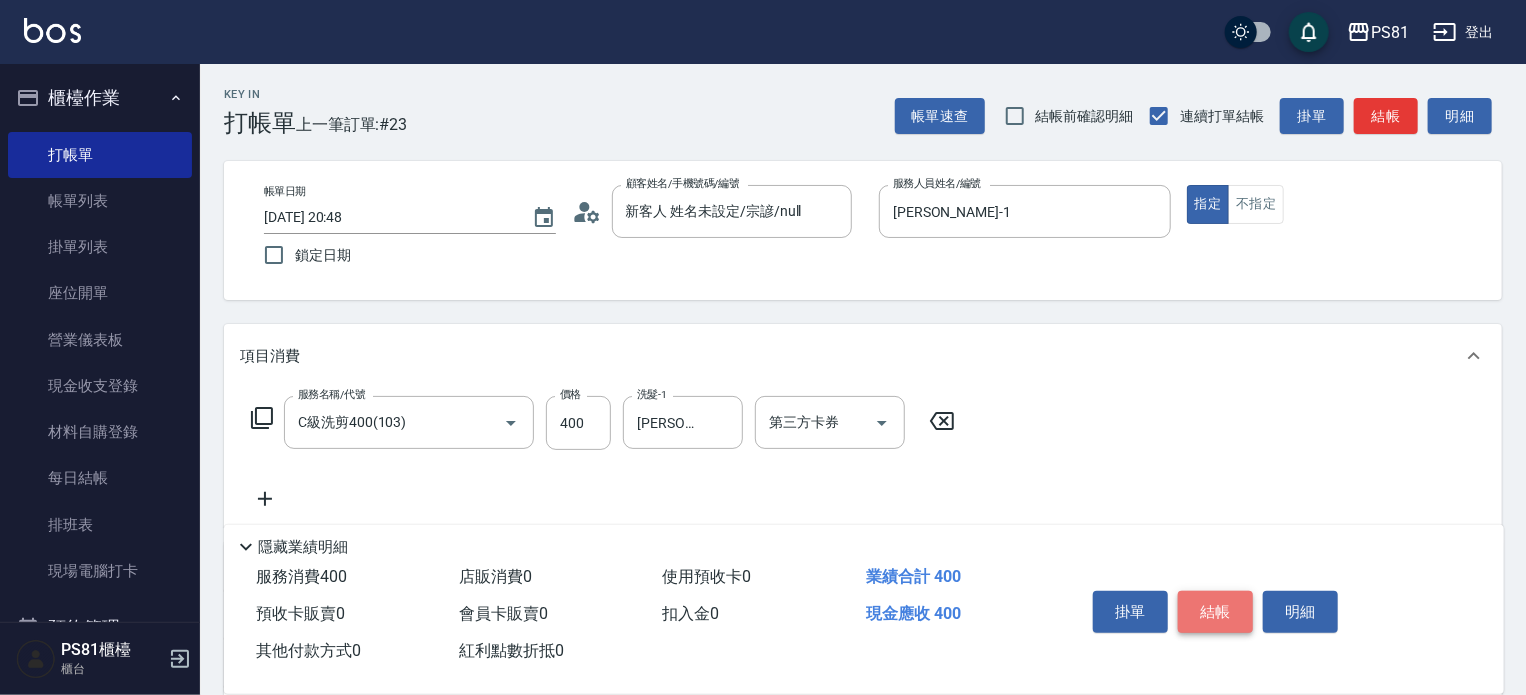 click on "結帳" at bounding box center [1215, 612] 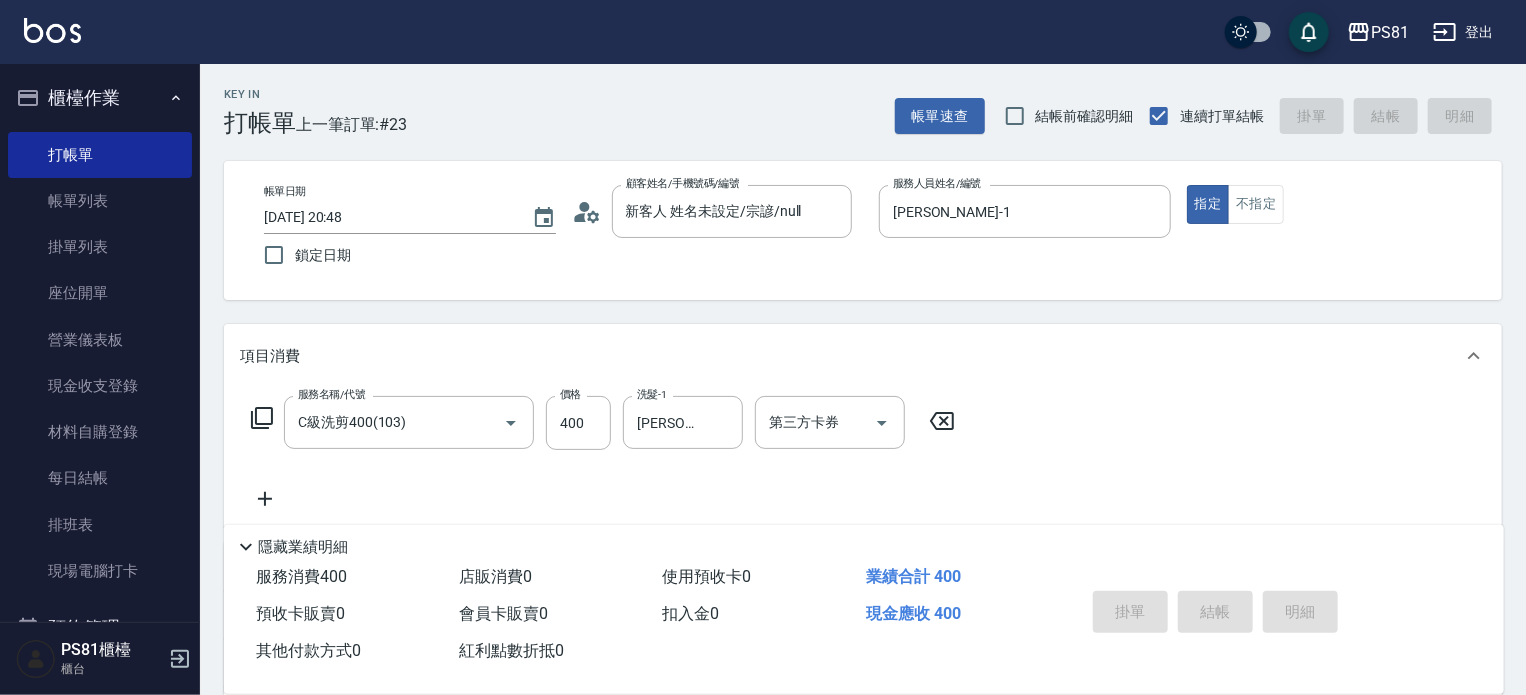 type on "[DATE] 20:49" 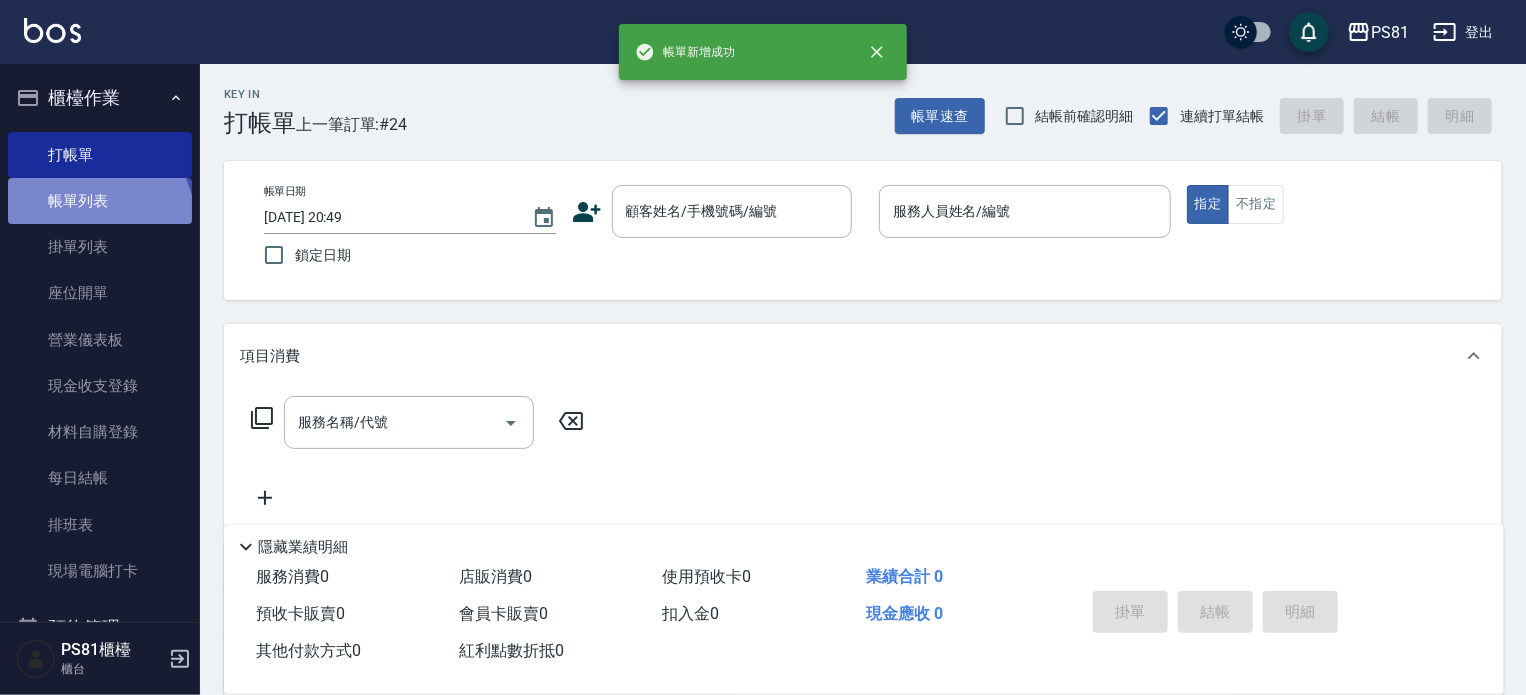 click on "帳單列表" at bounding box center (100, 201) 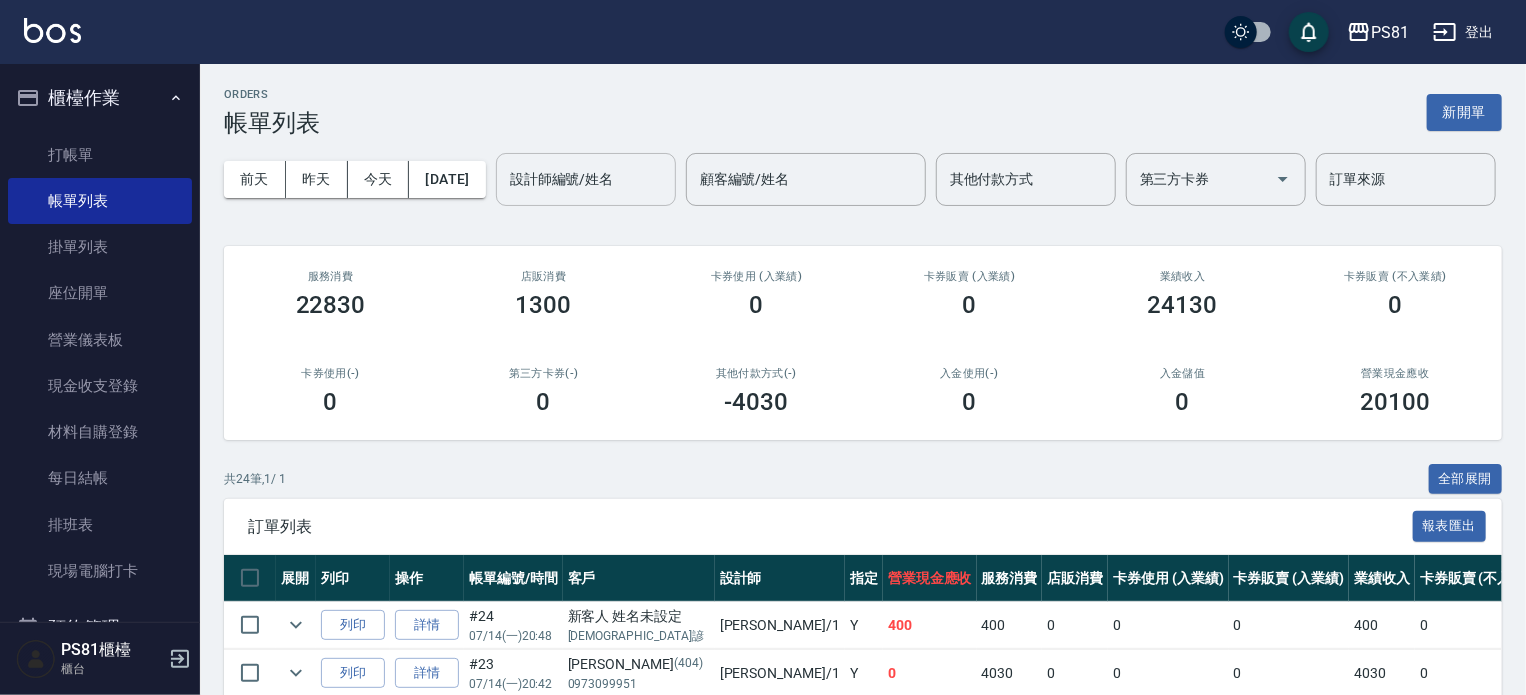 click on "設計師編號/姓名" at bounding box center (586, 179) 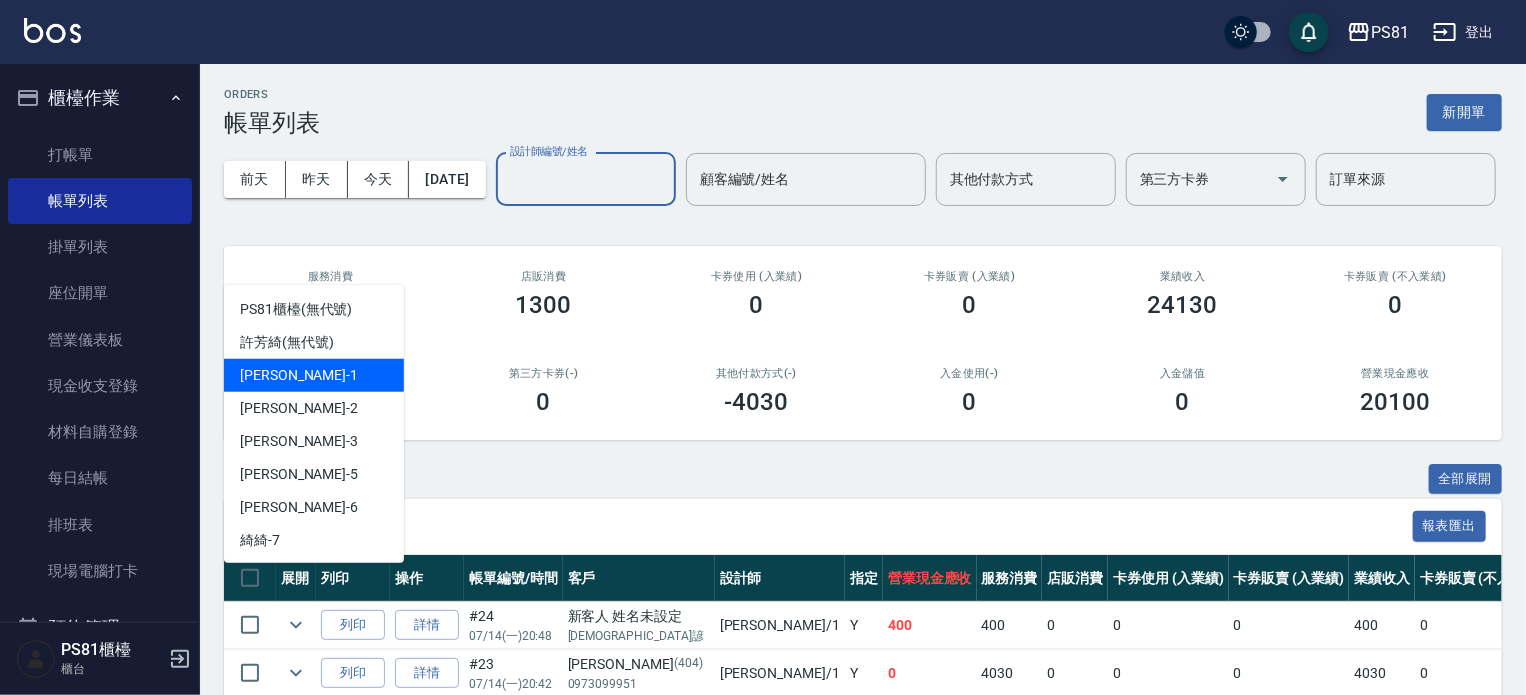 click on "[PERSON_NAME] -1" at bounding box center [314, 375] 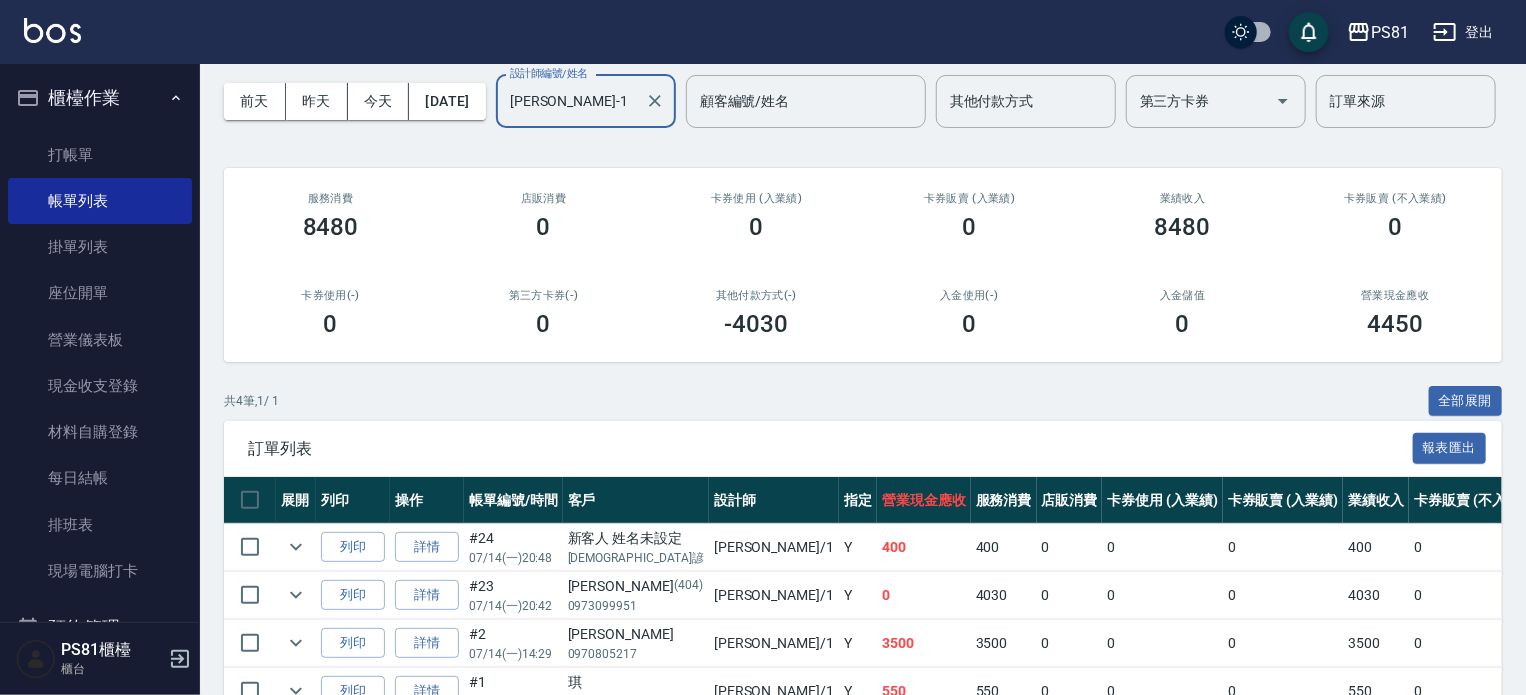 scroll, scrollTop: 0, scrollLeft: 0, axis: both 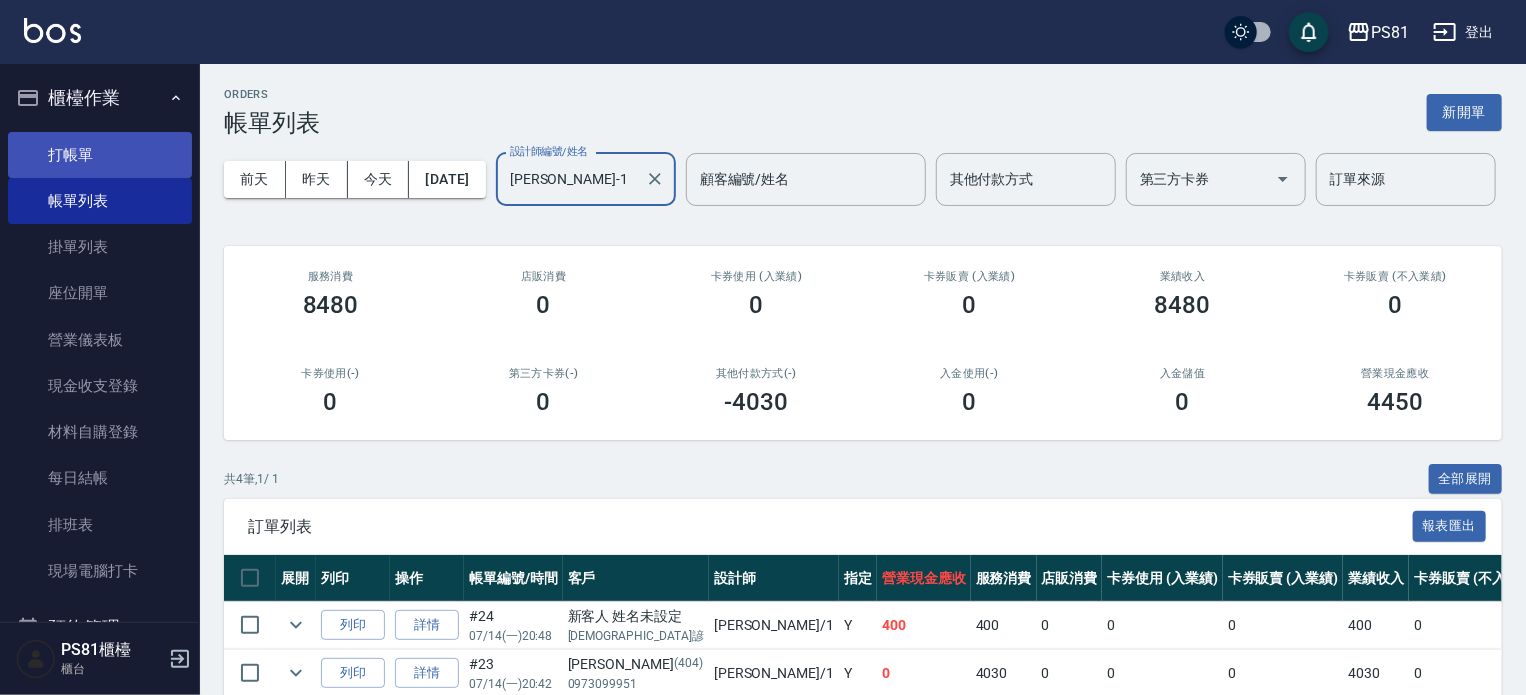 click on "打帳單" at bounding box center (100, 155) 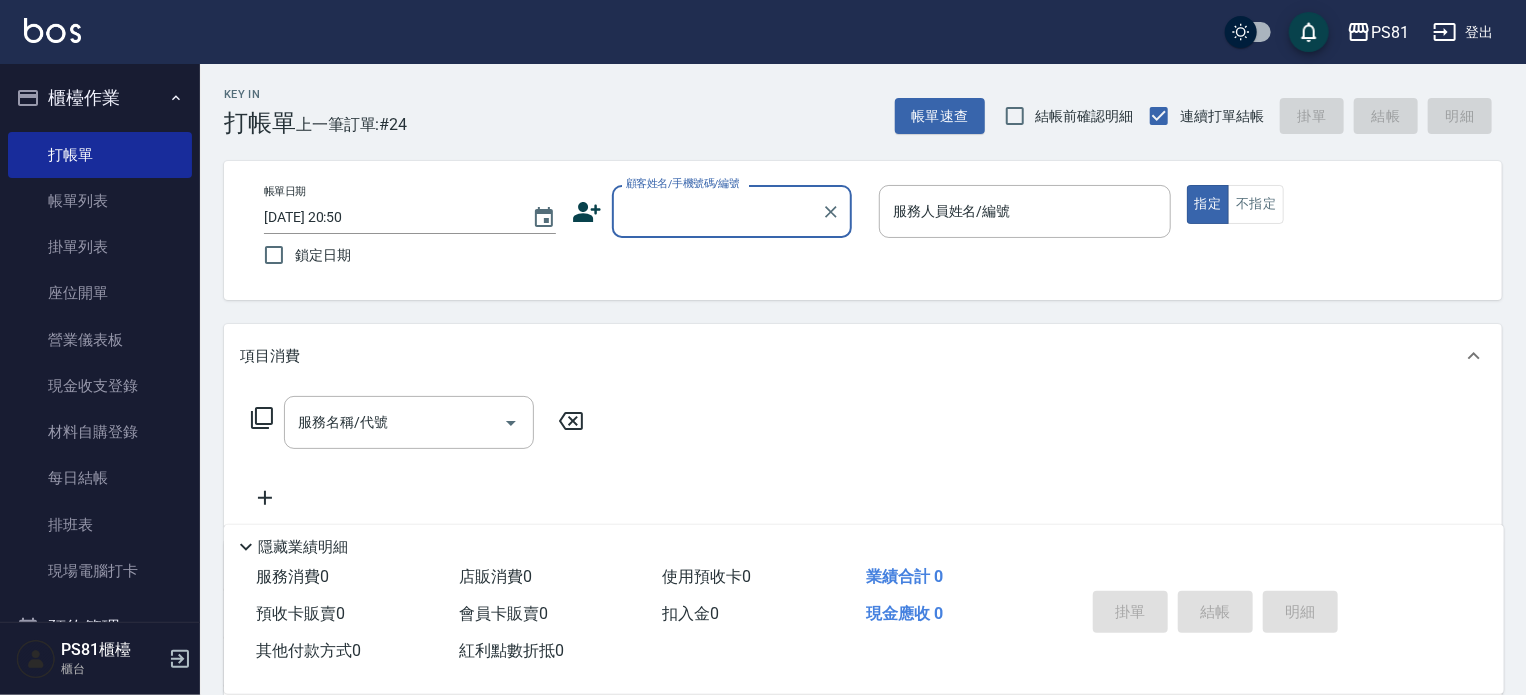 click 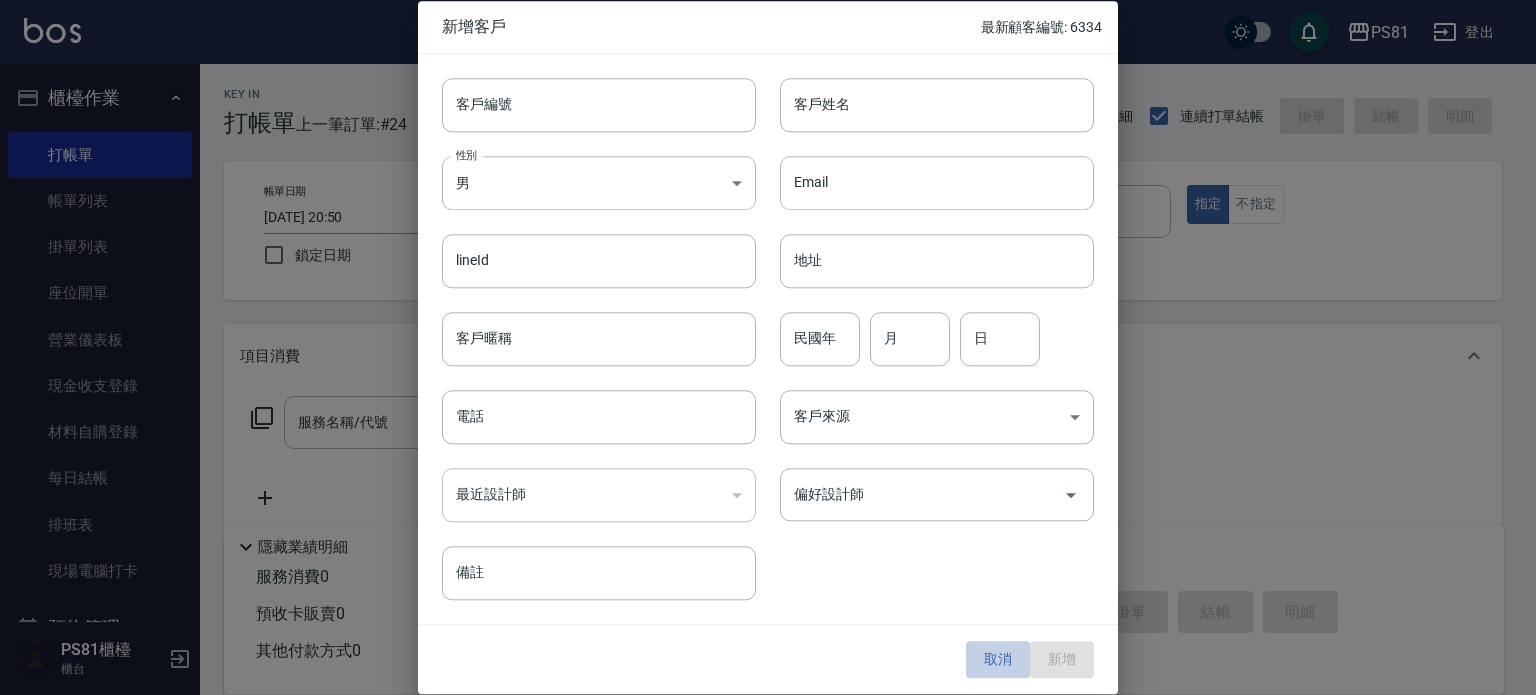 click on "取消" at bounding box center (998, 660) 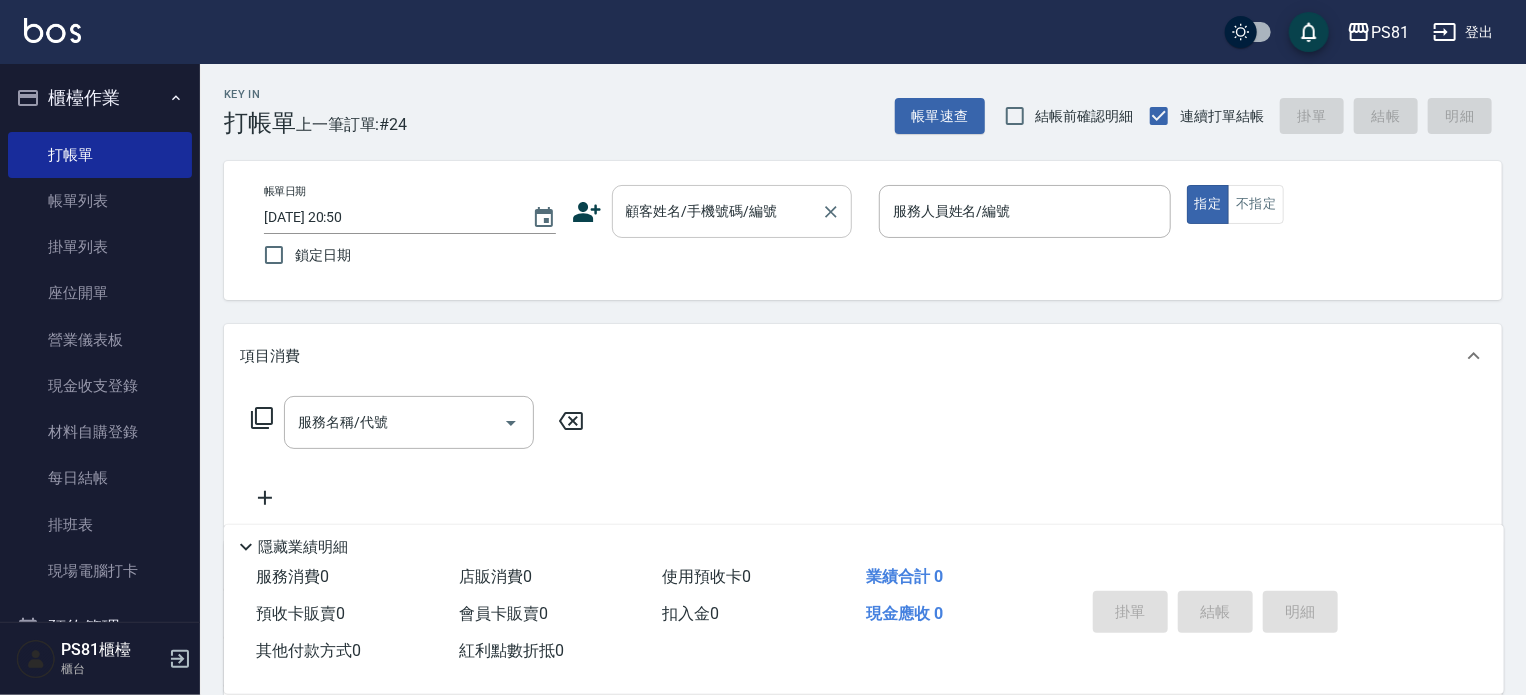 click on "顧客姓名/手機號碼/編號" at bounding box center [717, 211] 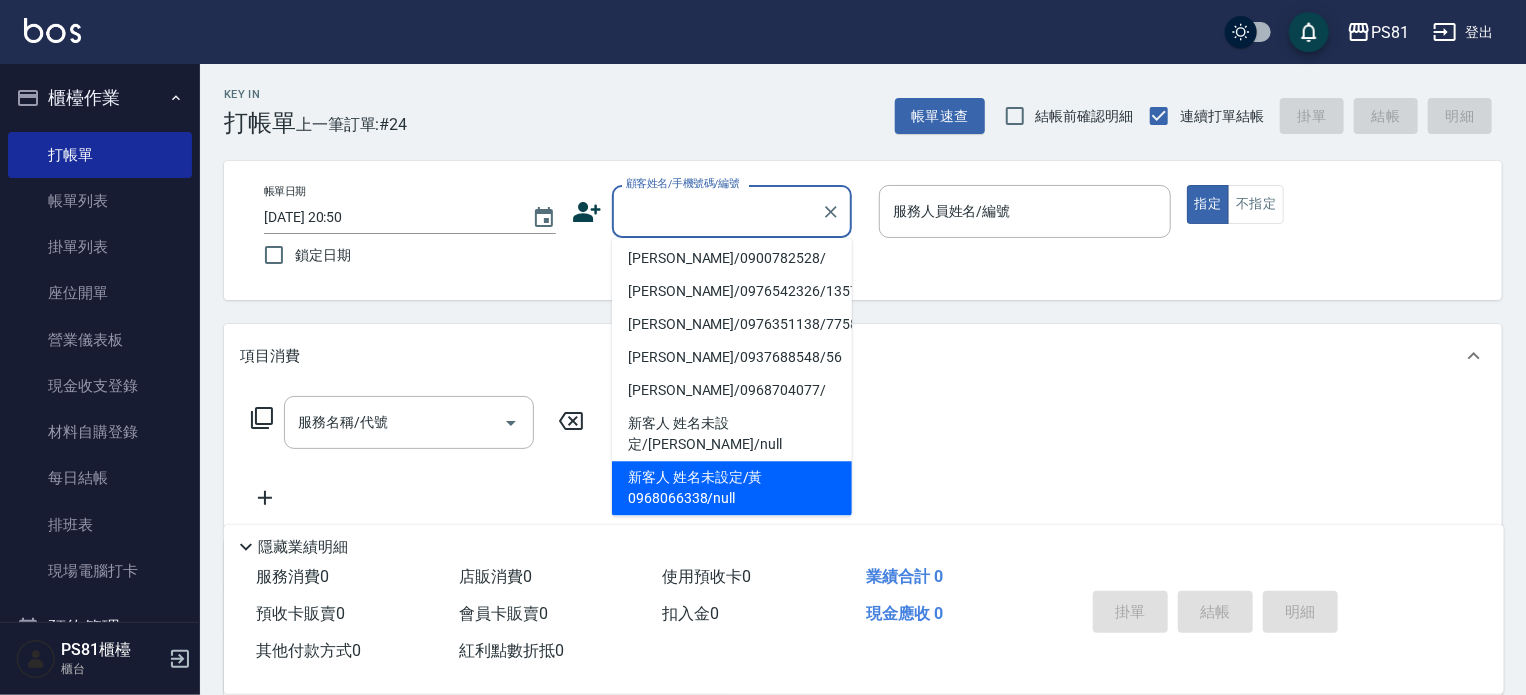 scroll, scrollTop: 300, scrollLeft: 0, axis: vertical 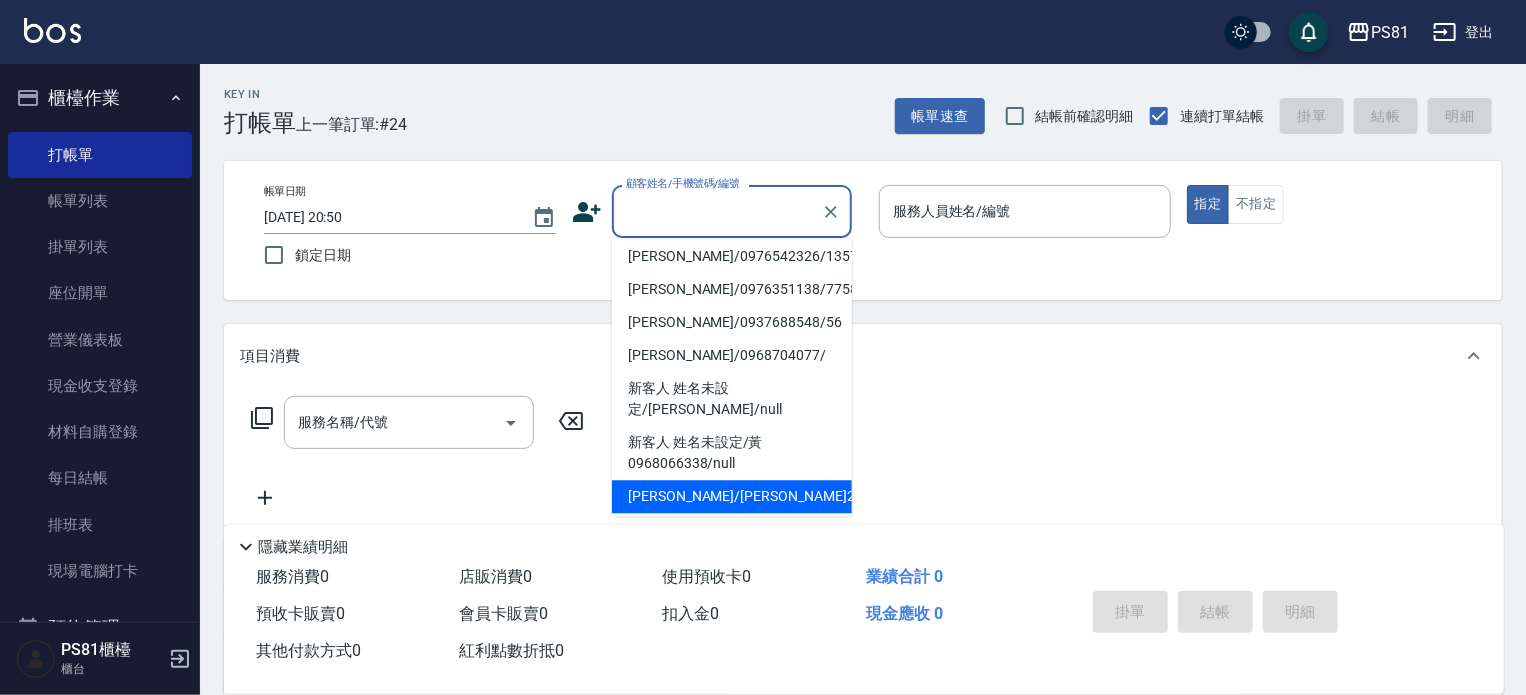click on "[PERSON_NAME]/[PERSON_NAME]269/269" at bounding box center [732, 496] 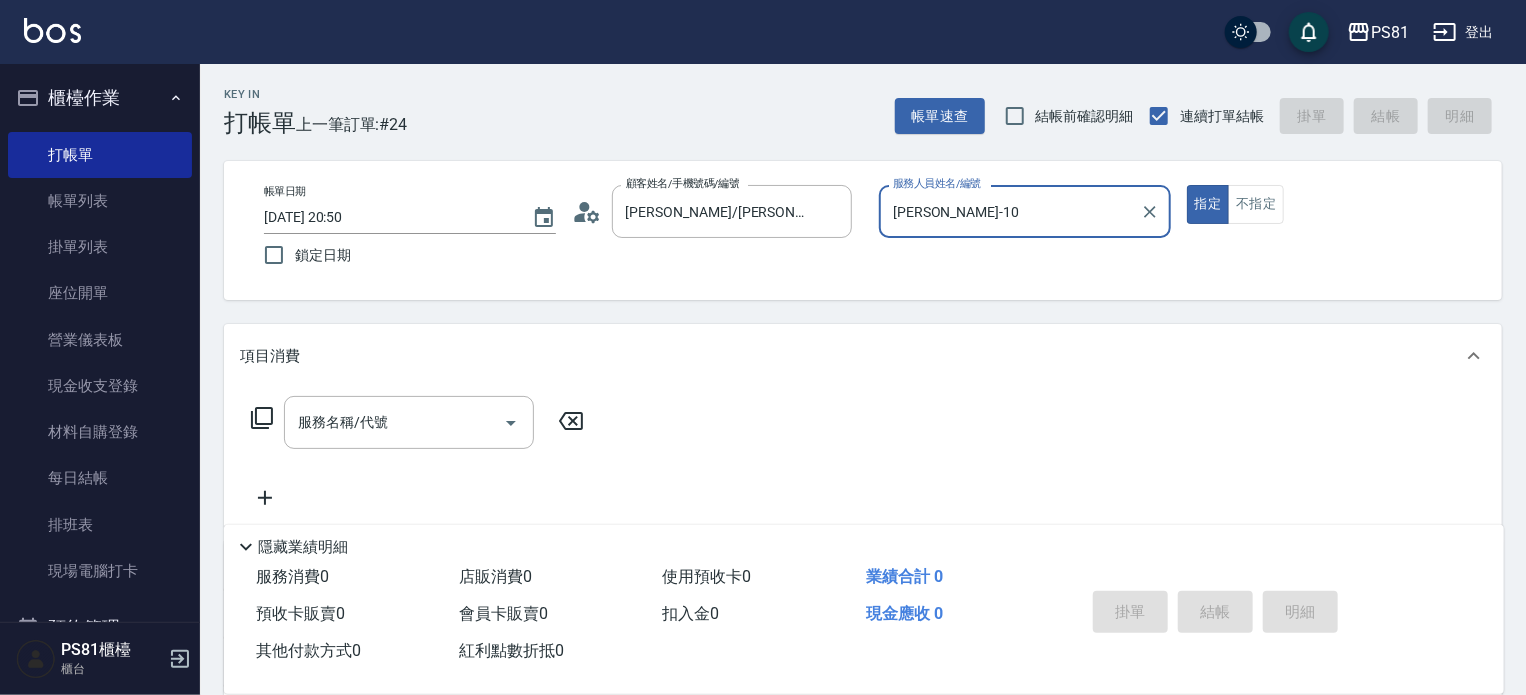 click on "[PERSON_NAME]-10" at bounding box center [1010, 211] 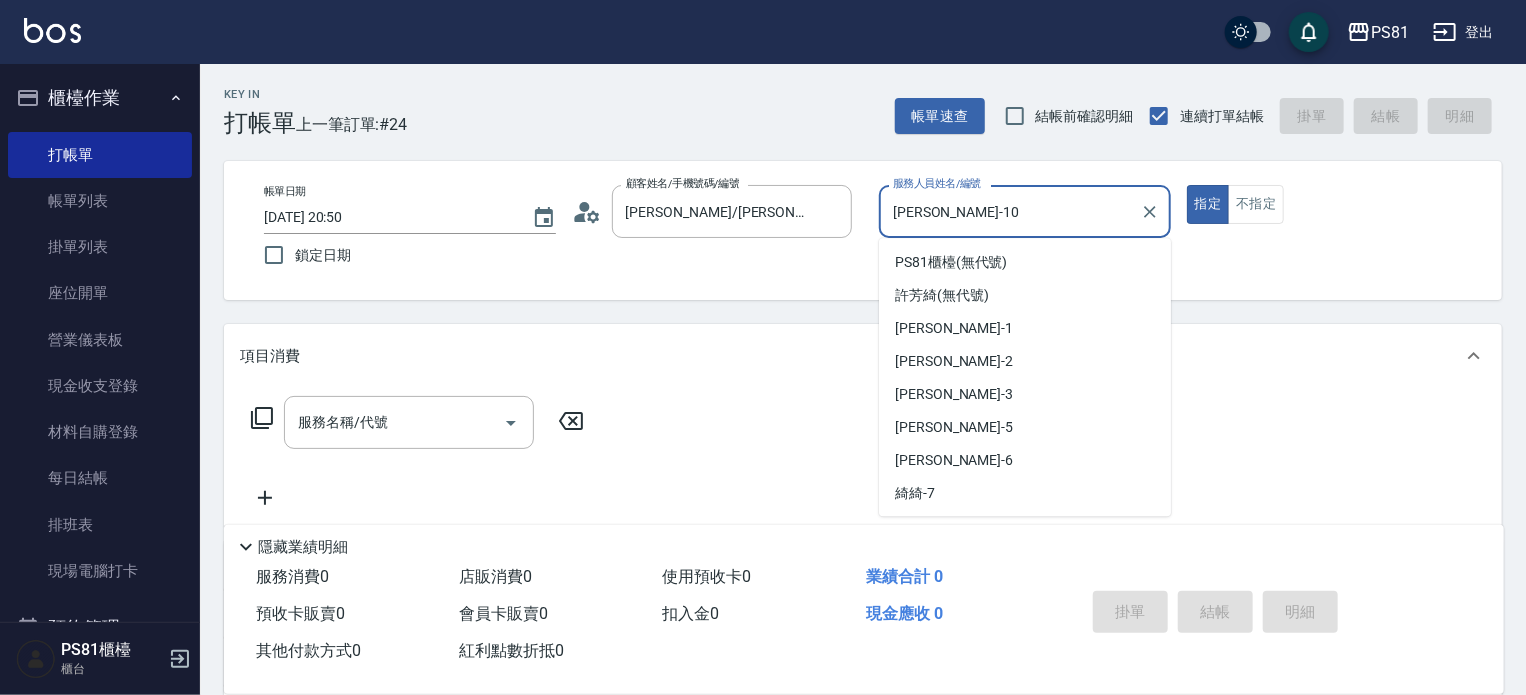 scroll, scrollTop: 60, scrollLeft: 0, axis: vertical 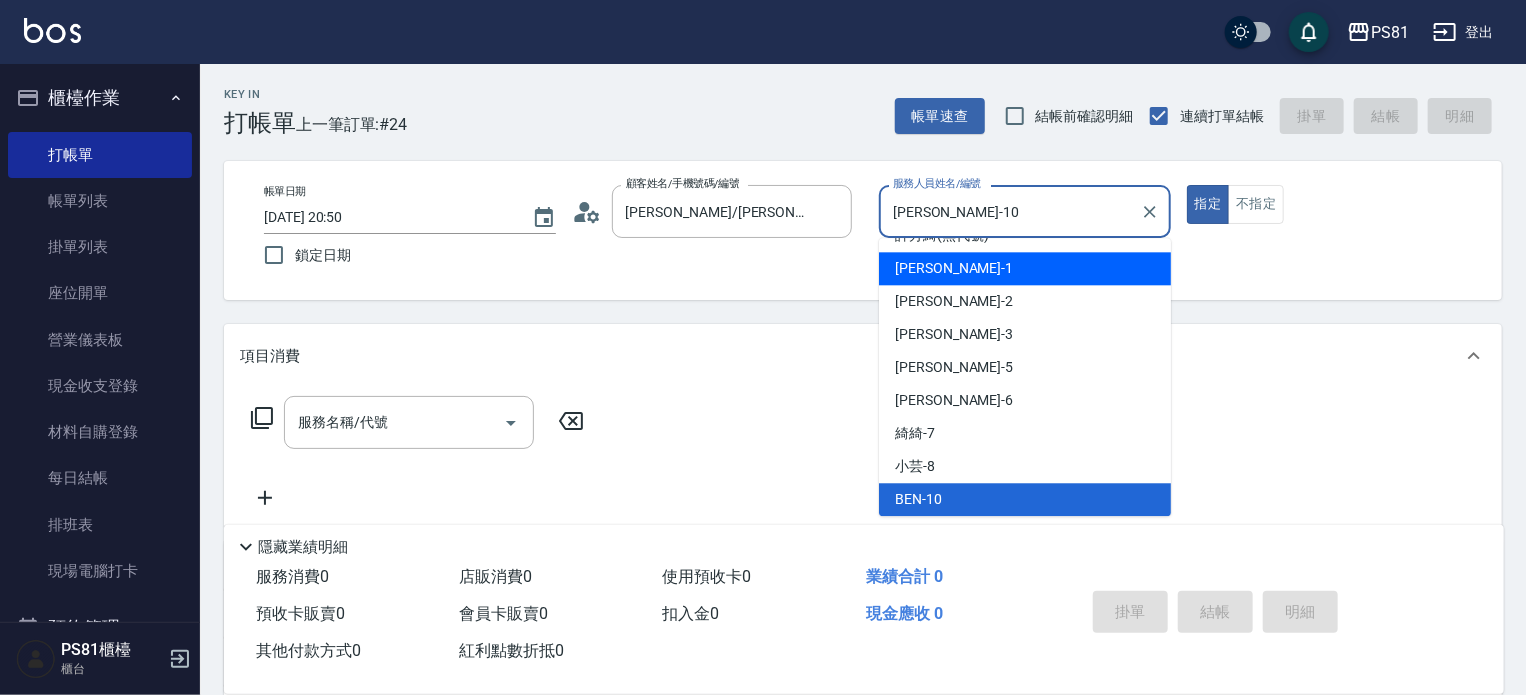 click on "[PERSON_NAME] -1" at bounding box center (1025, 268) 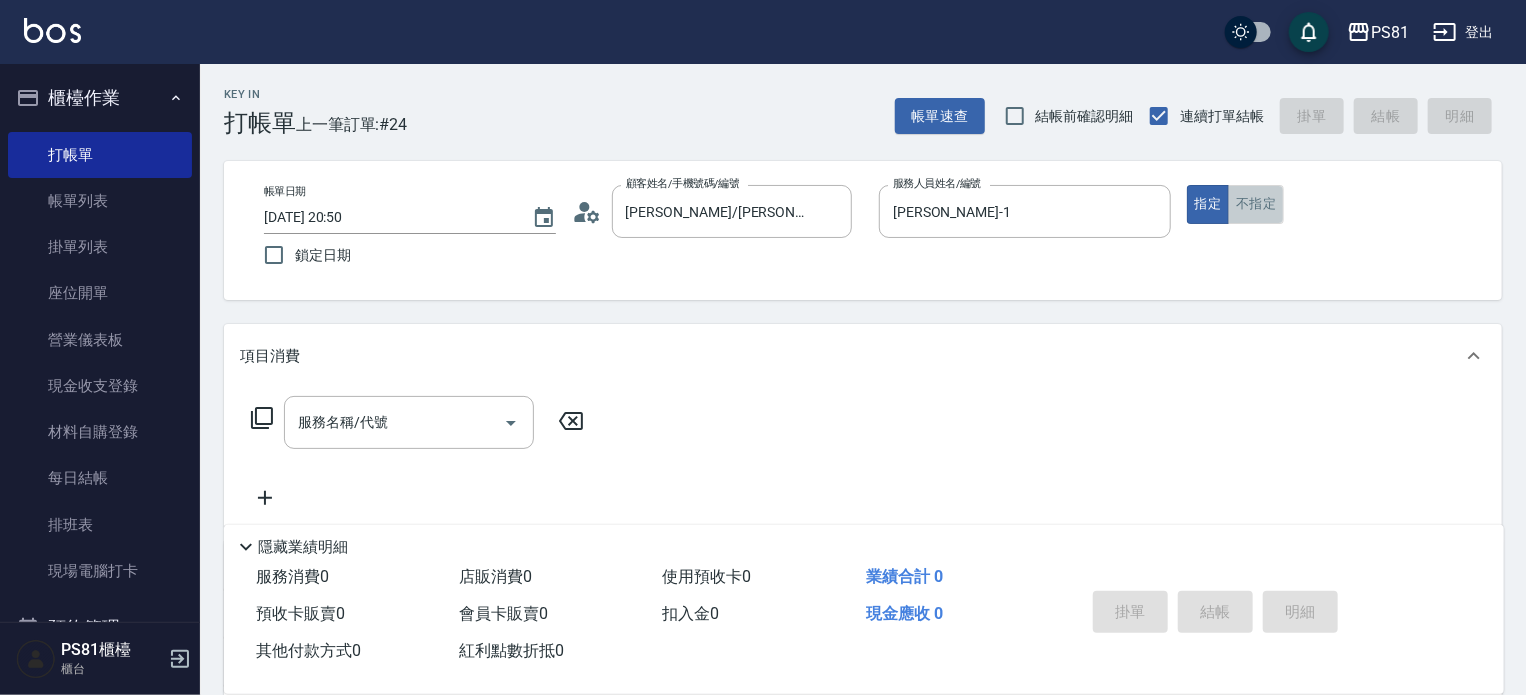 click on "不指定" at bounding box center (1256, 204) 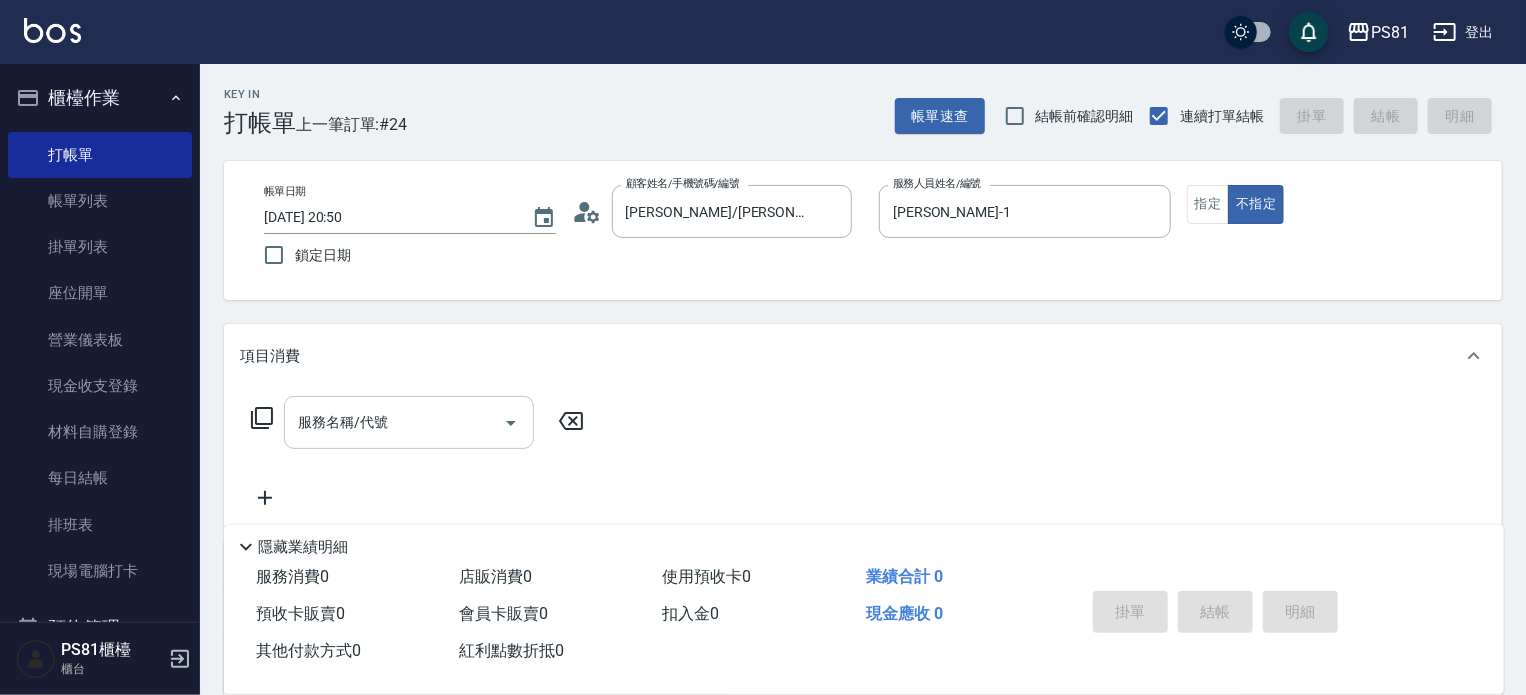 click on "服務名稱/代號" at bounding box center (394, 422) 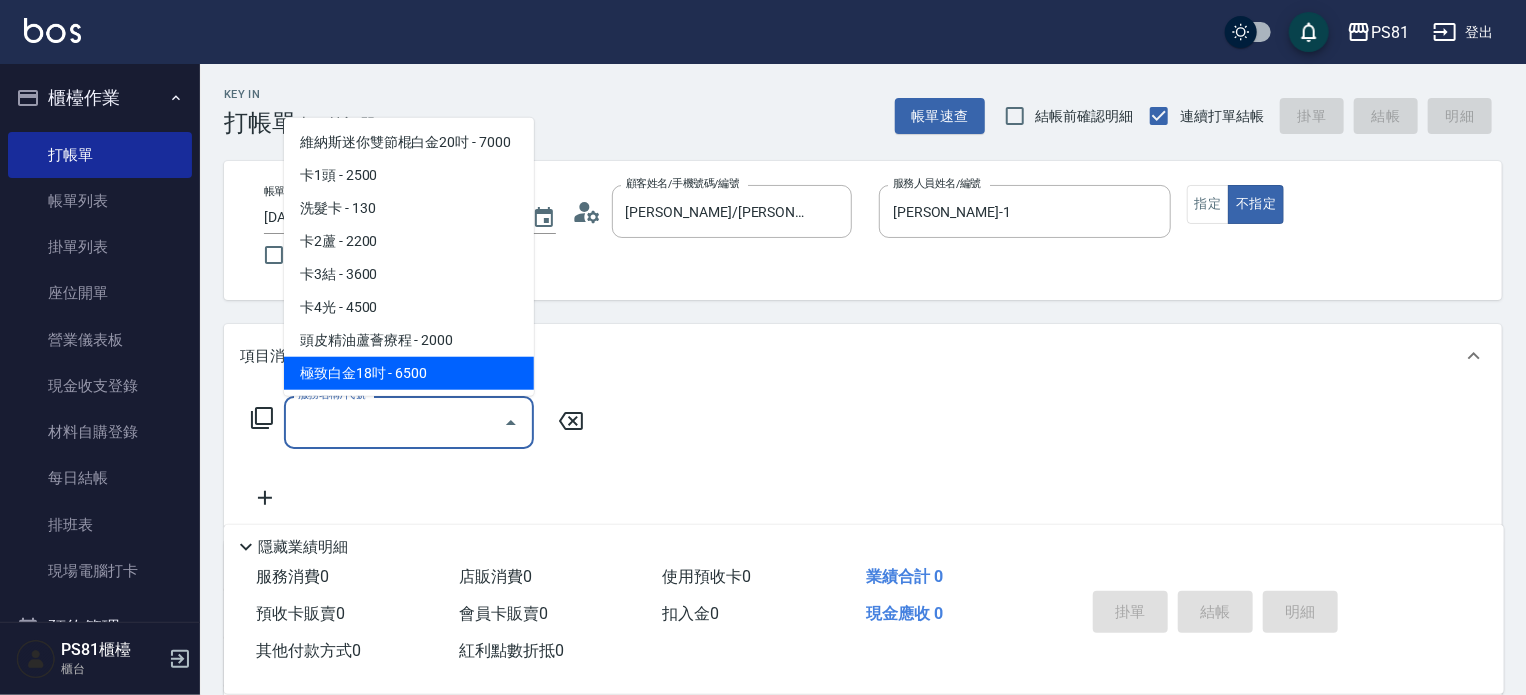 click on "服務名稱/代號" at bounding box center (394, 422) 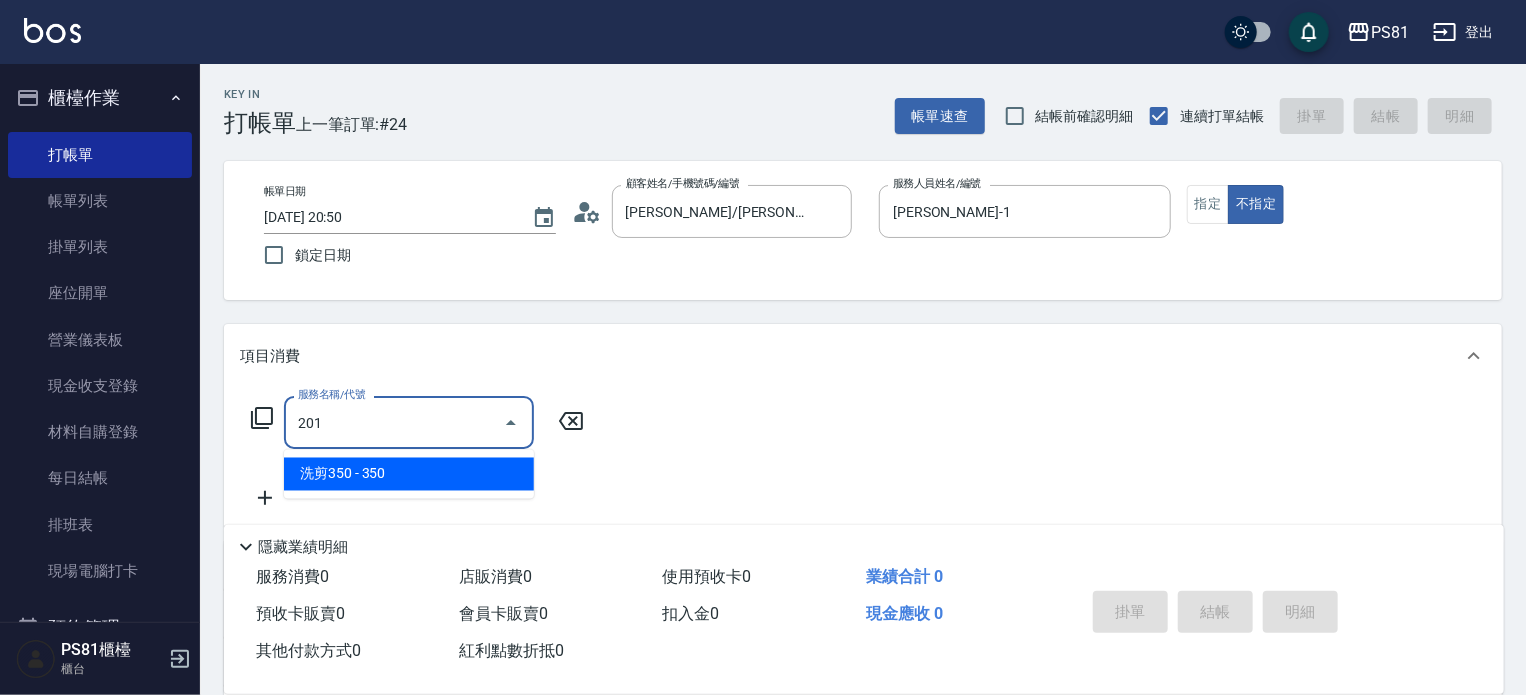 click on "洗剪350 - 350" at bounding box center (409, 474) 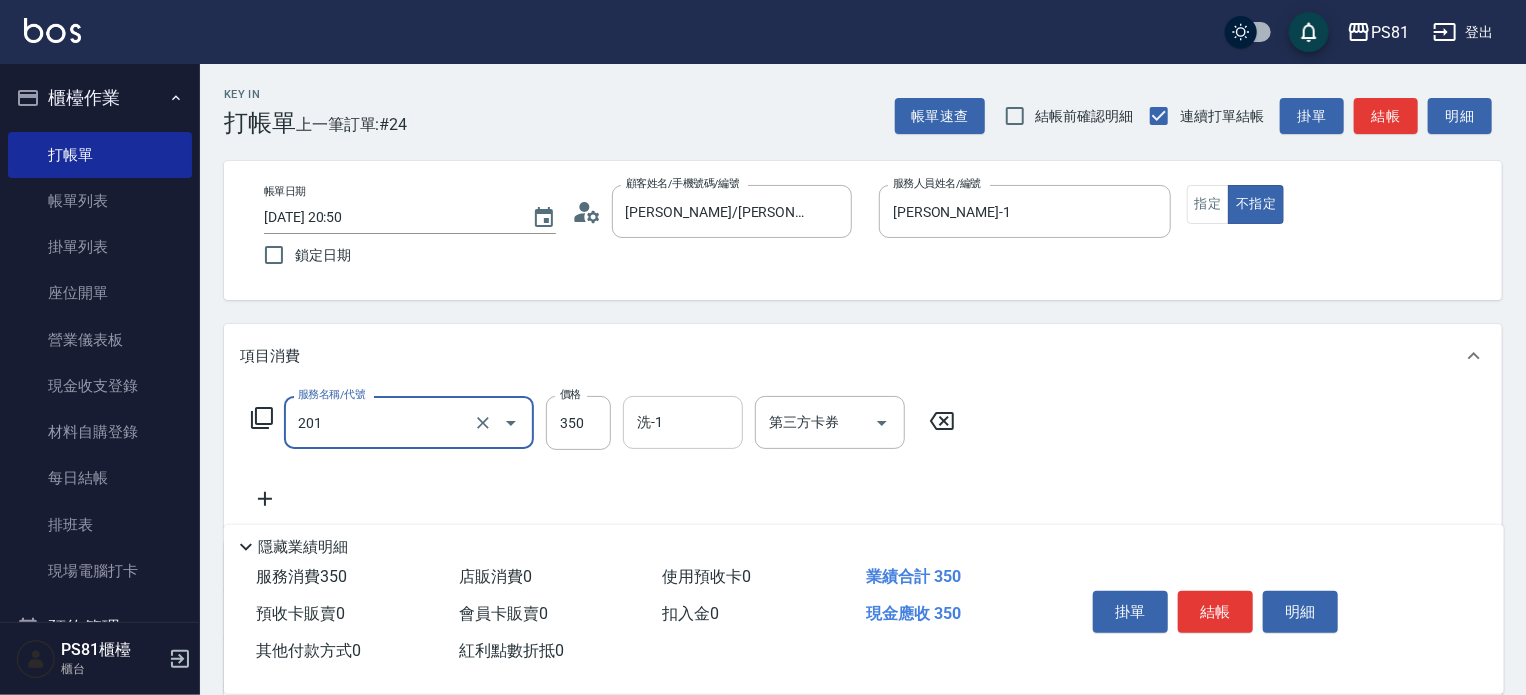 type on "洗剪350(201)" 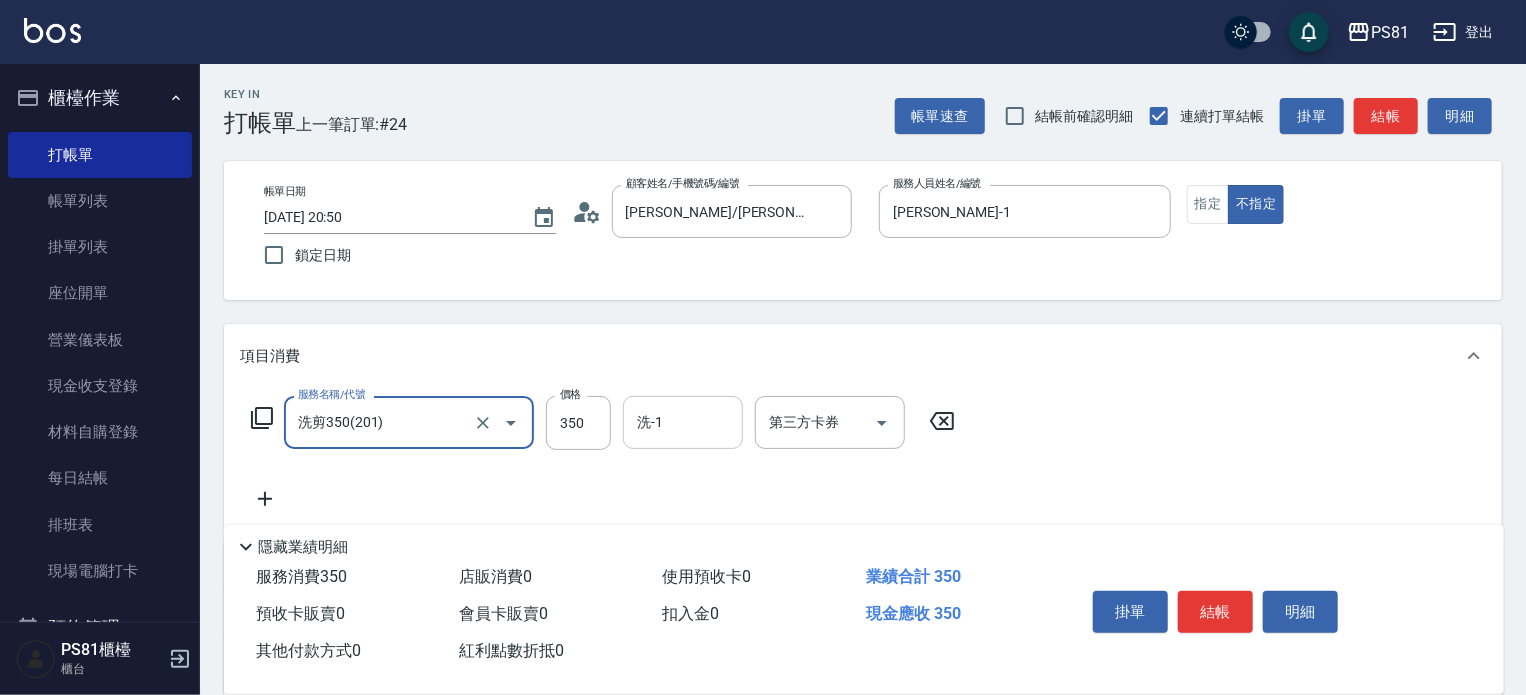 click on "洗-1" at bounding box center [683, 422] 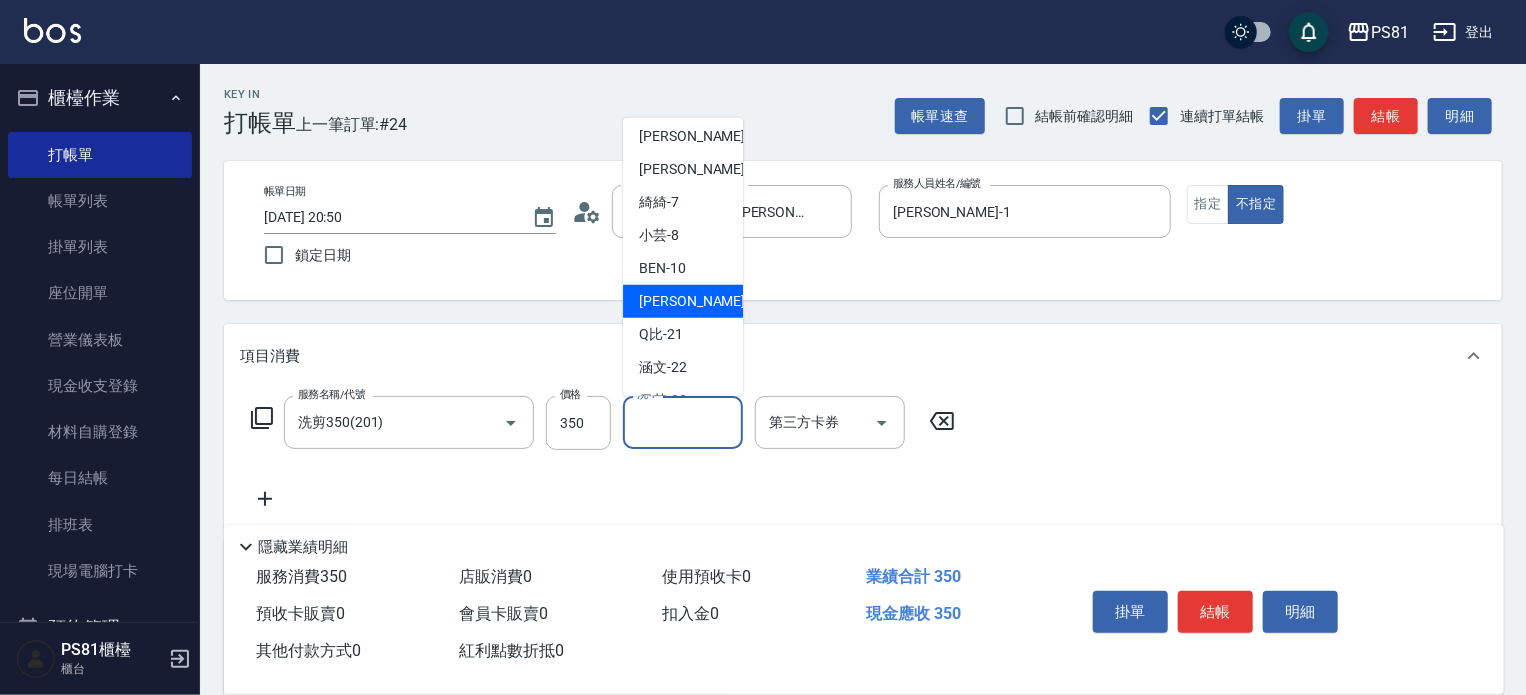 scroll, scrollTop: 340, scrollLeft: 0, axis: vertical 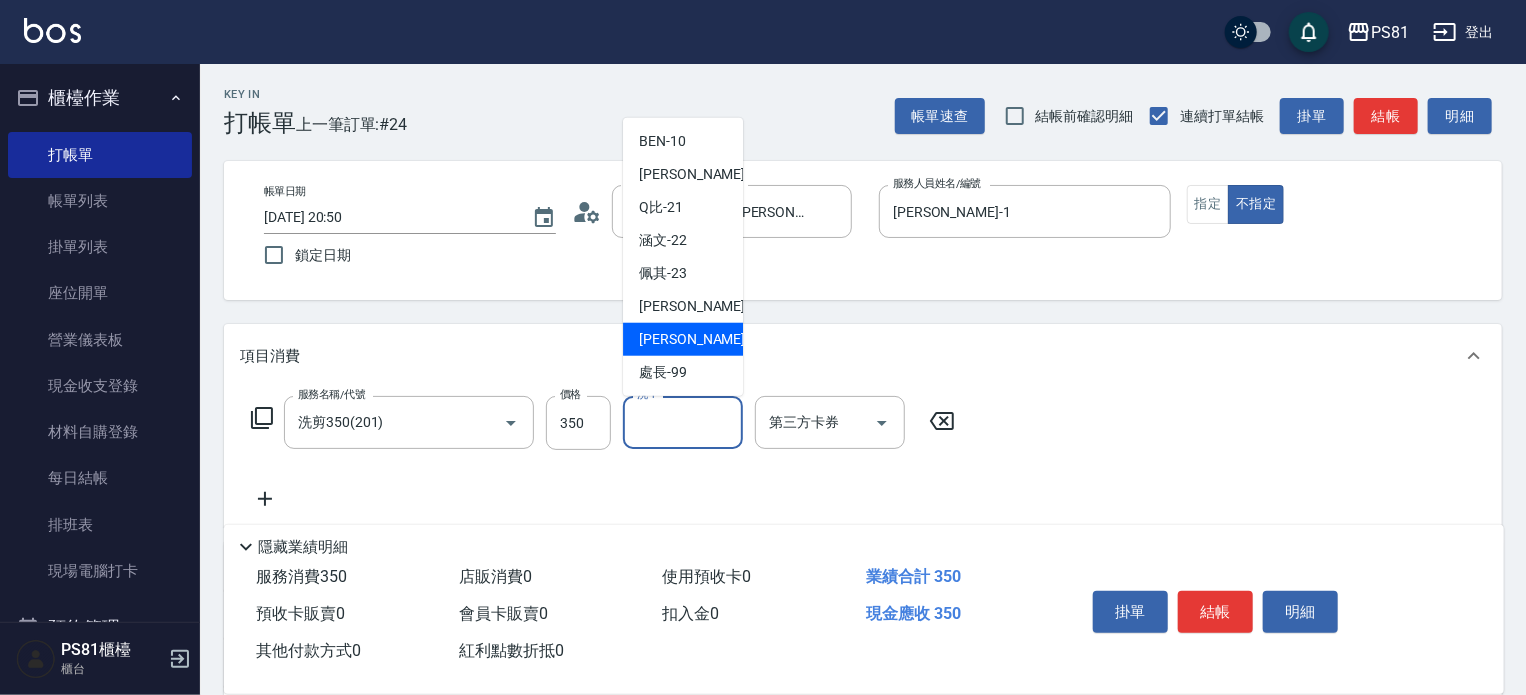 drag, startPoint x: 678, startPoint y: 339, endPoint x: 681, endPoint y: 357, distance: 18.248287 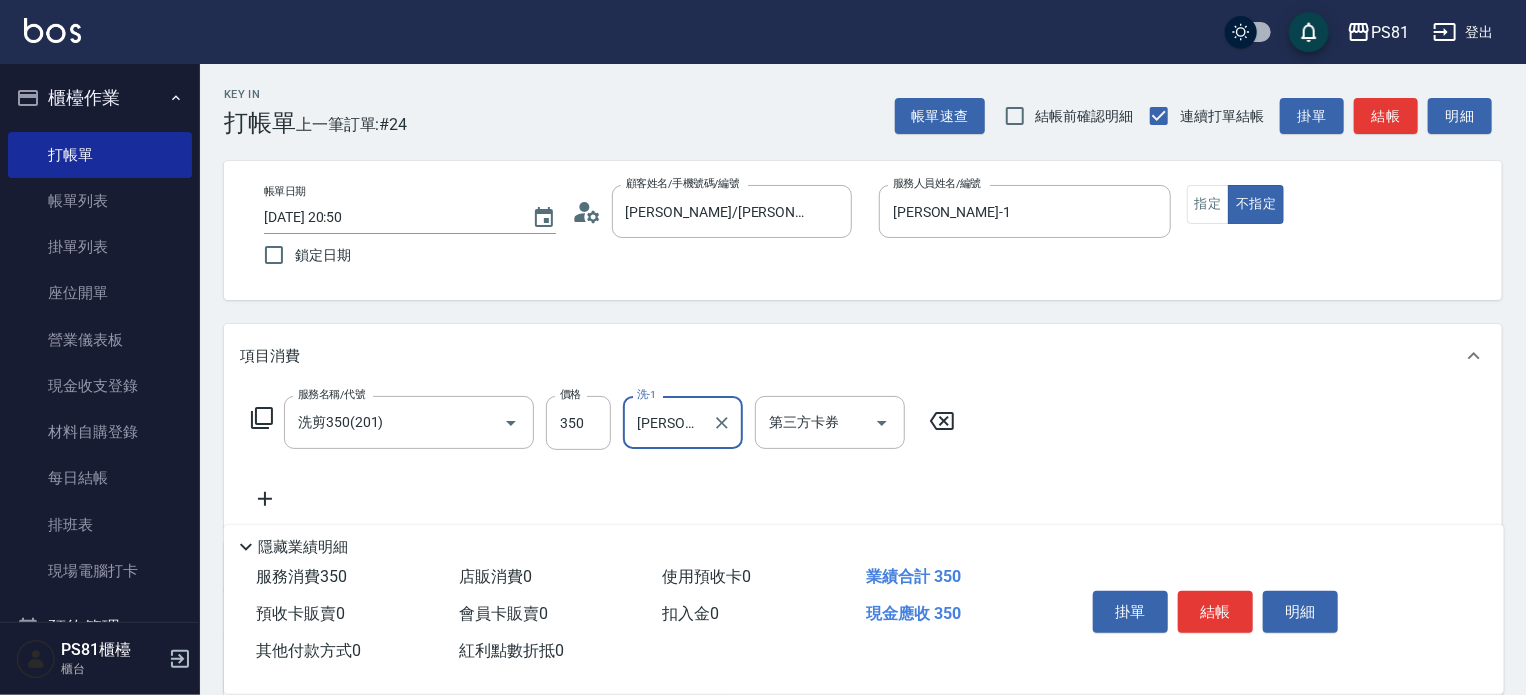 click on "結帳" at bounding box center (1215, 612) 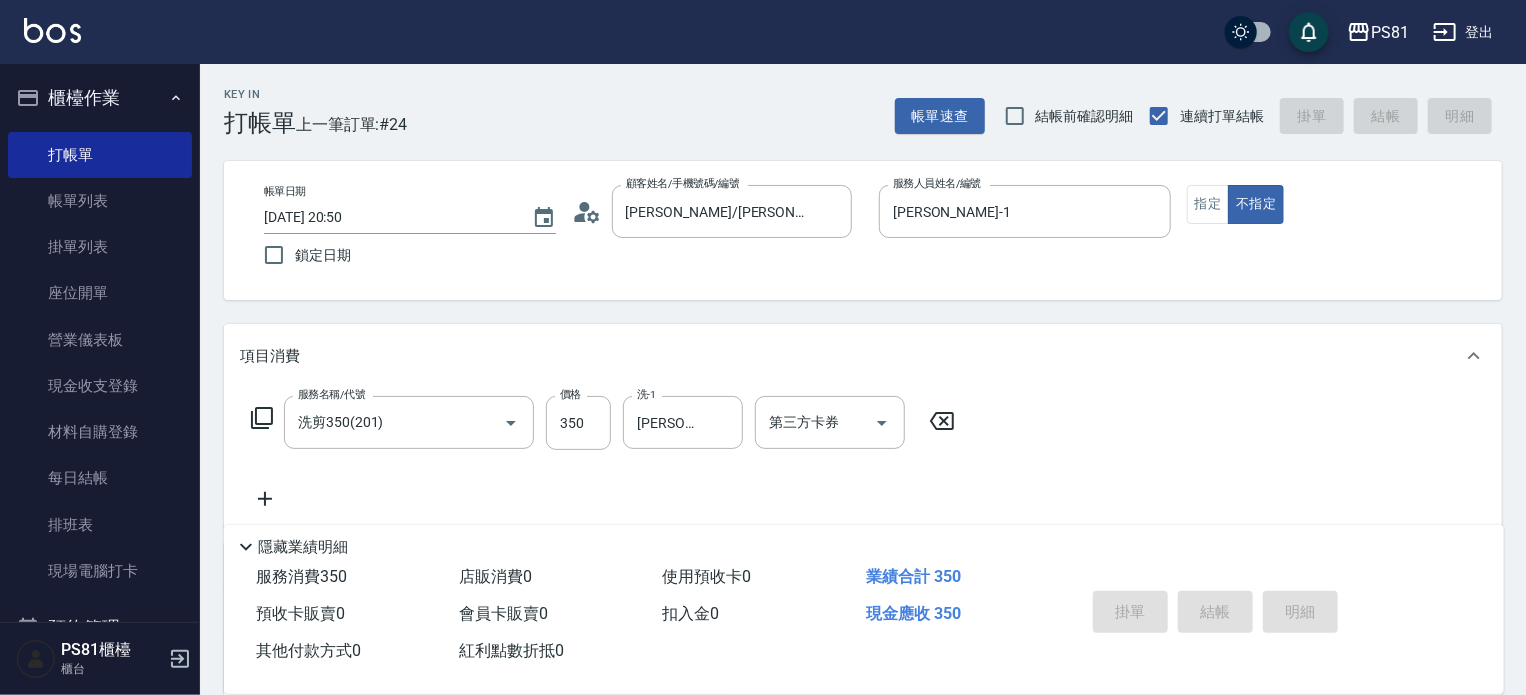 type on "[DATE] 20:51" 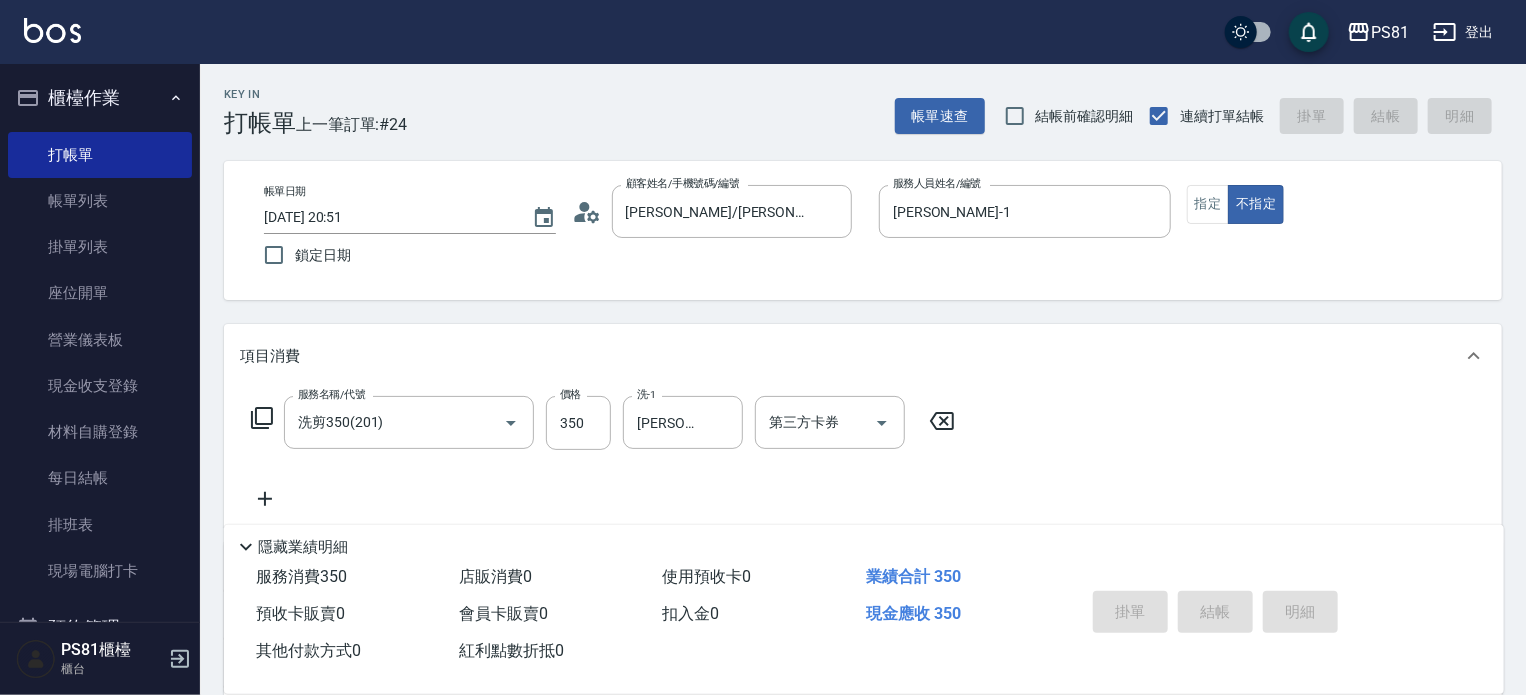 type 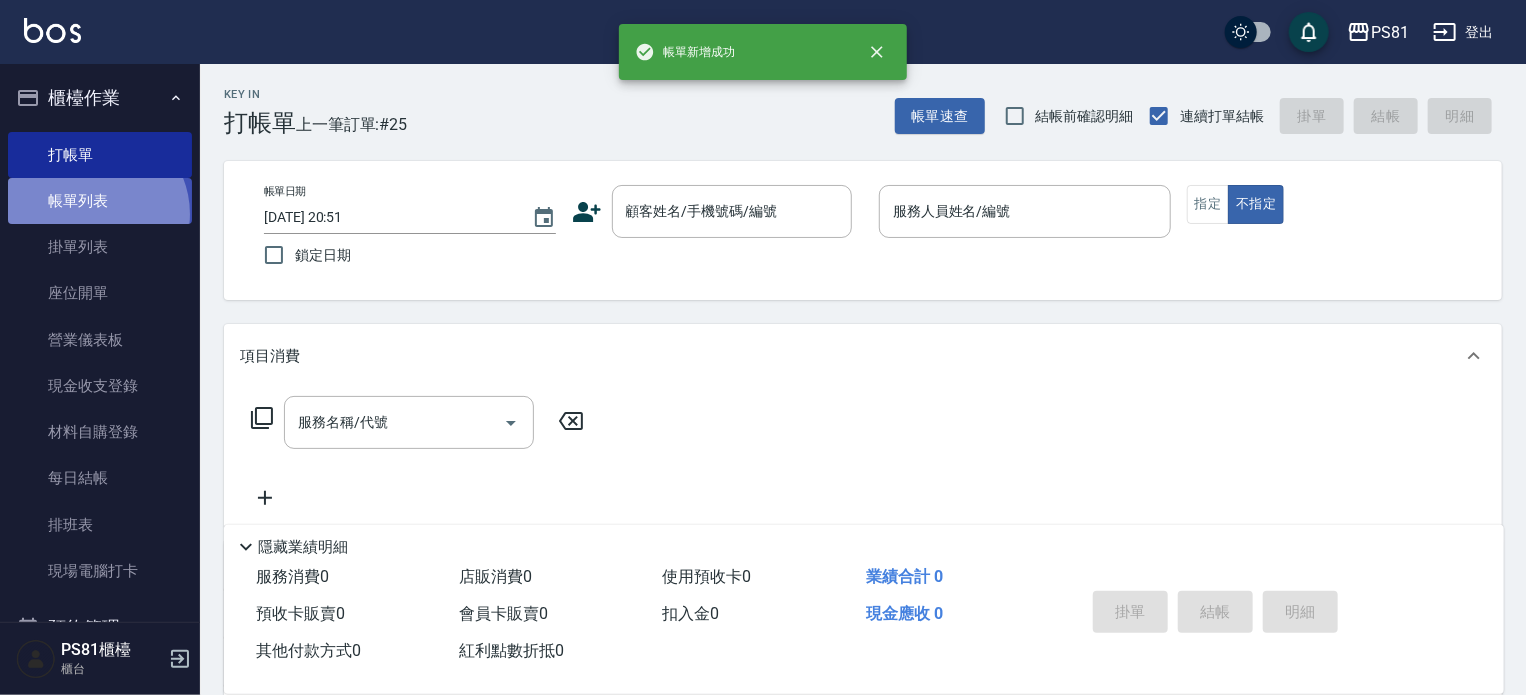 click on "帳單列表" at bounding box center [100, 201] 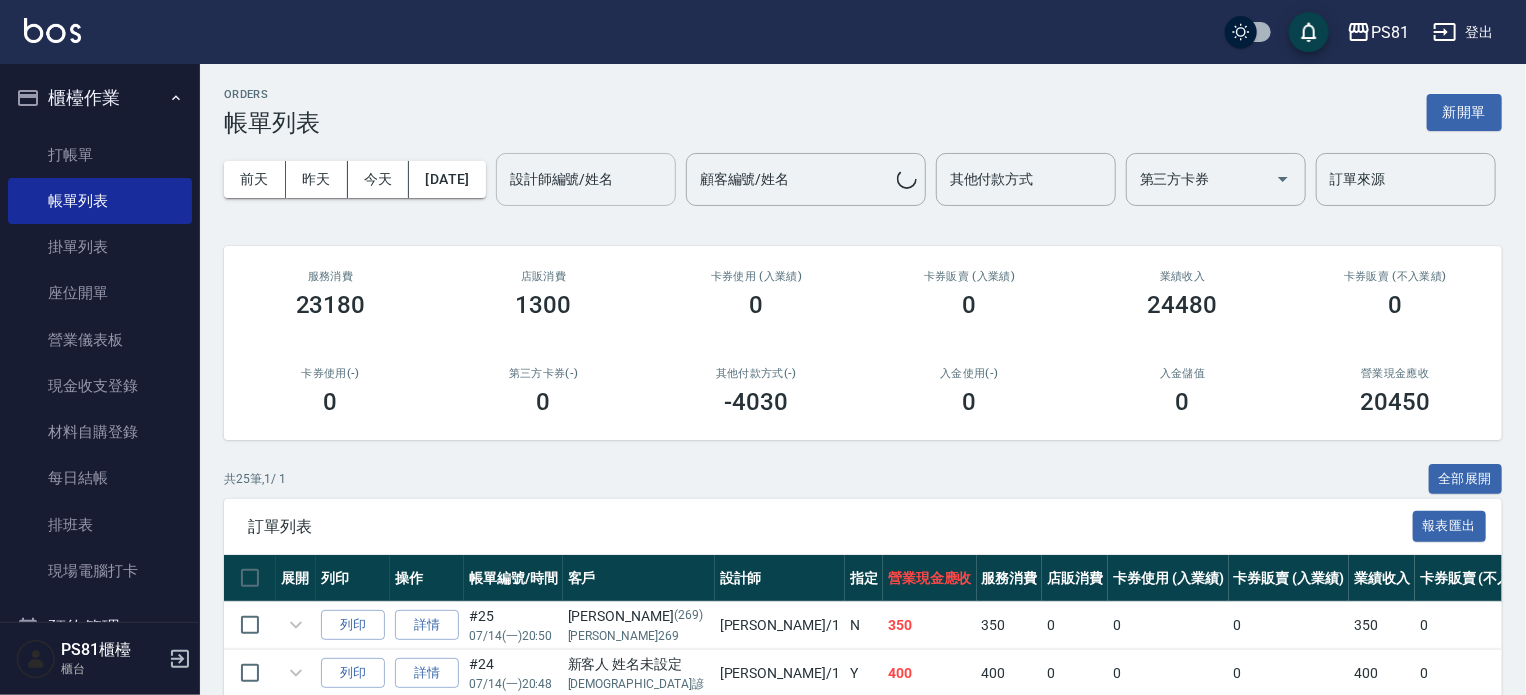 click on "設計師編號/姓名" at bounding box center [586, 179] 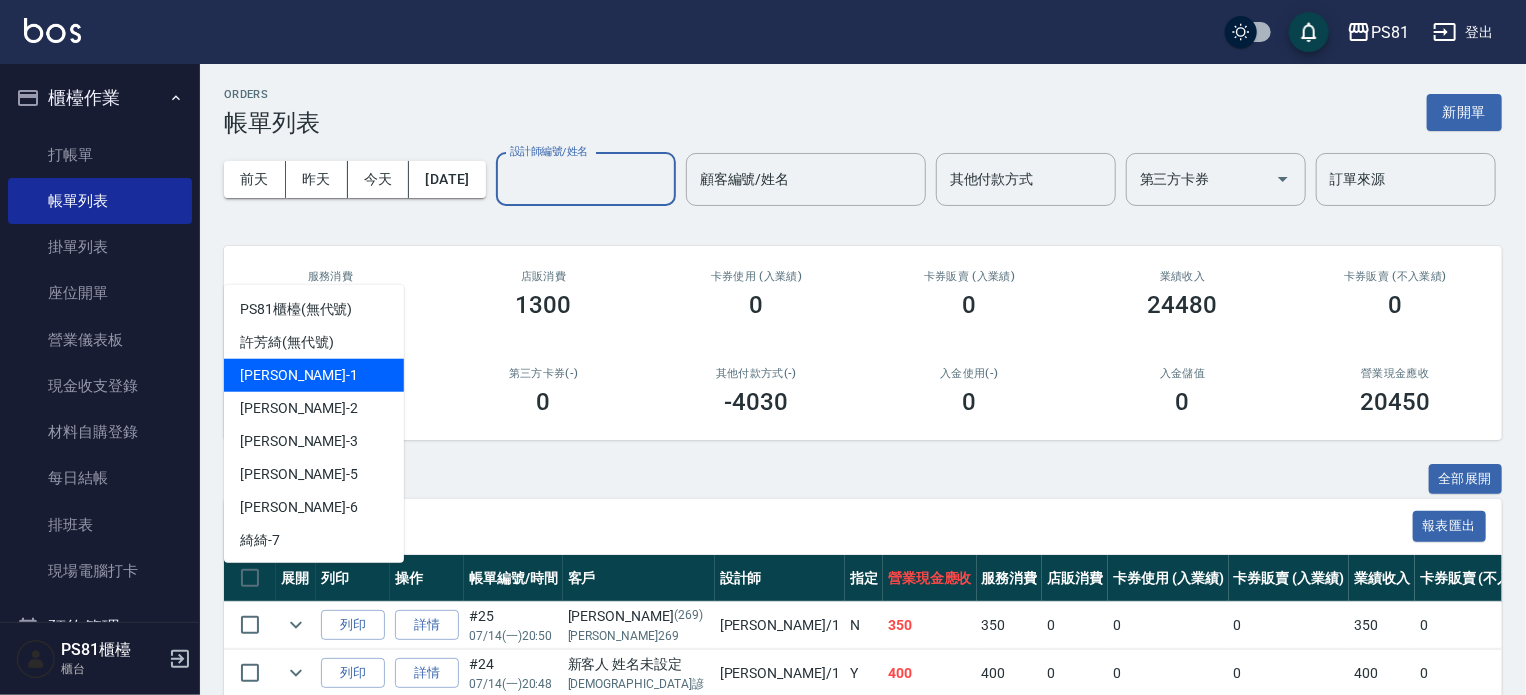 click on "[PERSON_NAME] -1" at bounding box center (314, 375) 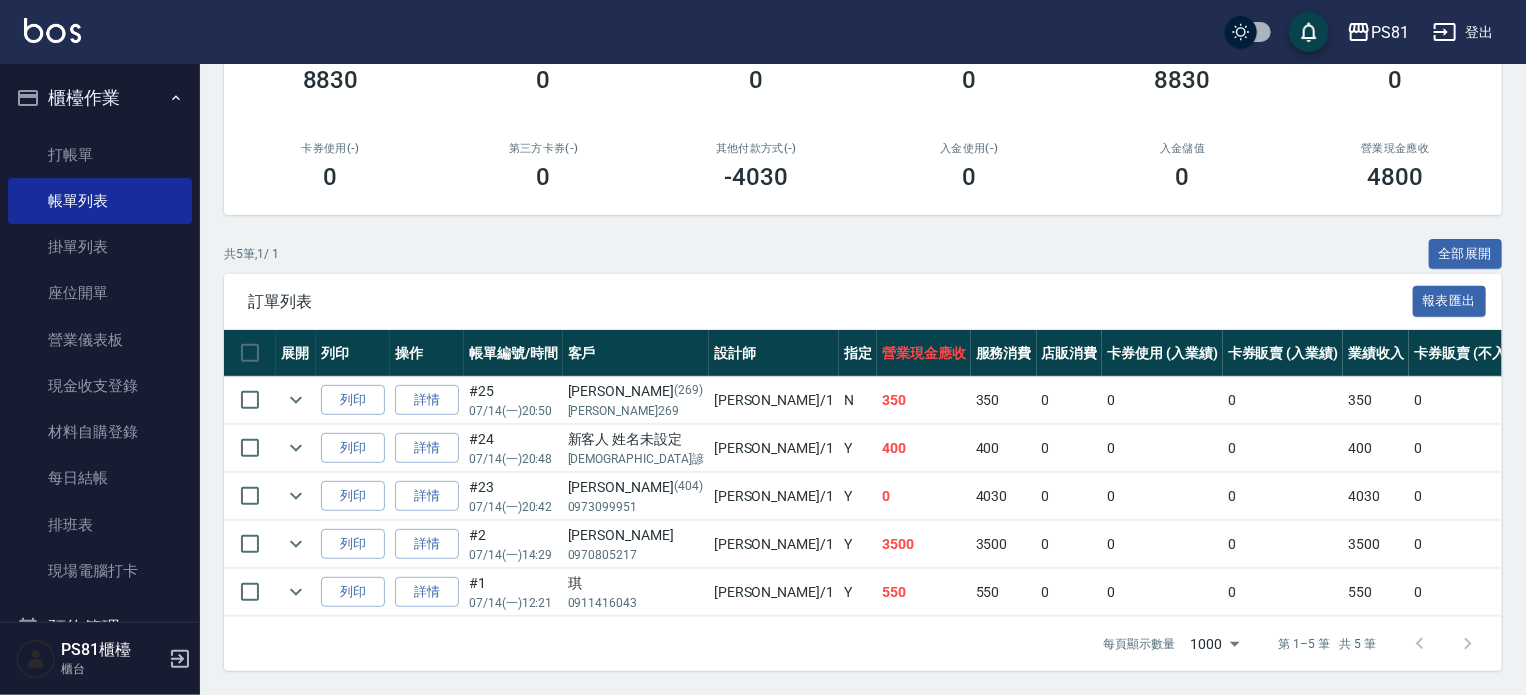 scroll, scrollTop: 300, scrollLeft: 0, axis: vertical 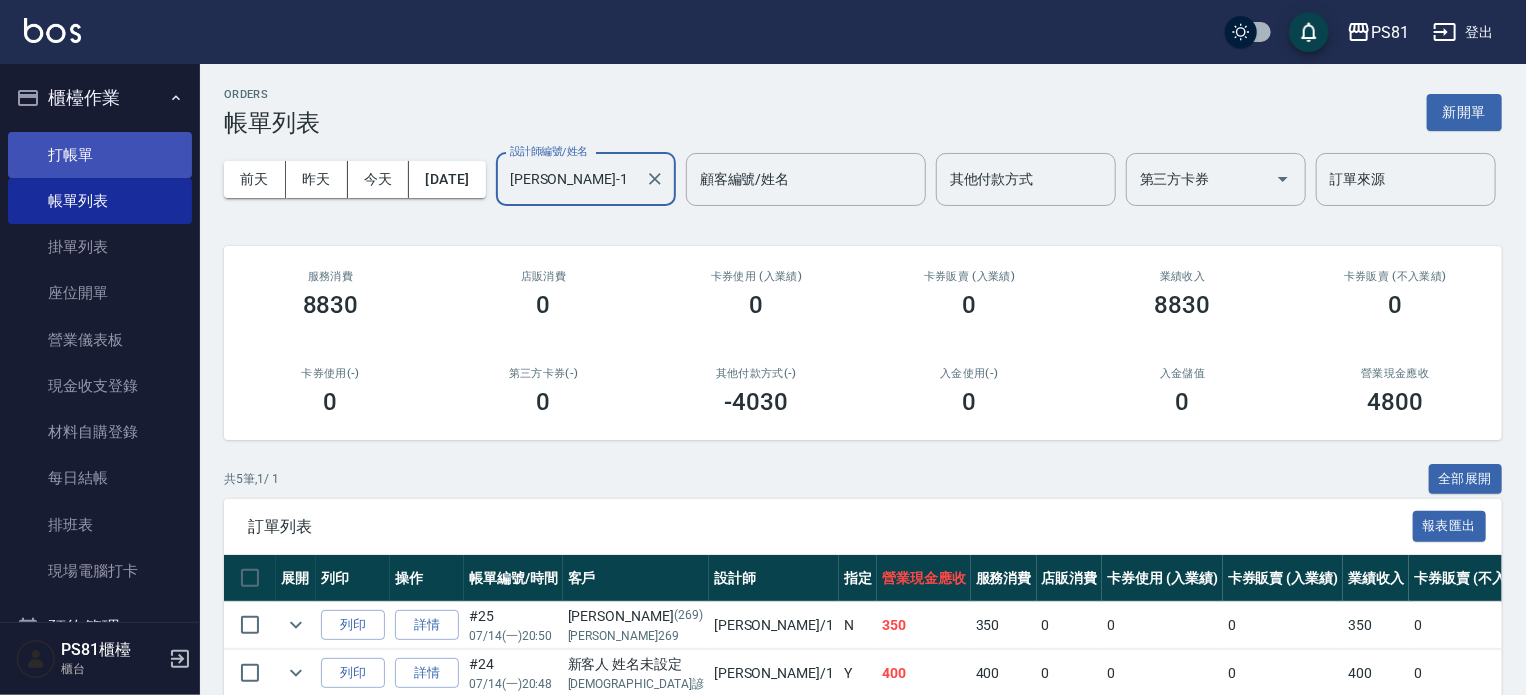 click on "打帳單" at bounding box center (100, 155) 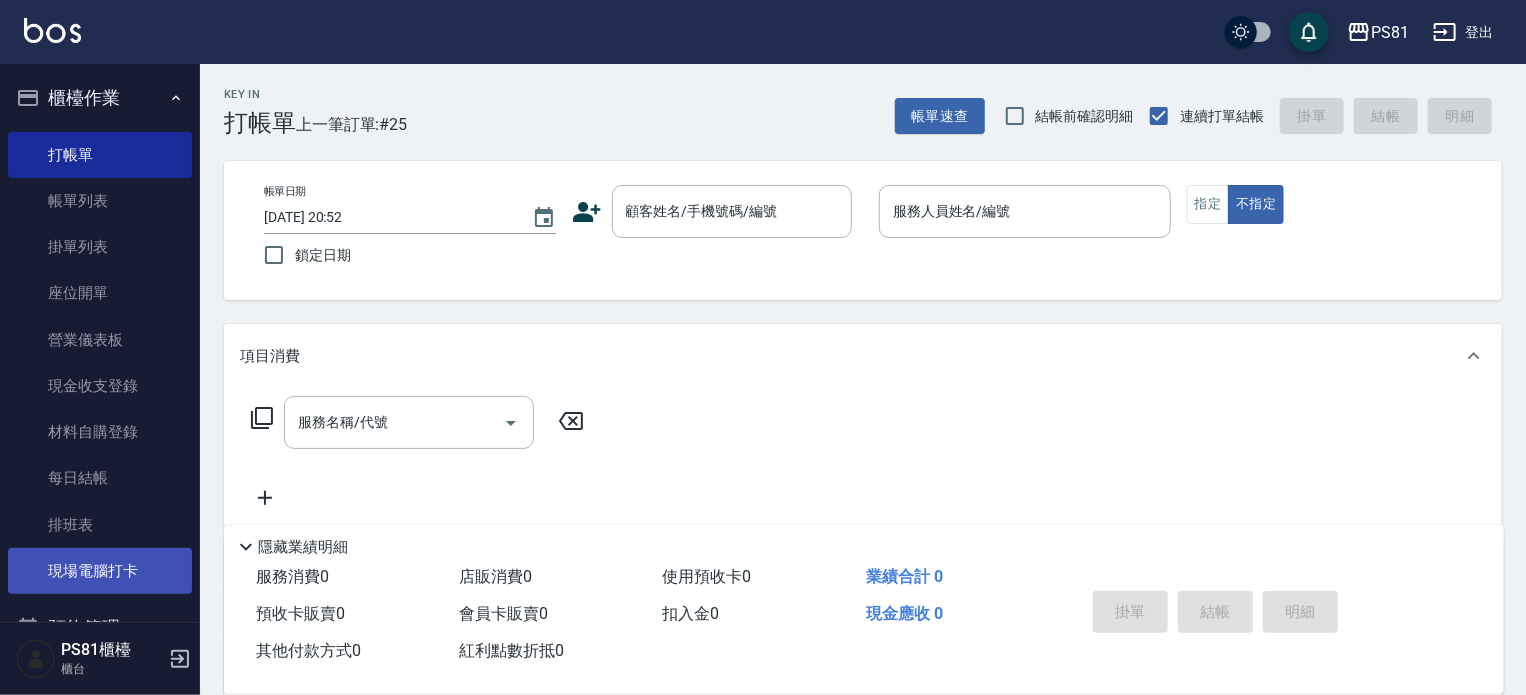 click on "現場電腦打卡" at bounding box center (100, 571) 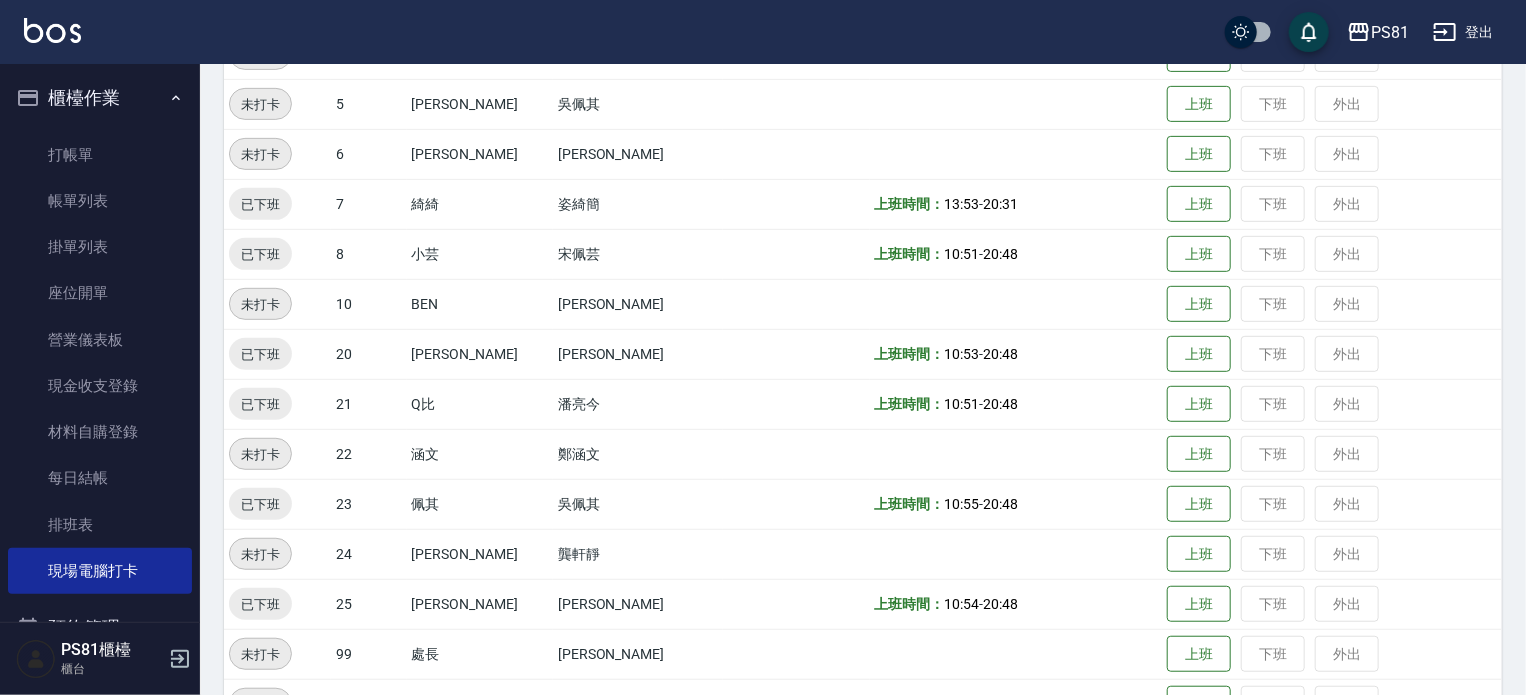 scroll, scrollTop: 500, scrollLeft: 0, axis: vertical 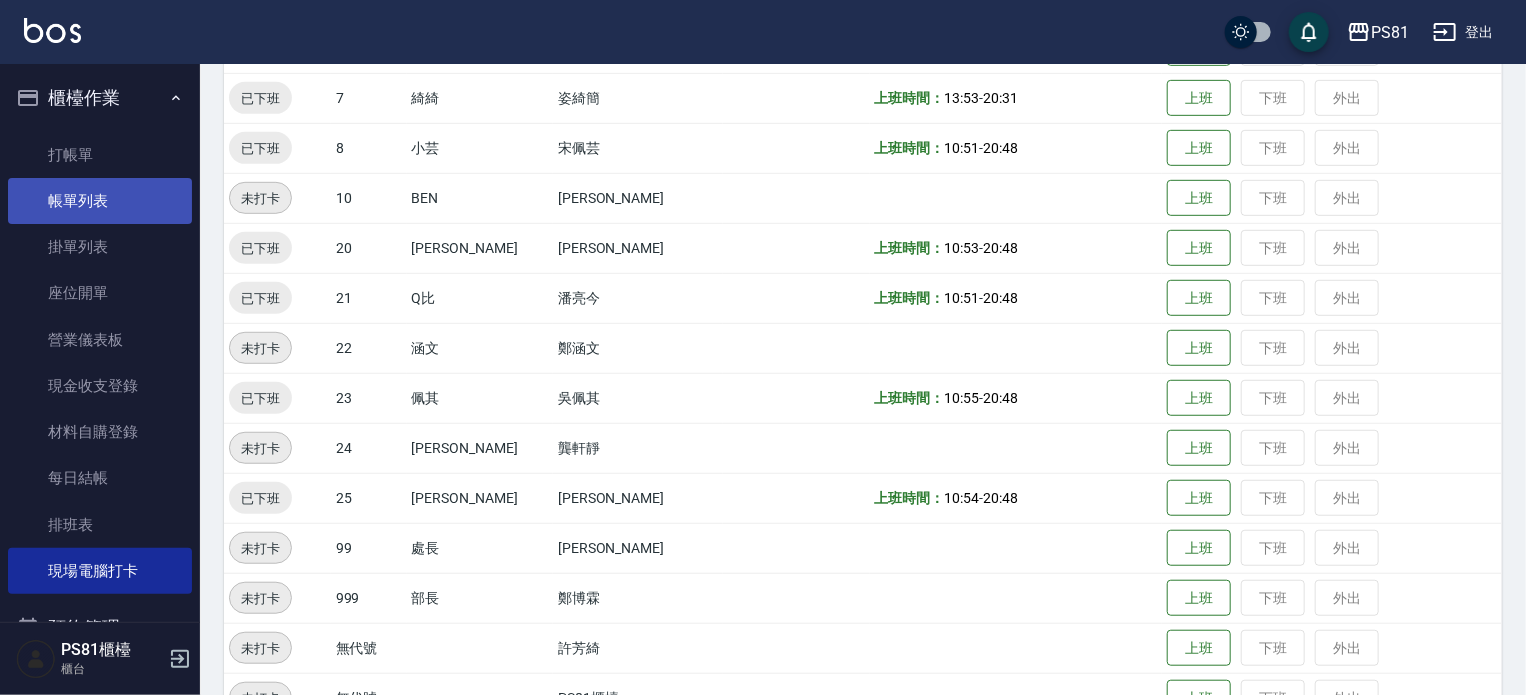 click on "帳單列表" at bounding box center (100, 201) 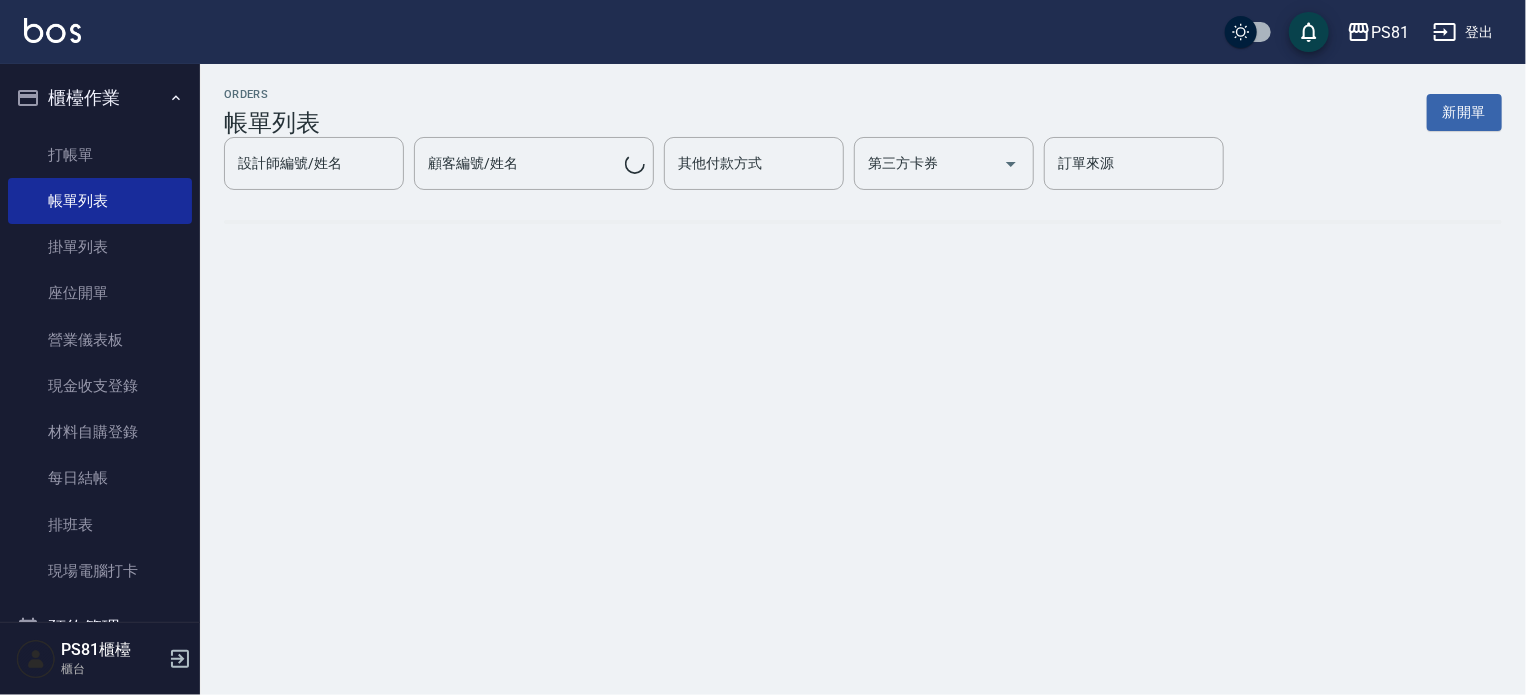 scroll, scrollTop: 0, scrollLeft: 0, axis: both 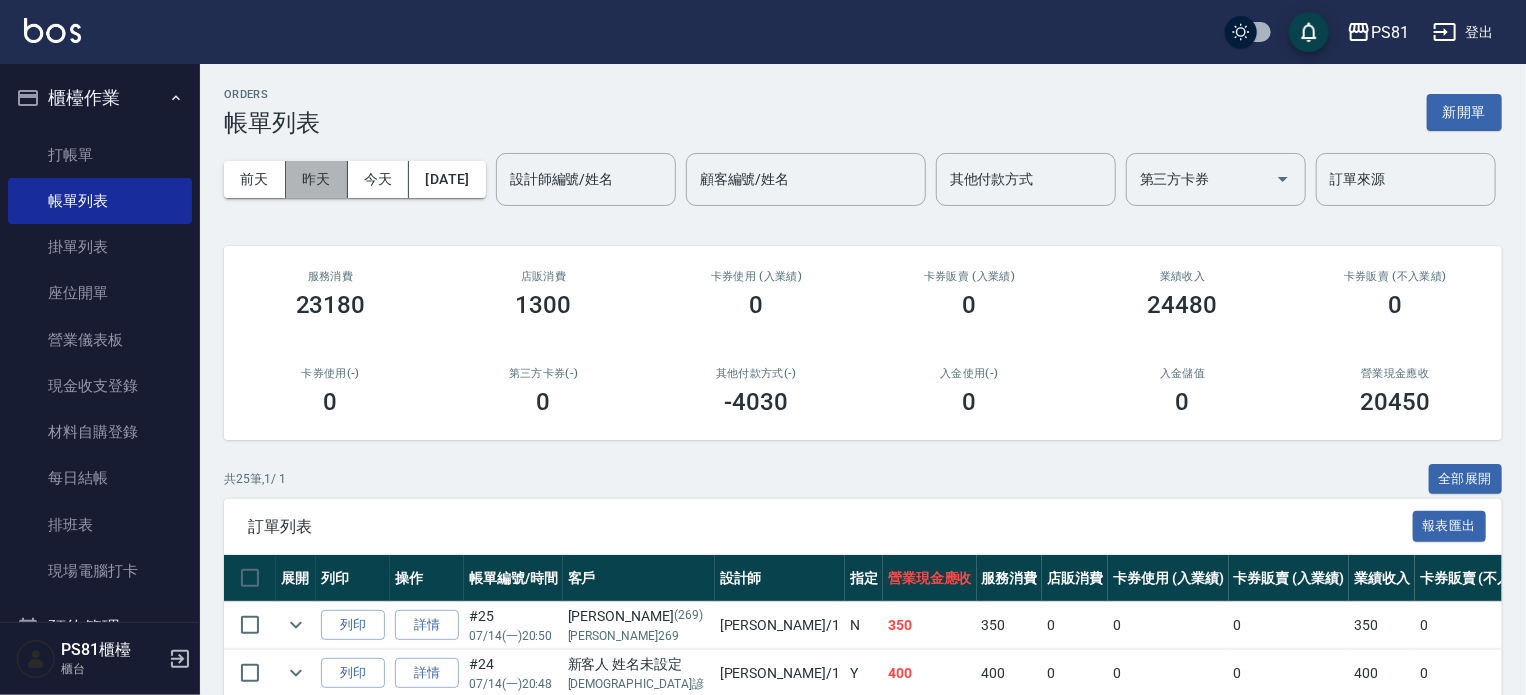 click on "昨天" at bounding box center (317, 179) 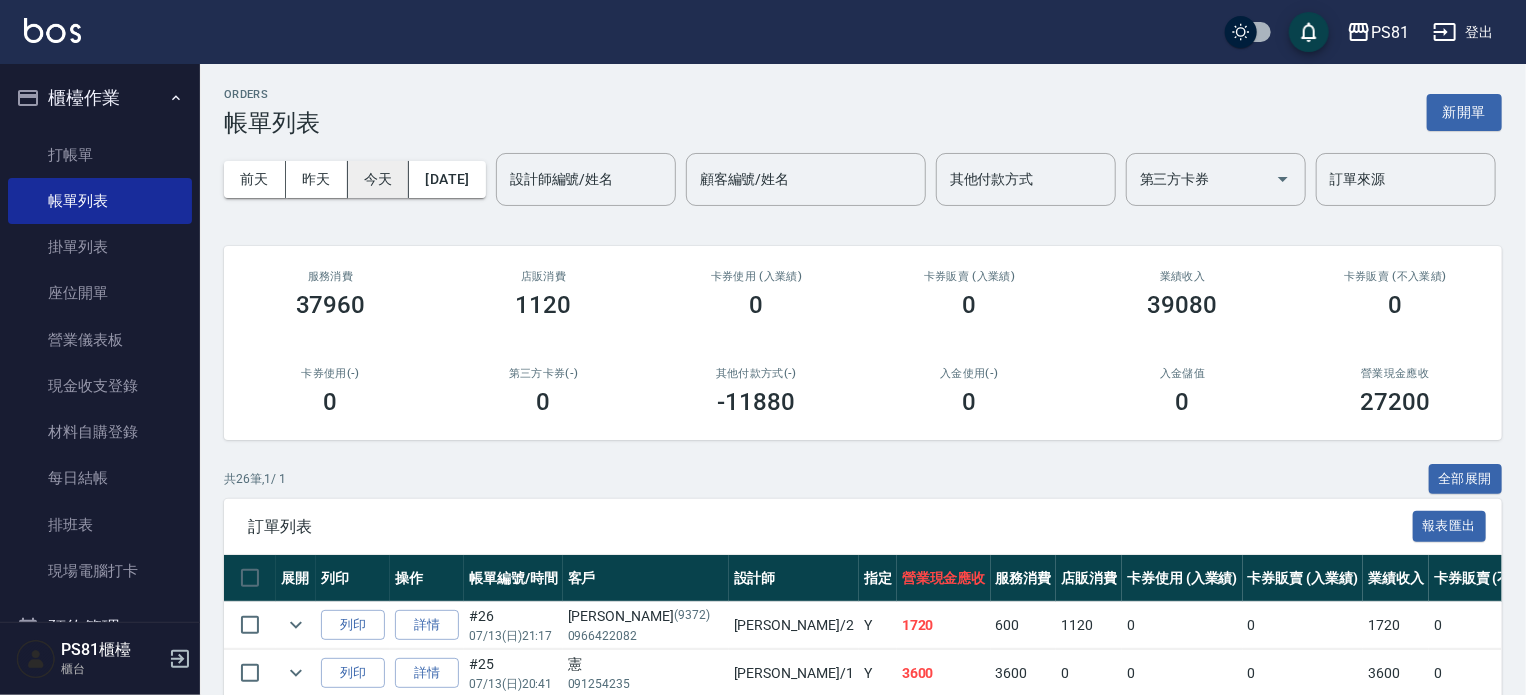 click on "今天" at bounding box center [379, 179] 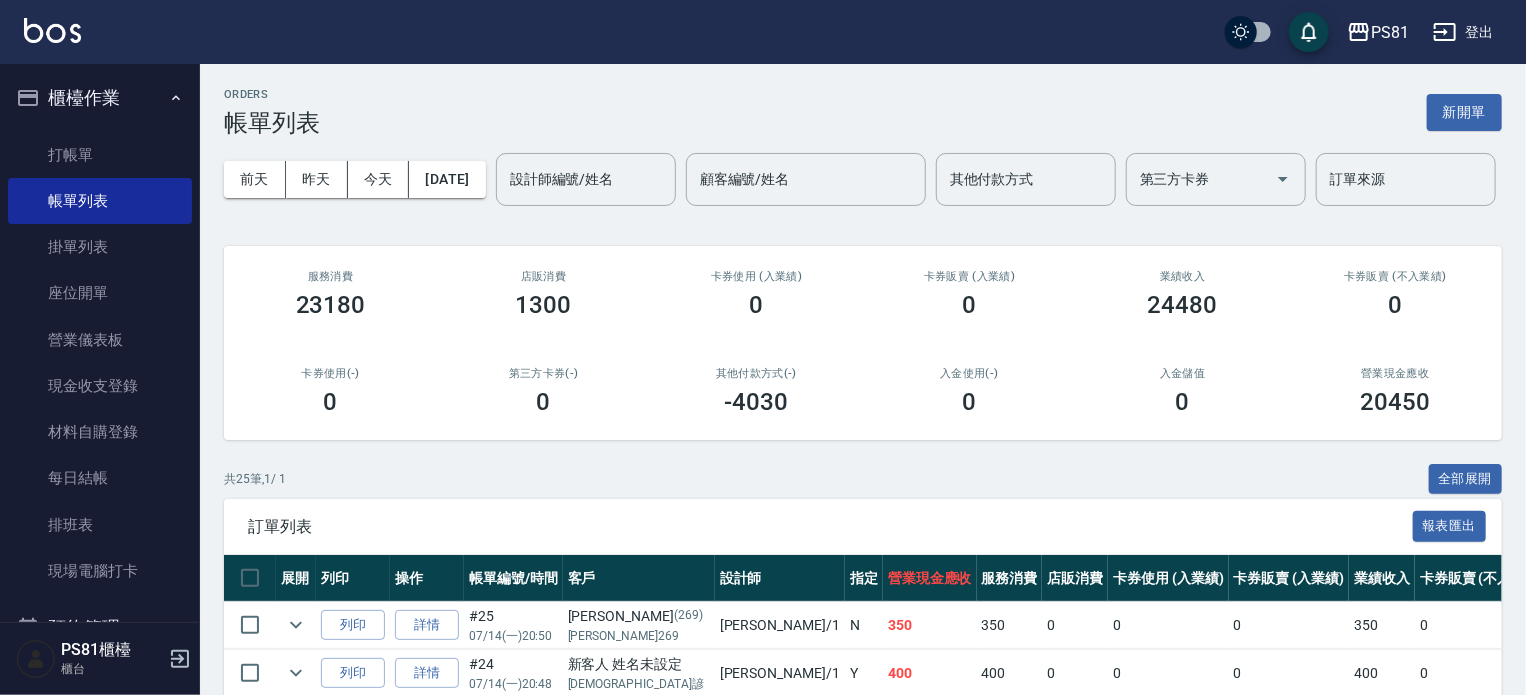 click on "櫃檯作業" at bounding box center [100, 98] 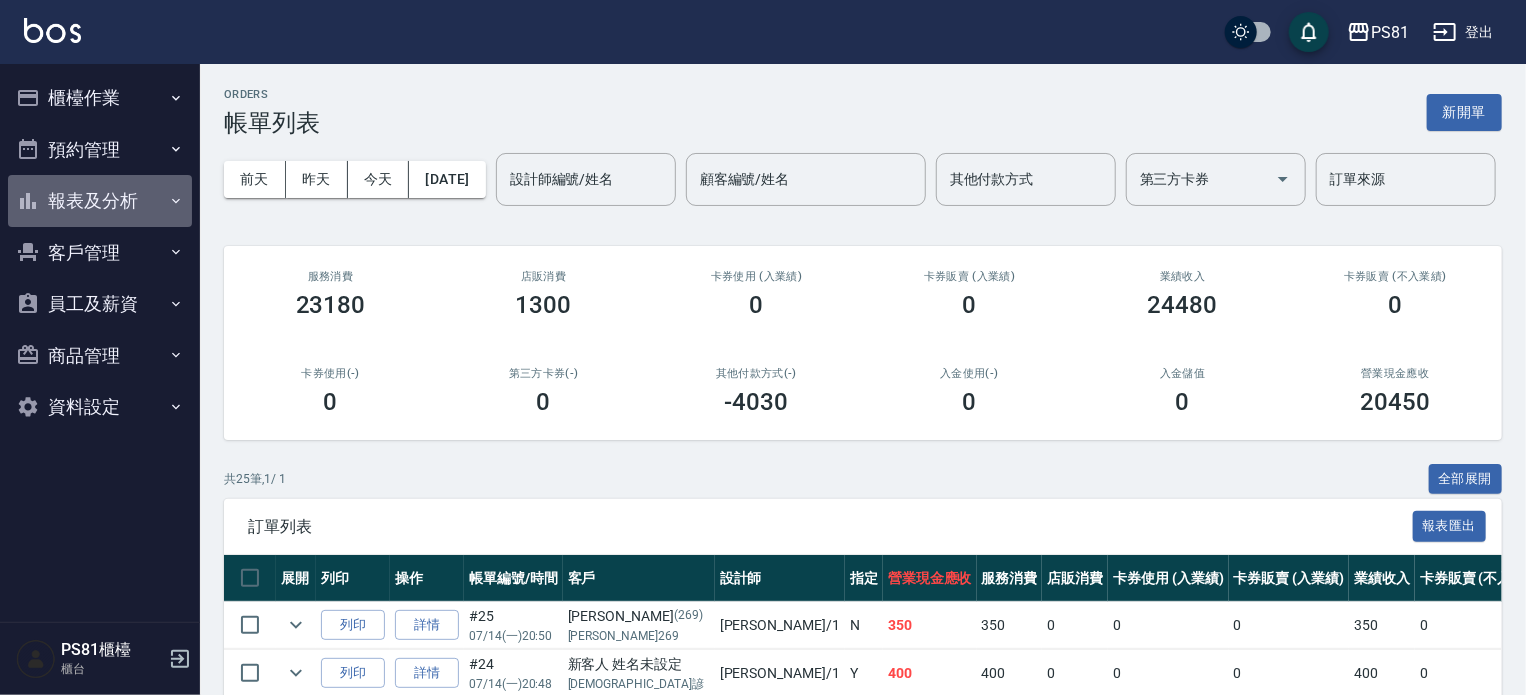 click on "報表及分析" at bounding box center [100, 201] 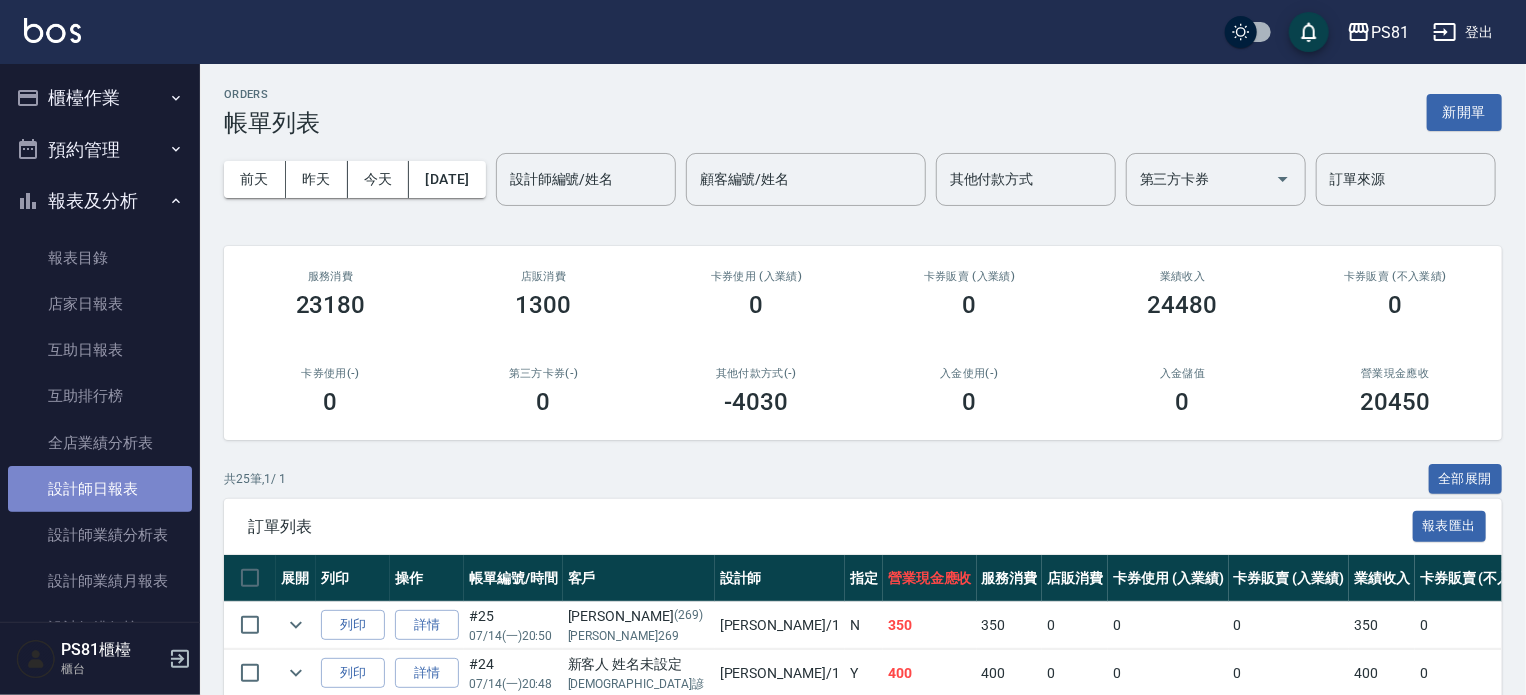 click on "設計師日報表" at bounding box center [100, 489] 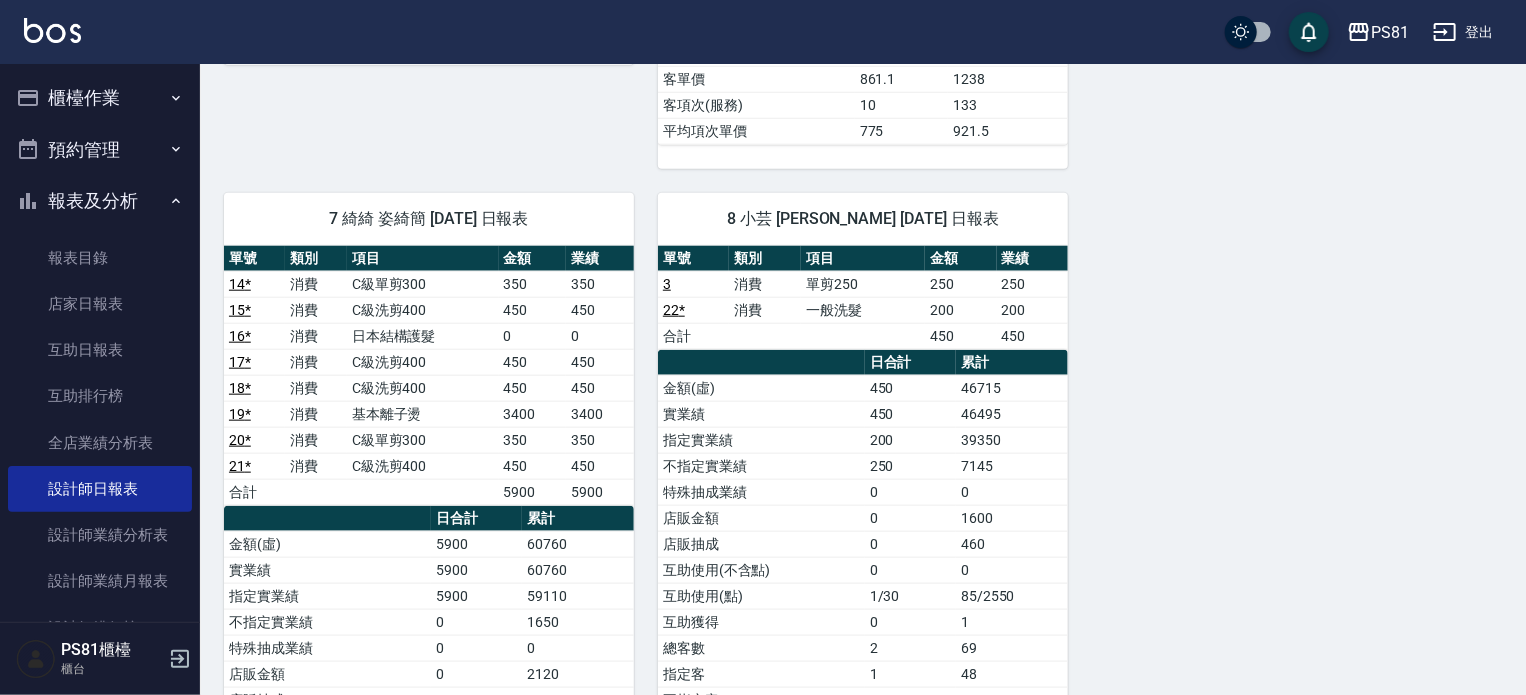scroll, scrollTop: 1000, scrollLeft: 0, axis: vertical 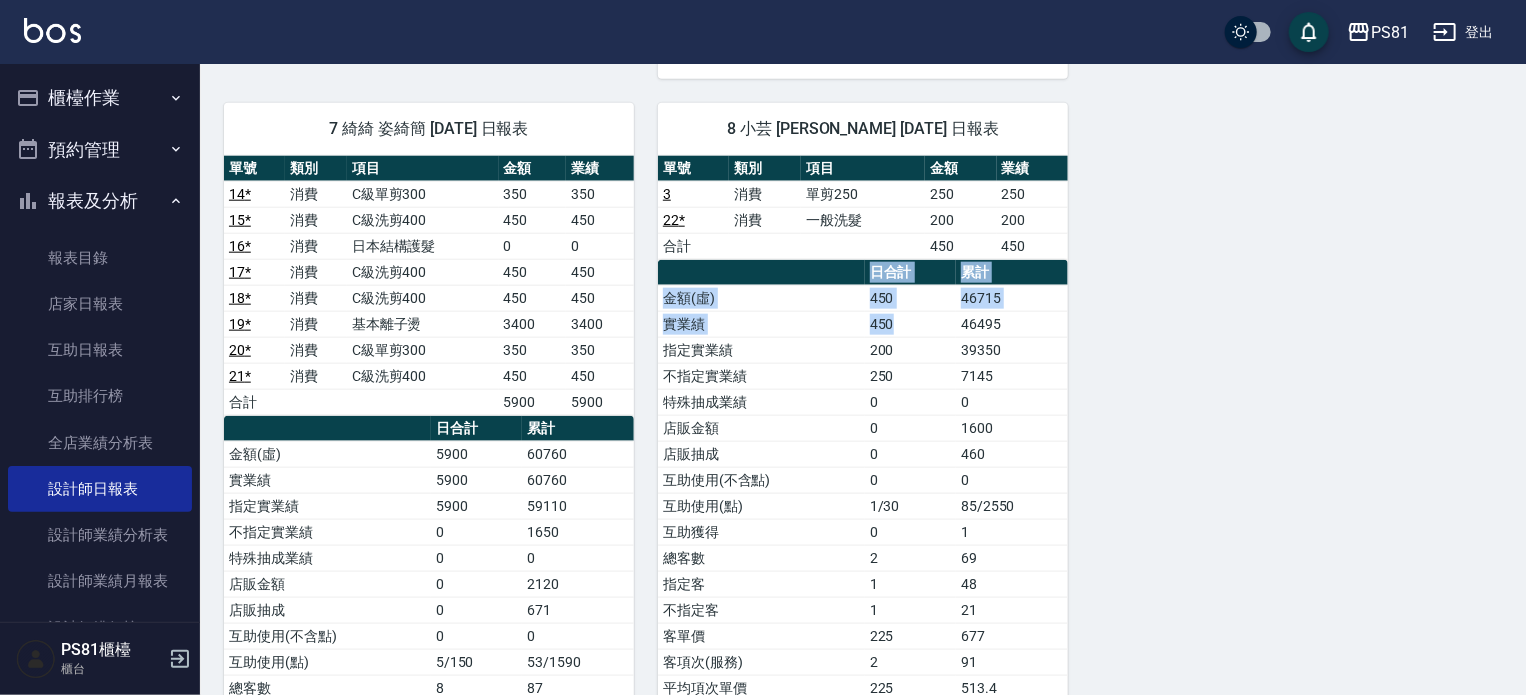 drag, startPoint x: 944, startPoint y: 310, endPoint x: 1103, endPoint y: 300, distance: 159.31415 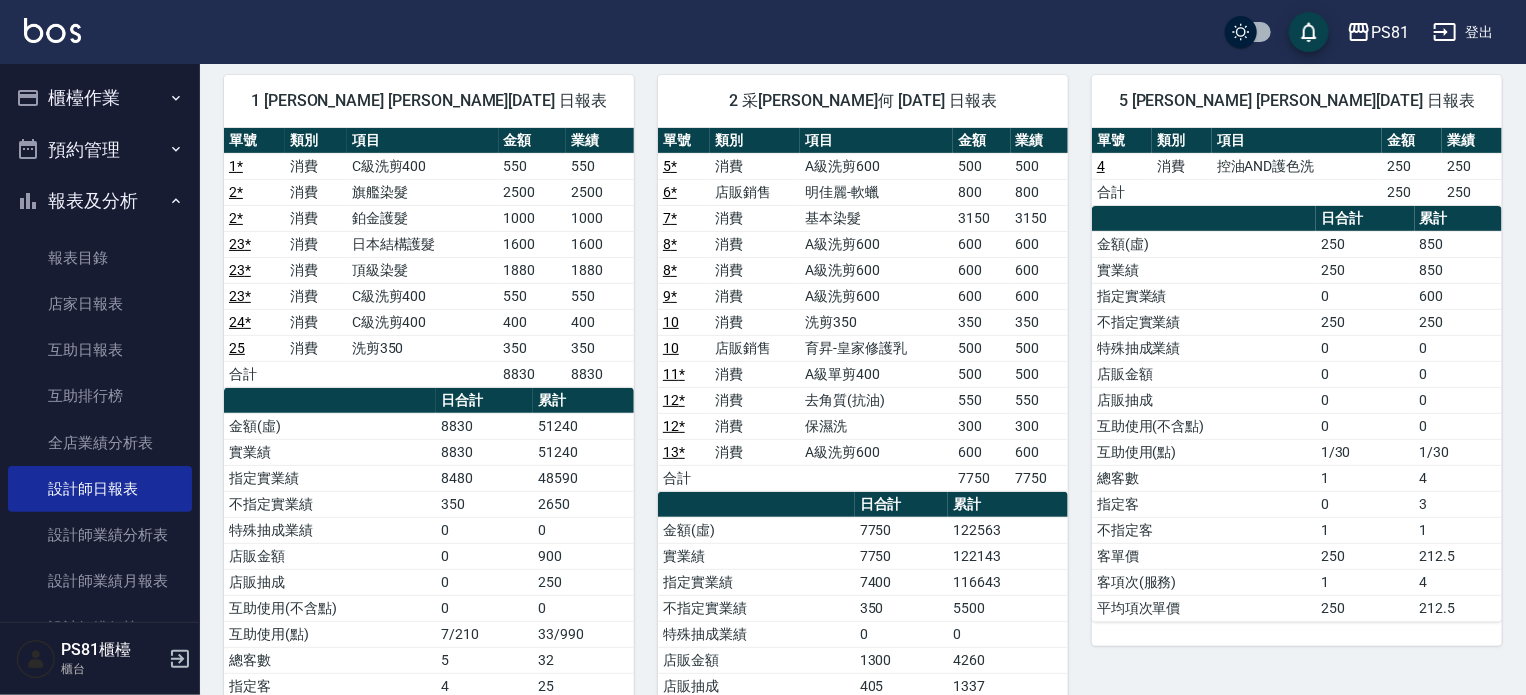 scroll, scrollTop: 200, scrollLeft: 0, axis: vertical 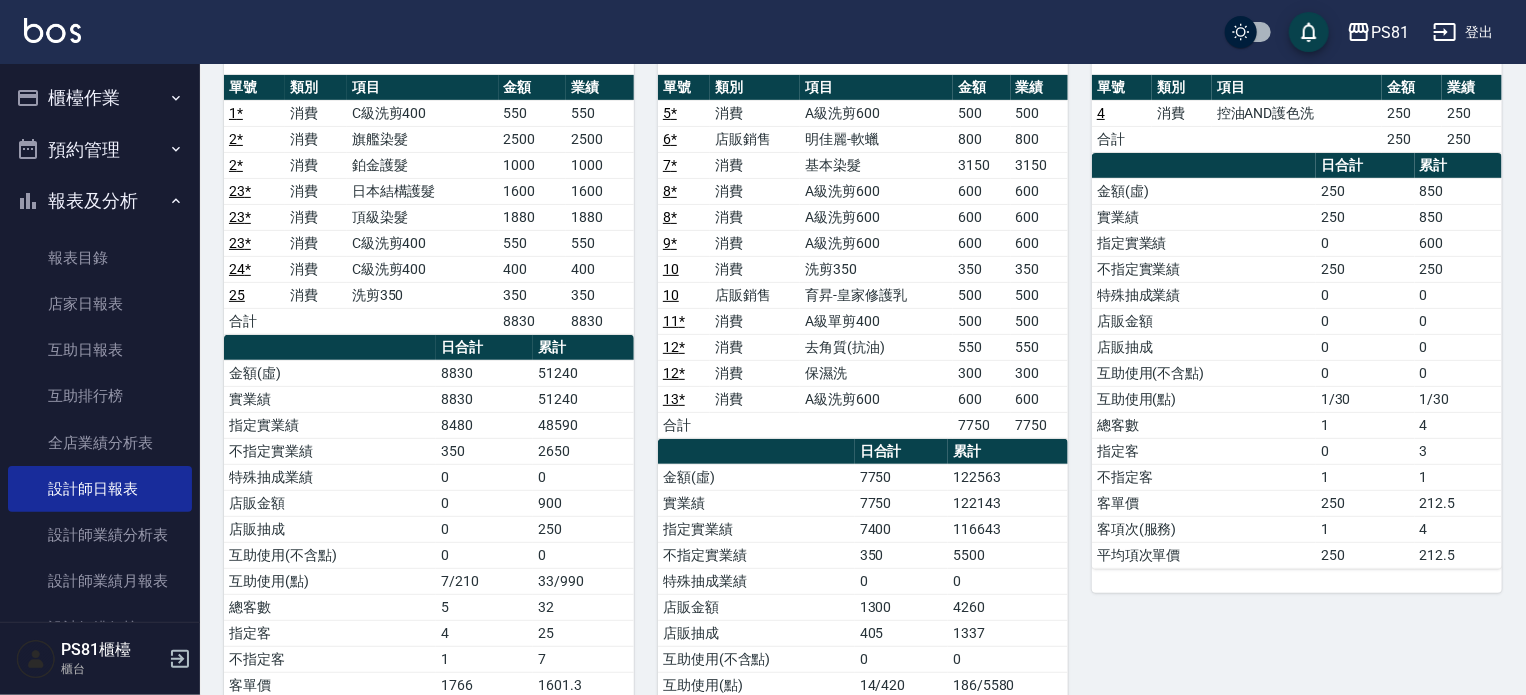 click on "報表及分析" at bounding box center (100, 201) 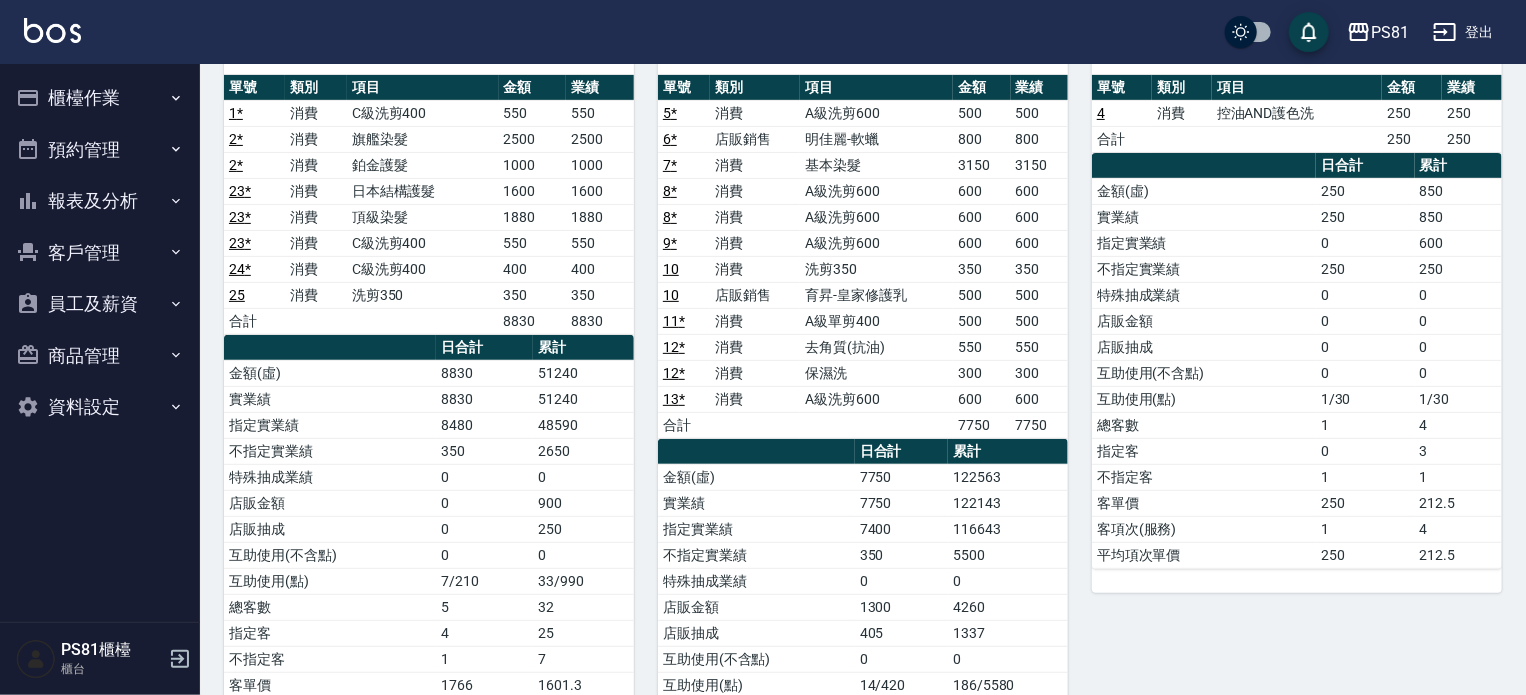click on "櫃檯作業" at bounding box center [100, 98] 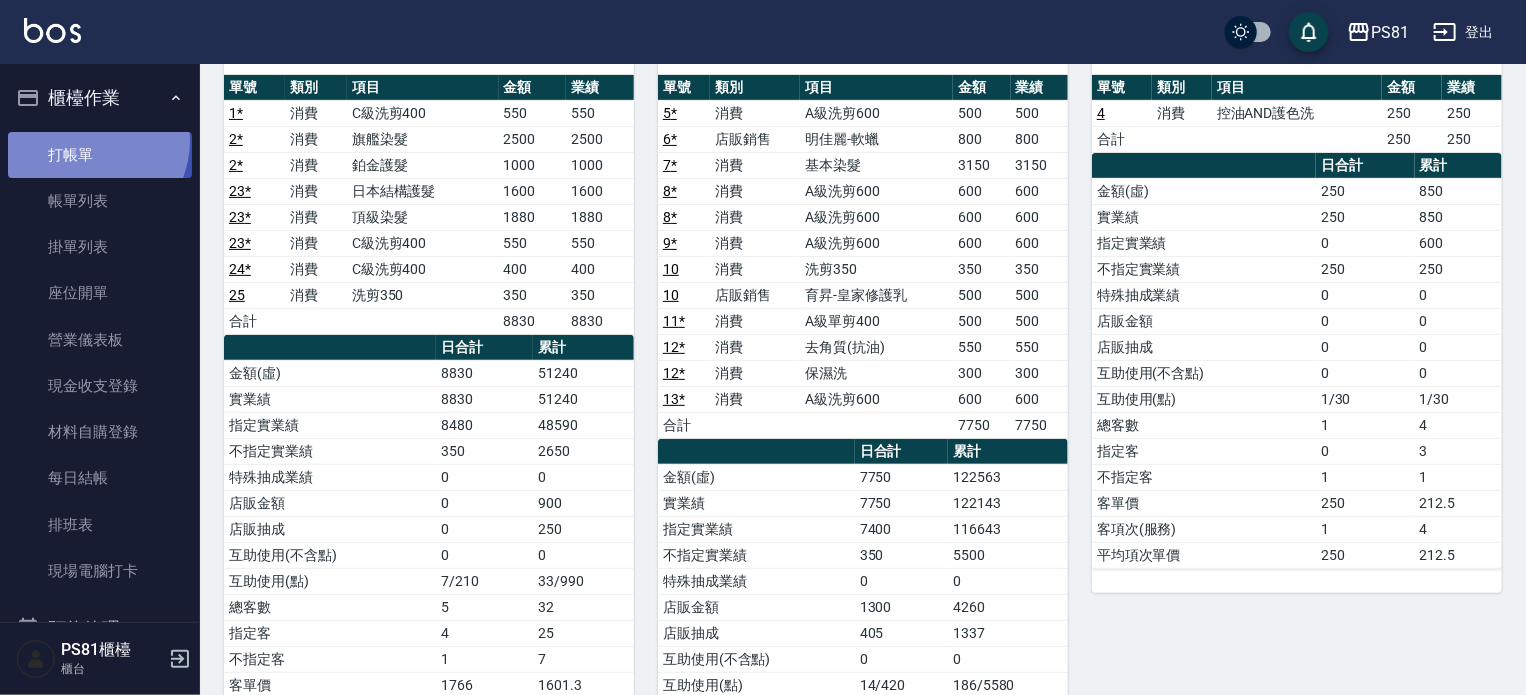 click on "打帳單" at bounding box center (100, 155) 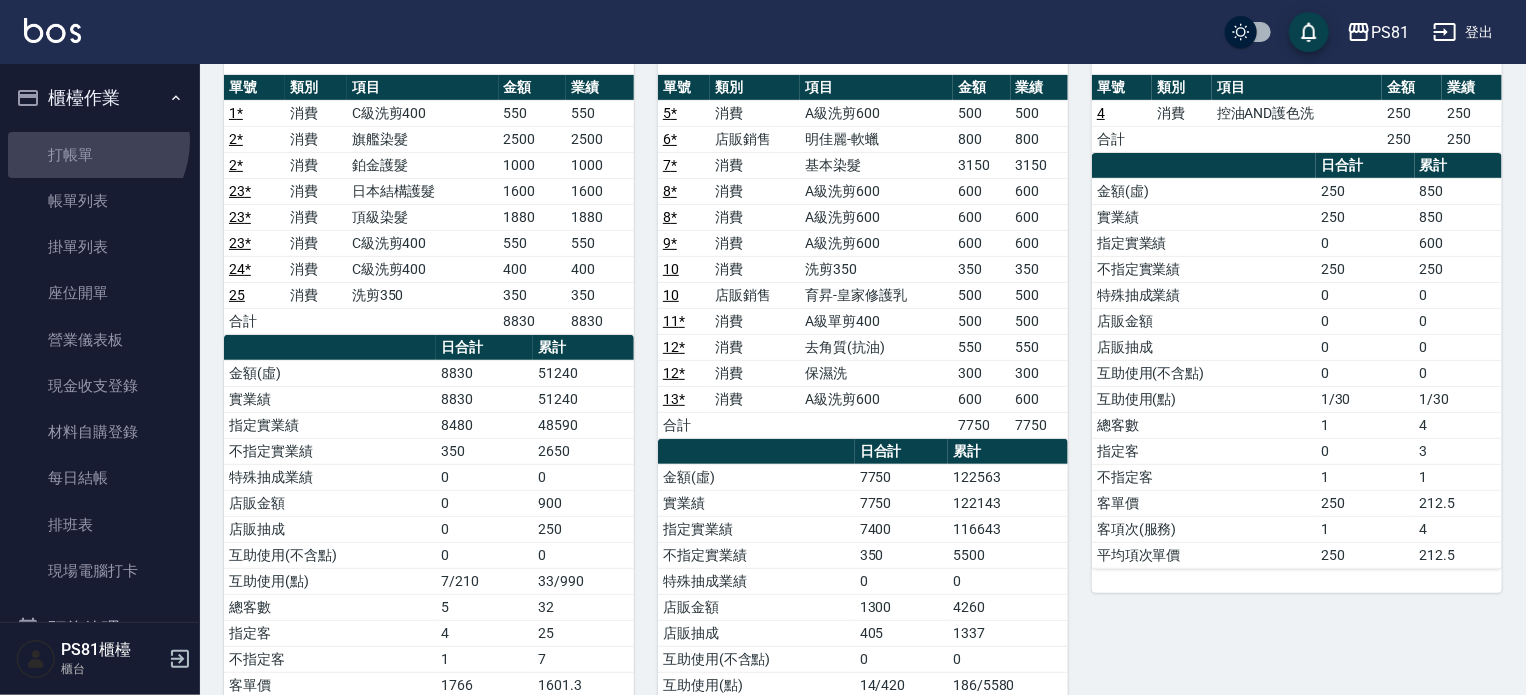 scroll, scrollTop: 0, scrollLeft: 0, axis: both 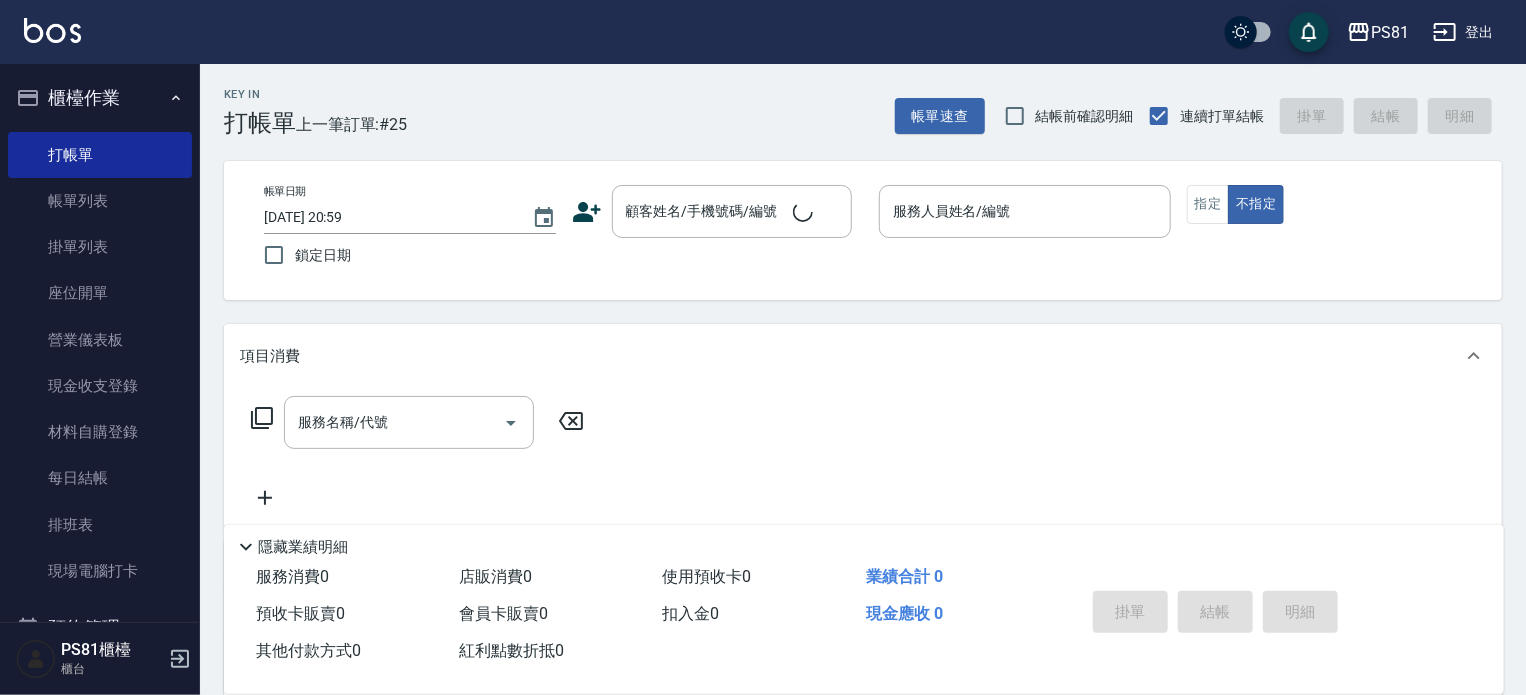 click on "Key In 打帳單 上一筆訂單:#25" at bounding box center [303, 100] 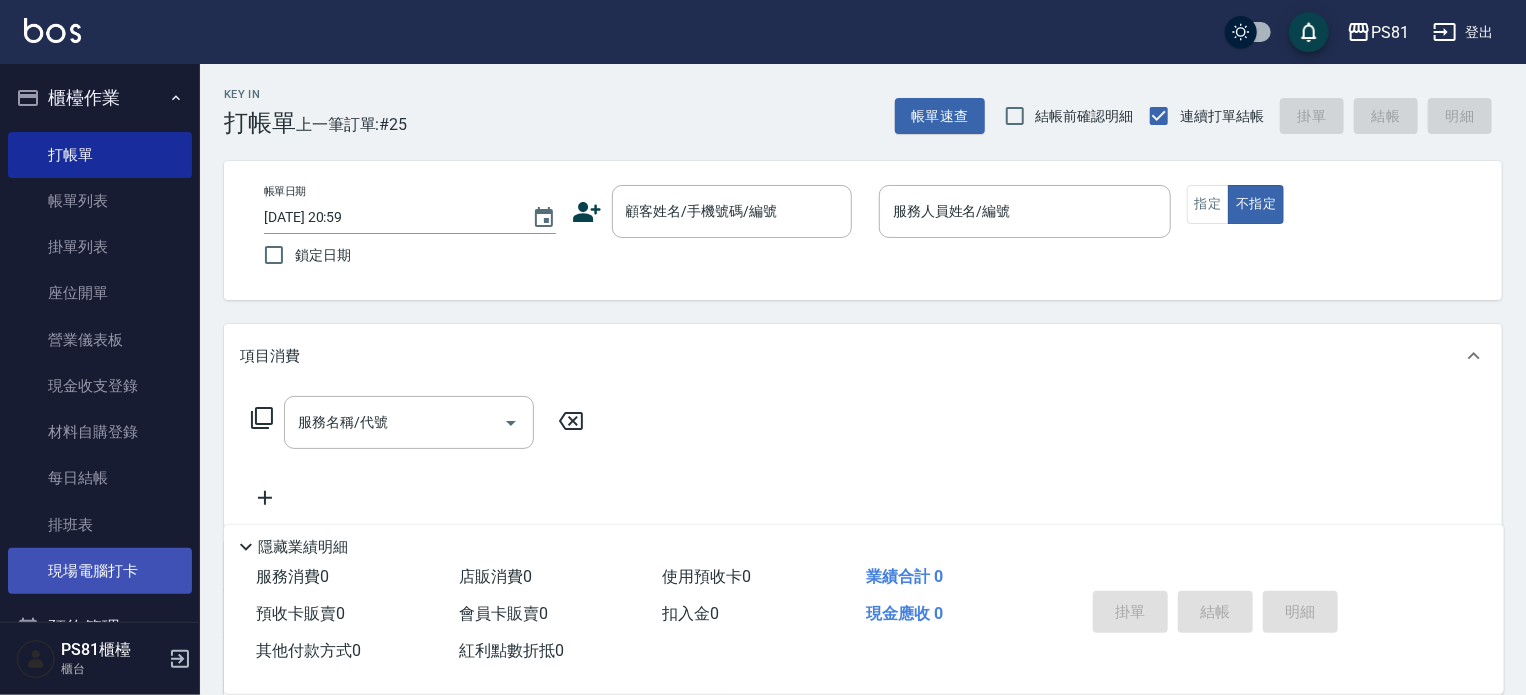 click on "現場電腦打卡" at bounding box center (100, 571) 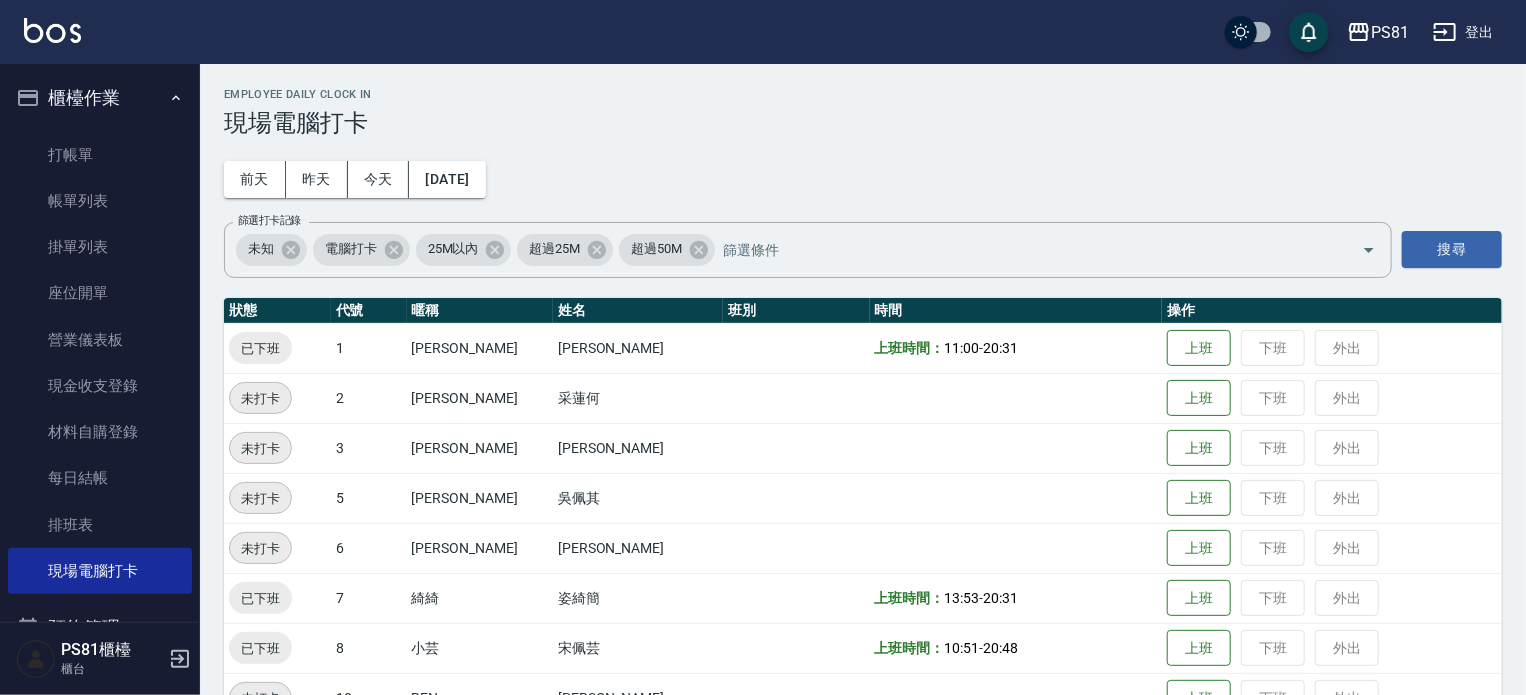 scroll, scrollTop: 552, scrollLeft: 0, axis: vertical 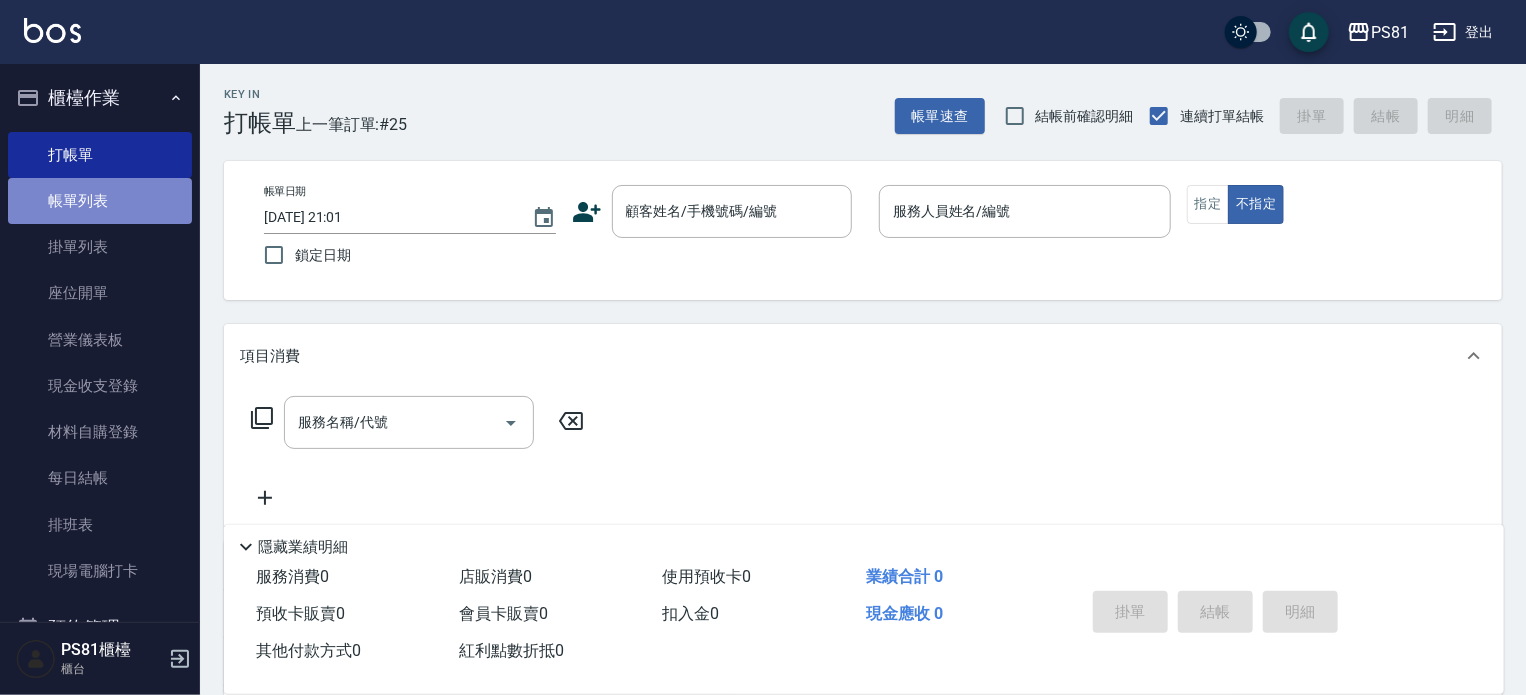 click on "帳單列表" at bounding box center [100, 201] 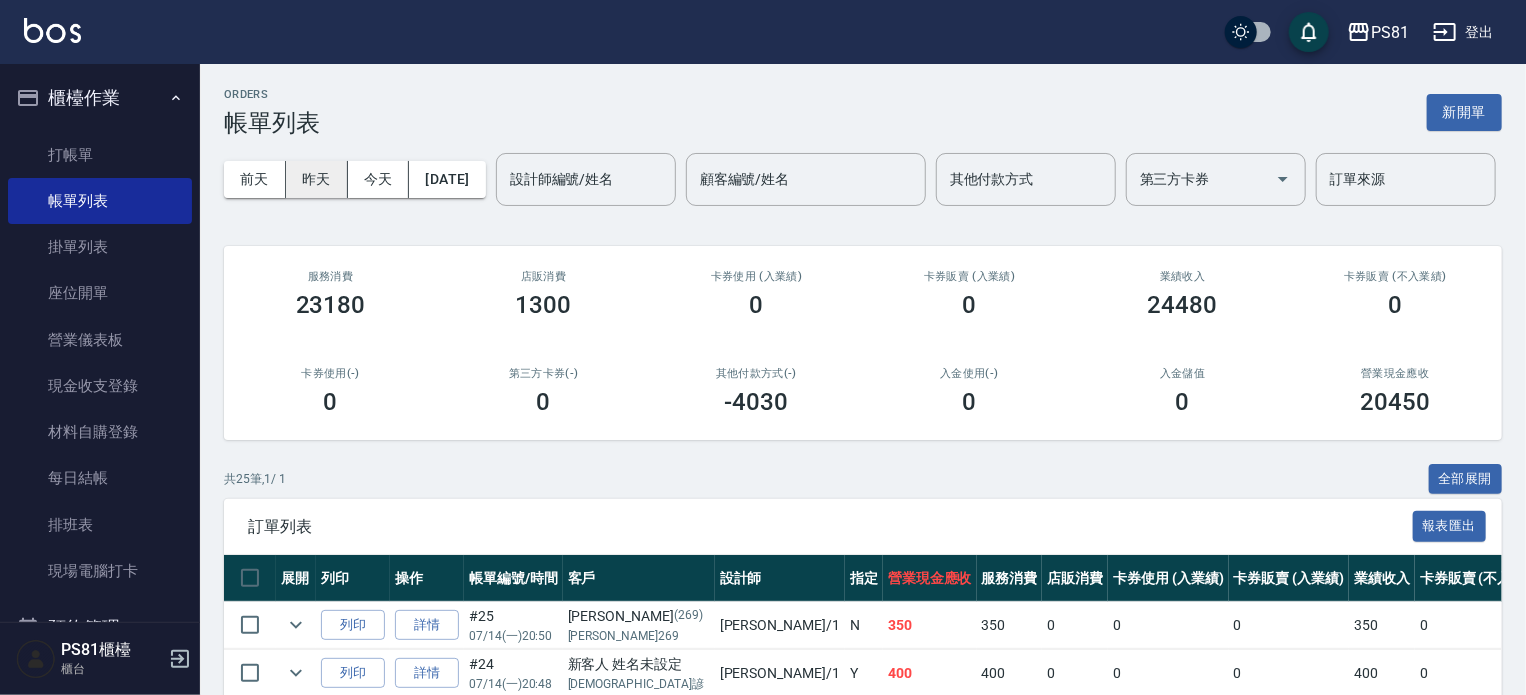 click on "[DATE] [DATE] [DATE] [DATE] 設計師編號/姓名 設計師編號/姓名 顧客編號/姓名 顧客編號/姓名 其他付款方式 其他付款方式 第三方卡券 第三方卡券 訂單來源 訂單來源" at bounding box center [863, 179] 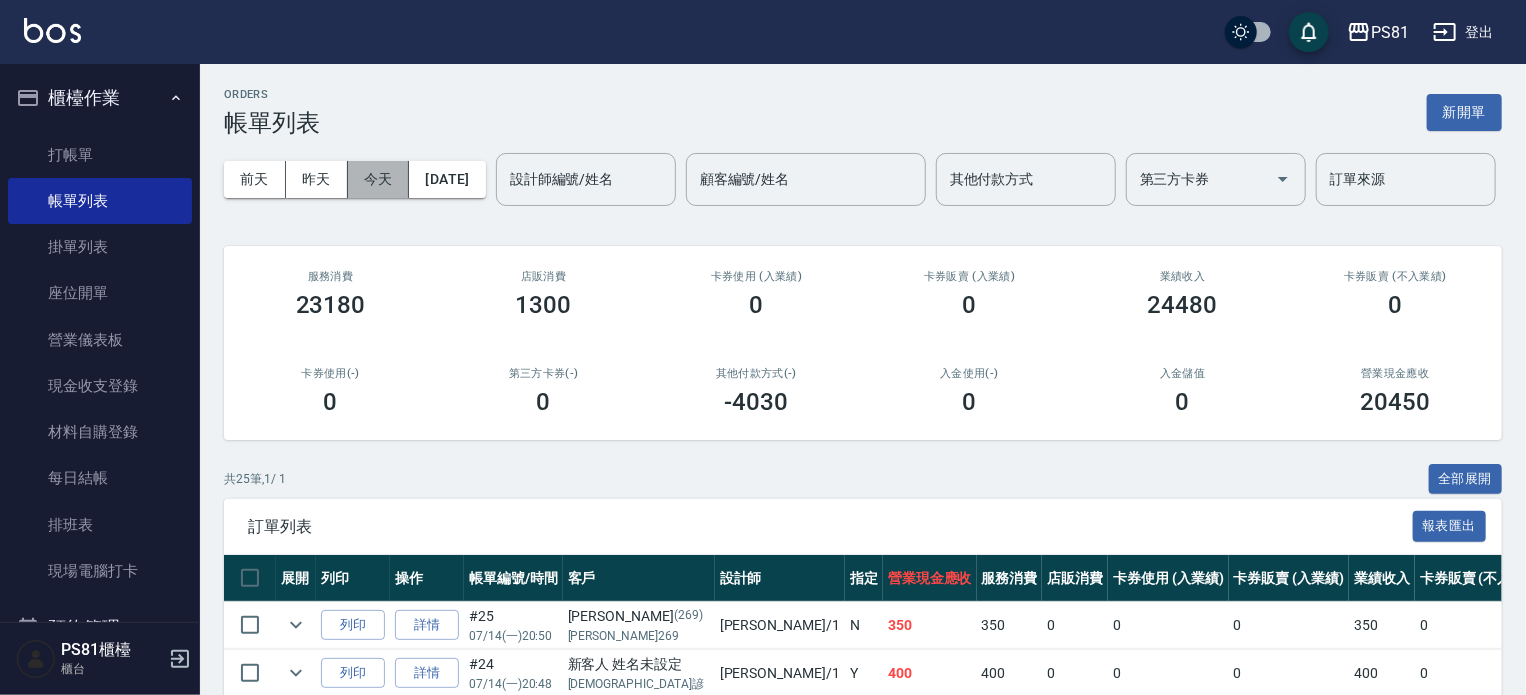 click on "今天" at bounding box center (379, 179) 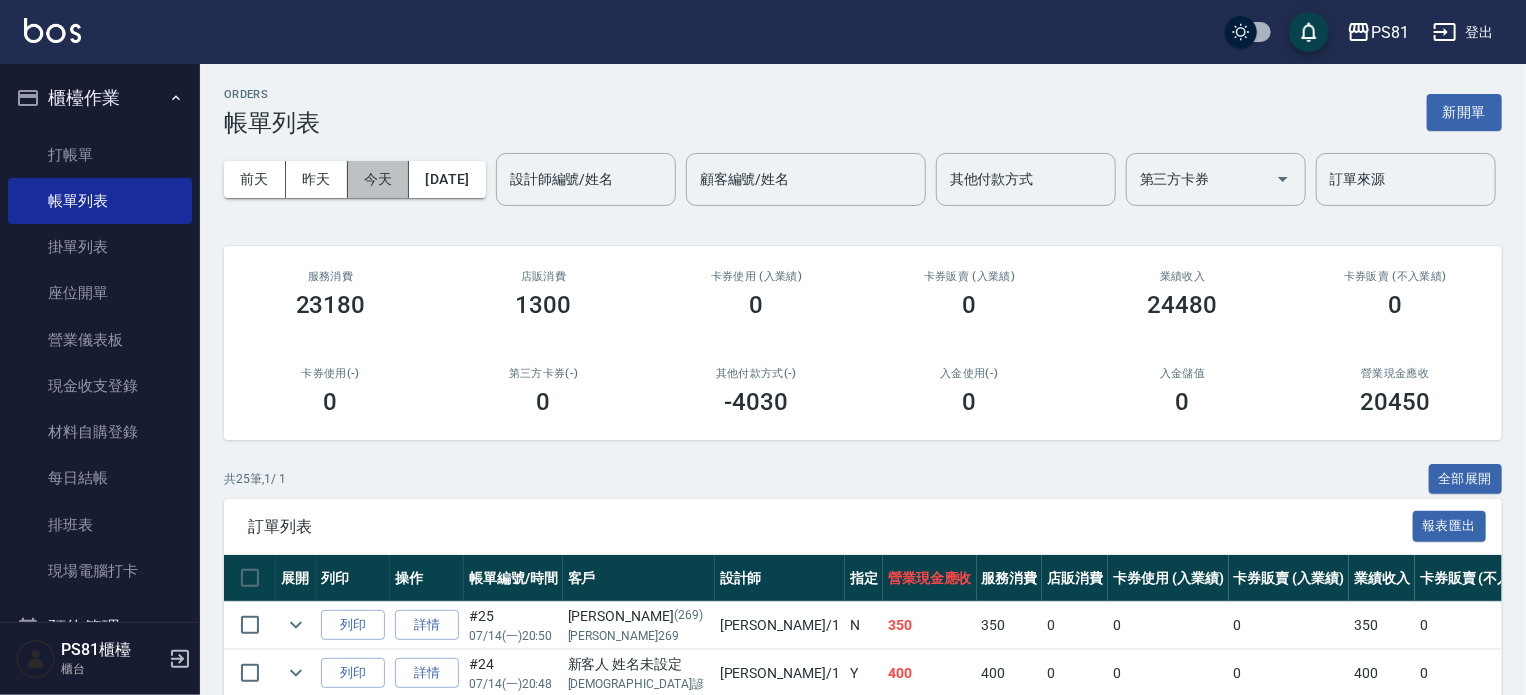 drag, startPoint x: 387, startPoint y: 163, endPoint x: 352, endPoint y: 214, distance: 61.854668 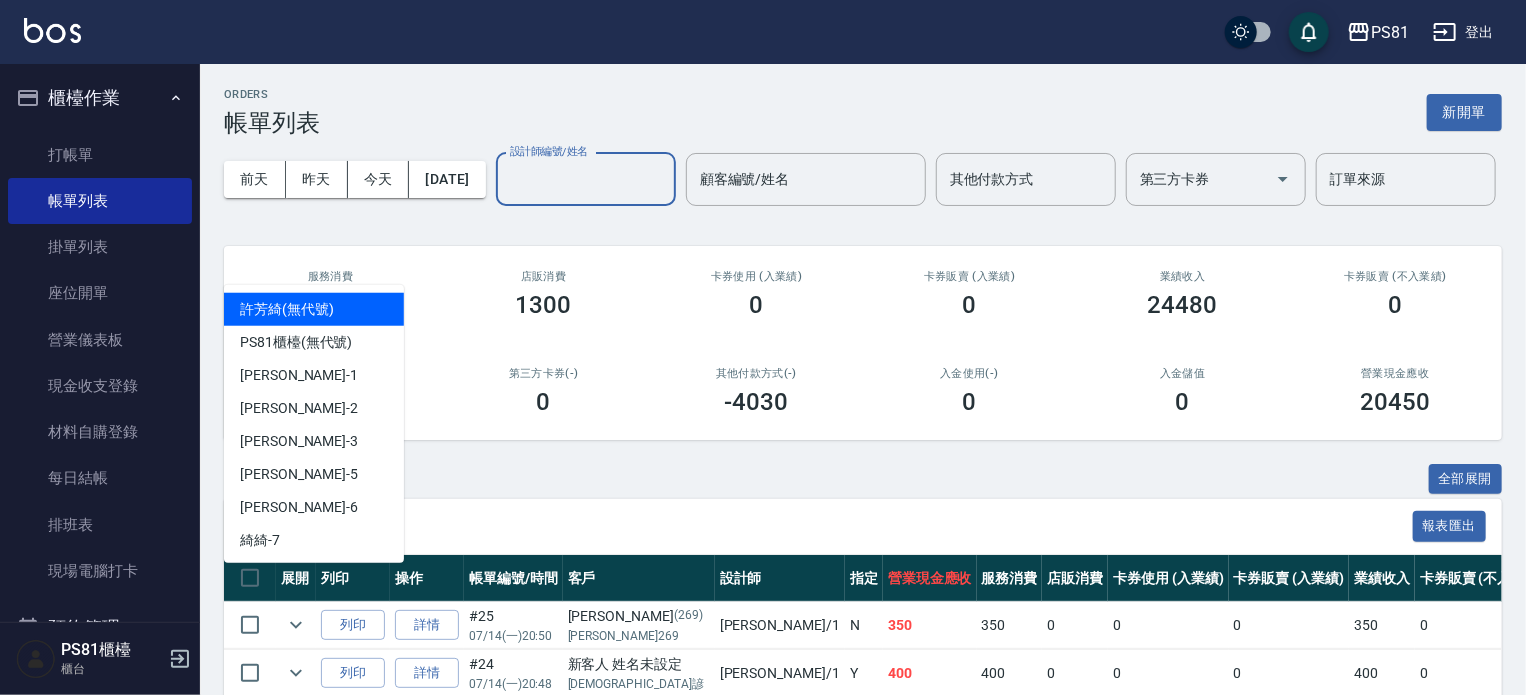click on "設計師編號/姓名" at bounding box center (586, 179) 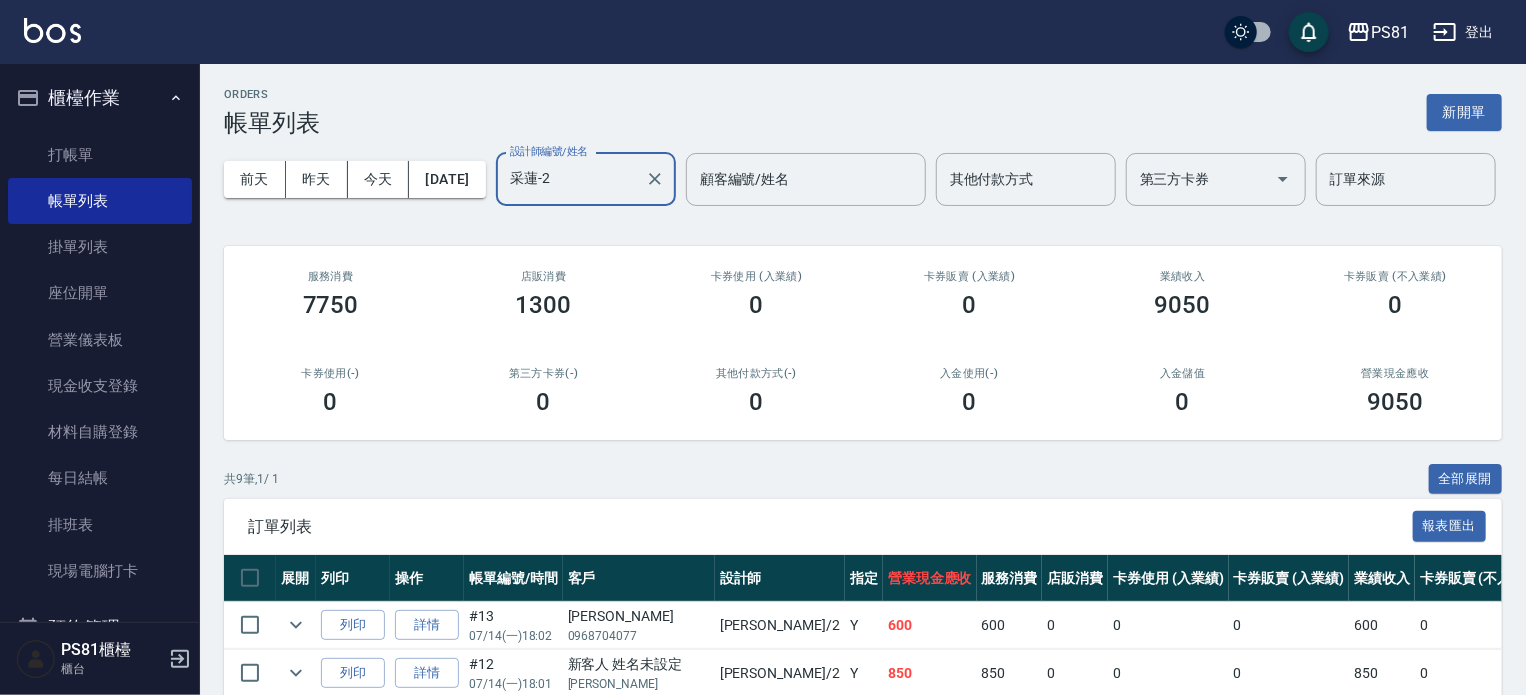 scroll, scrollTop: 491, scrollLeft: 0, axis: vertical 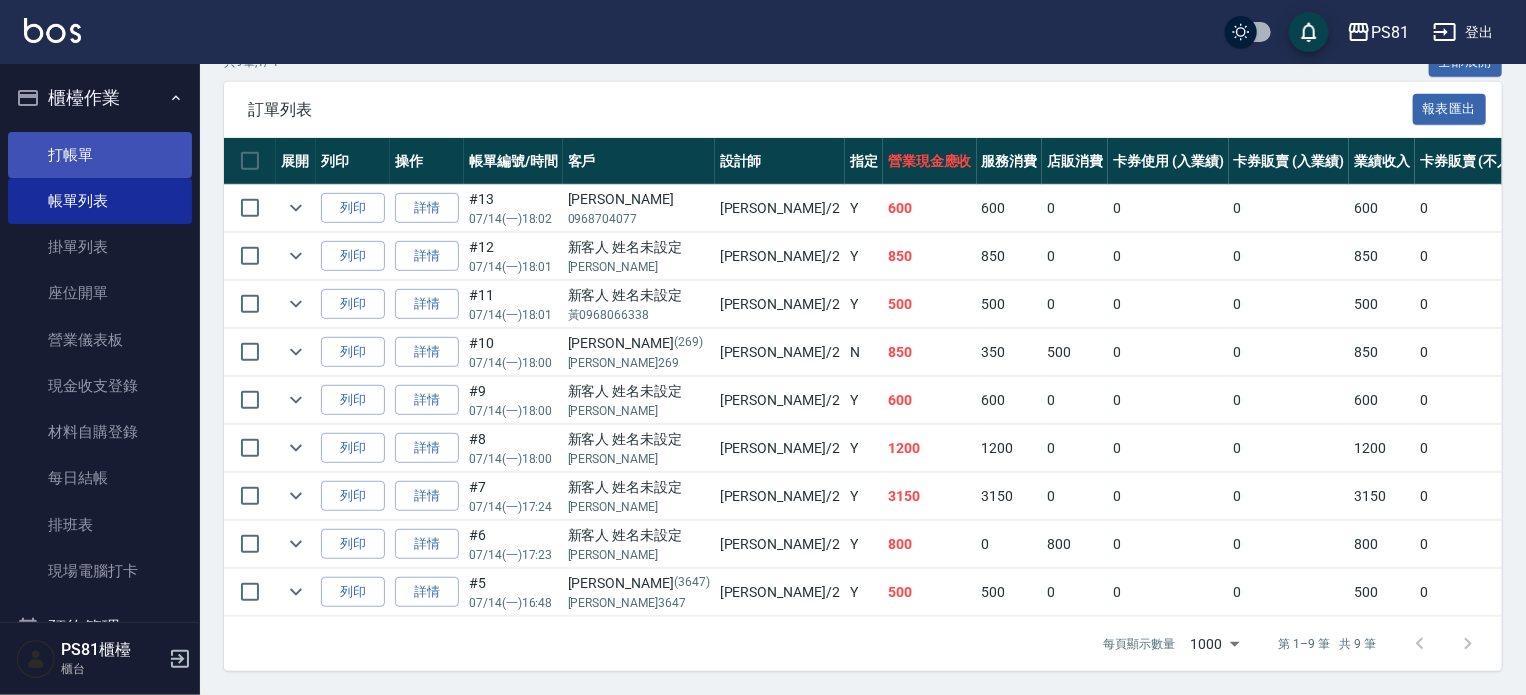 type on "采蓮-2" 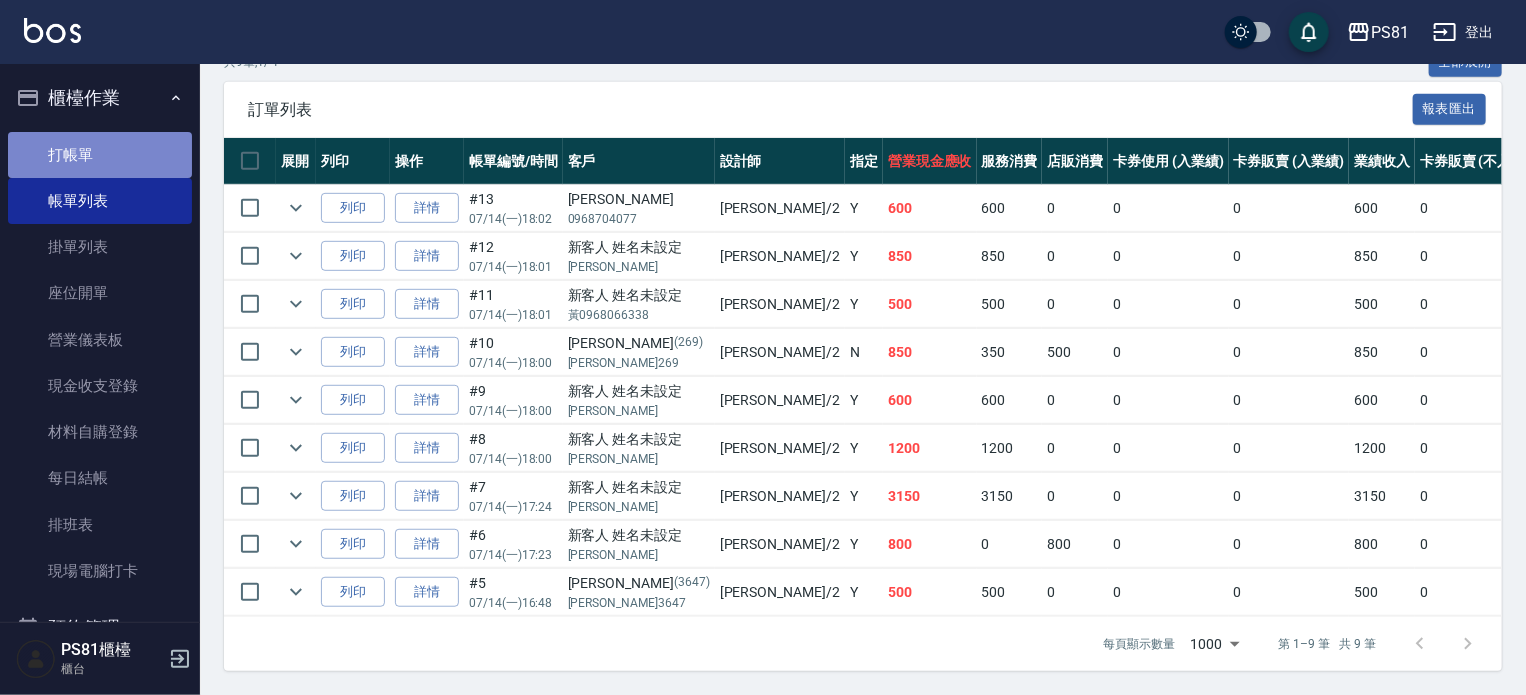 click on "打帳單" at bounding box center [100, 155] 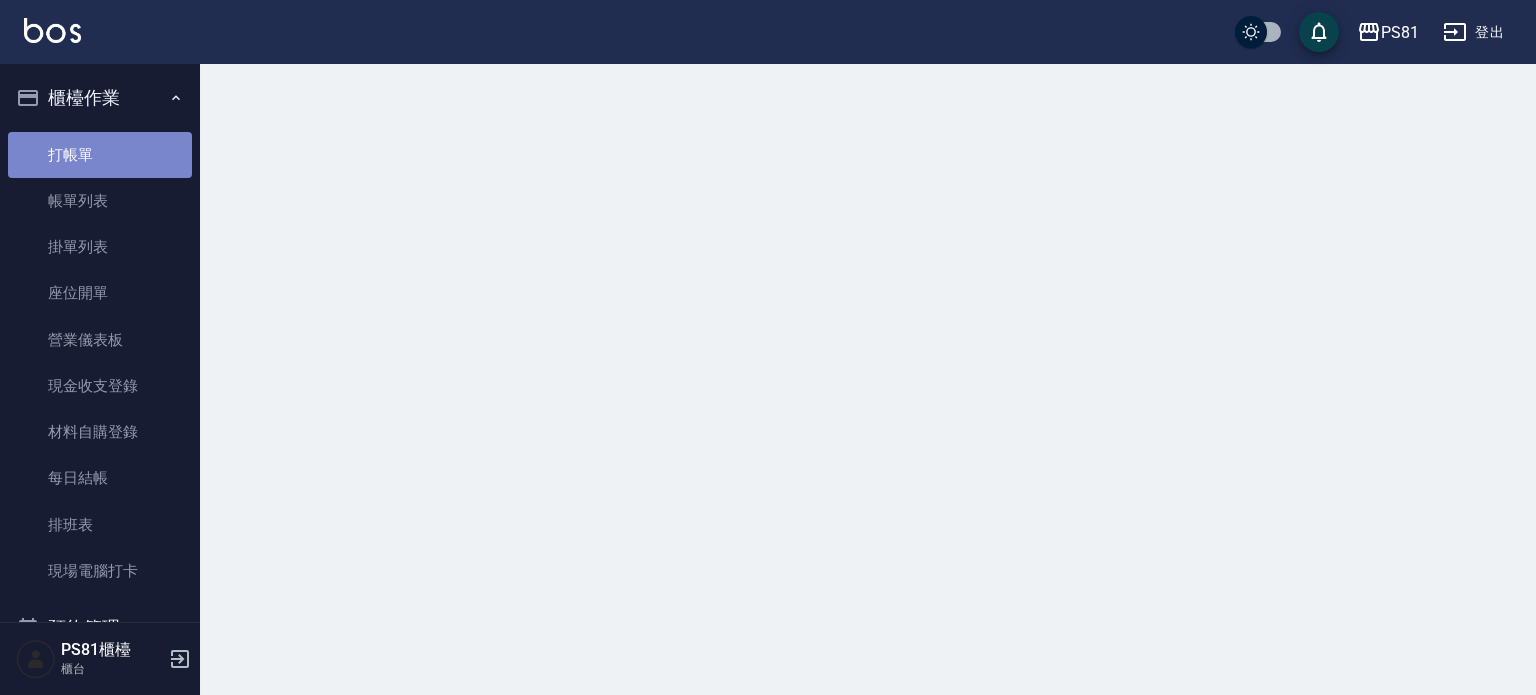 click on "打帳單" at bounding box center (100, 155) 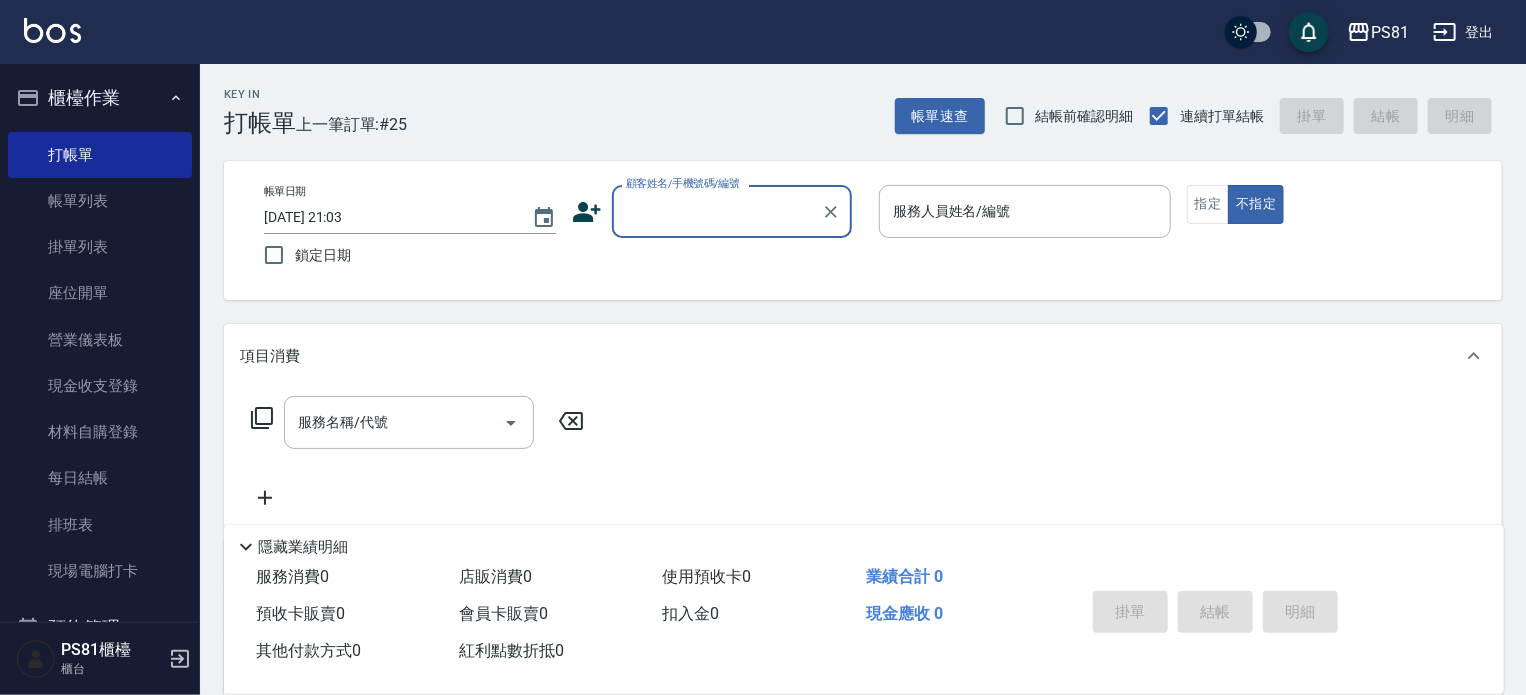 click on "顧客姓名/手機號碼/編號" at bounding box center (717, 211) 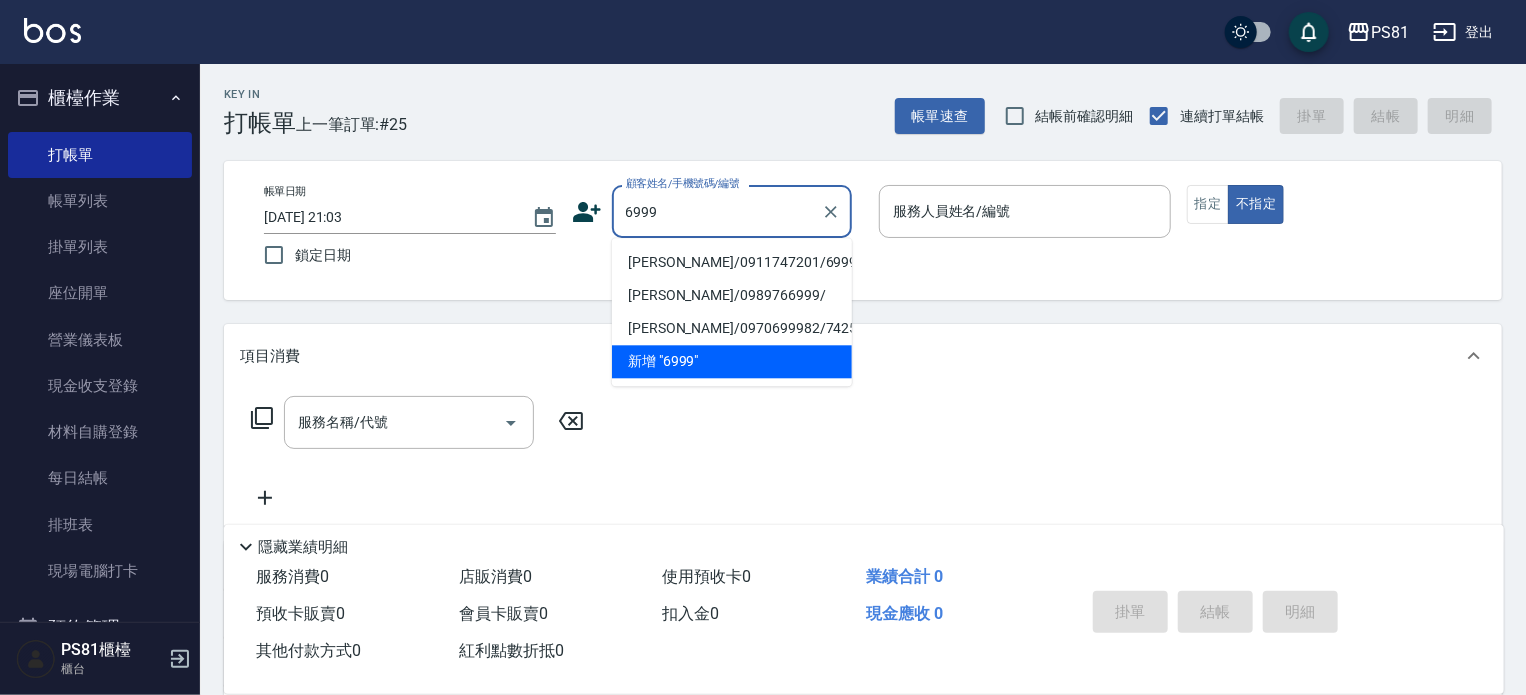 type on "[PERSON_NAME]/0911747201/6999" 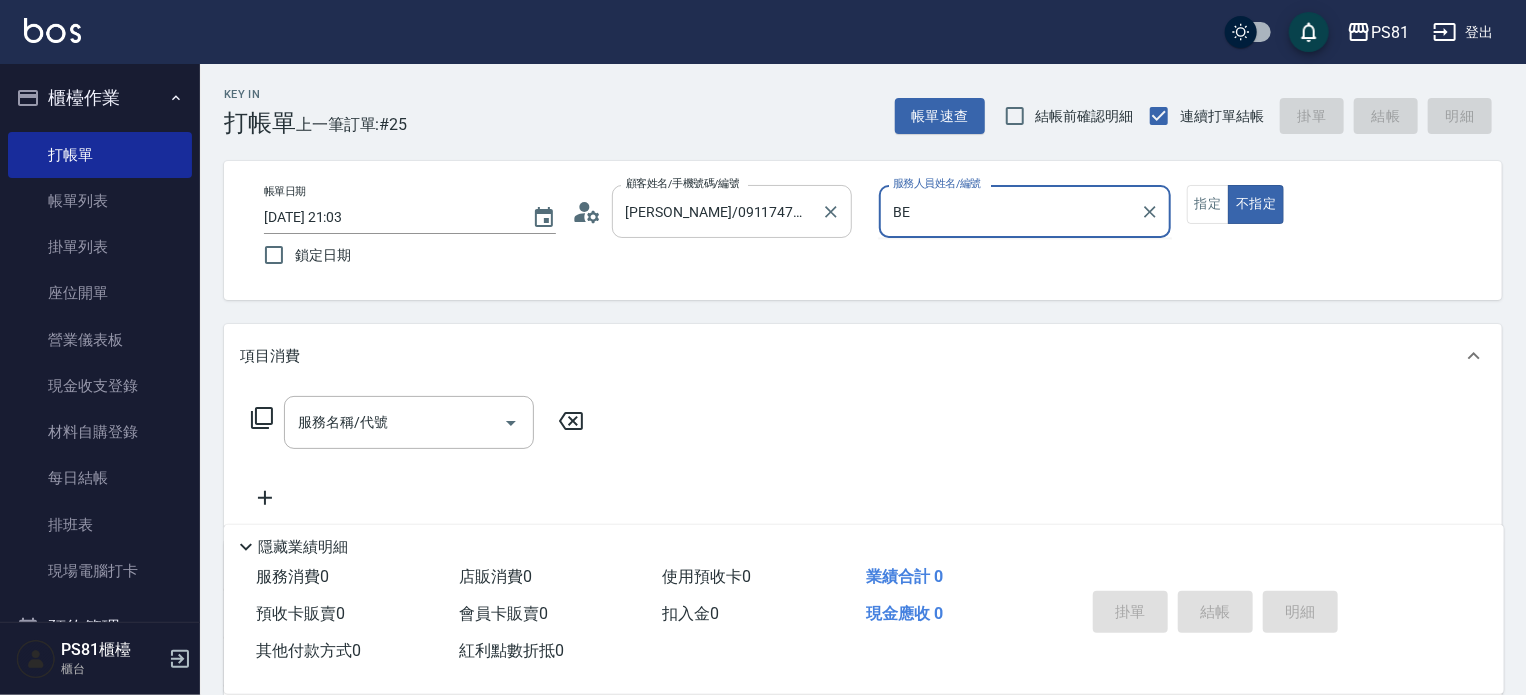 type on "B" 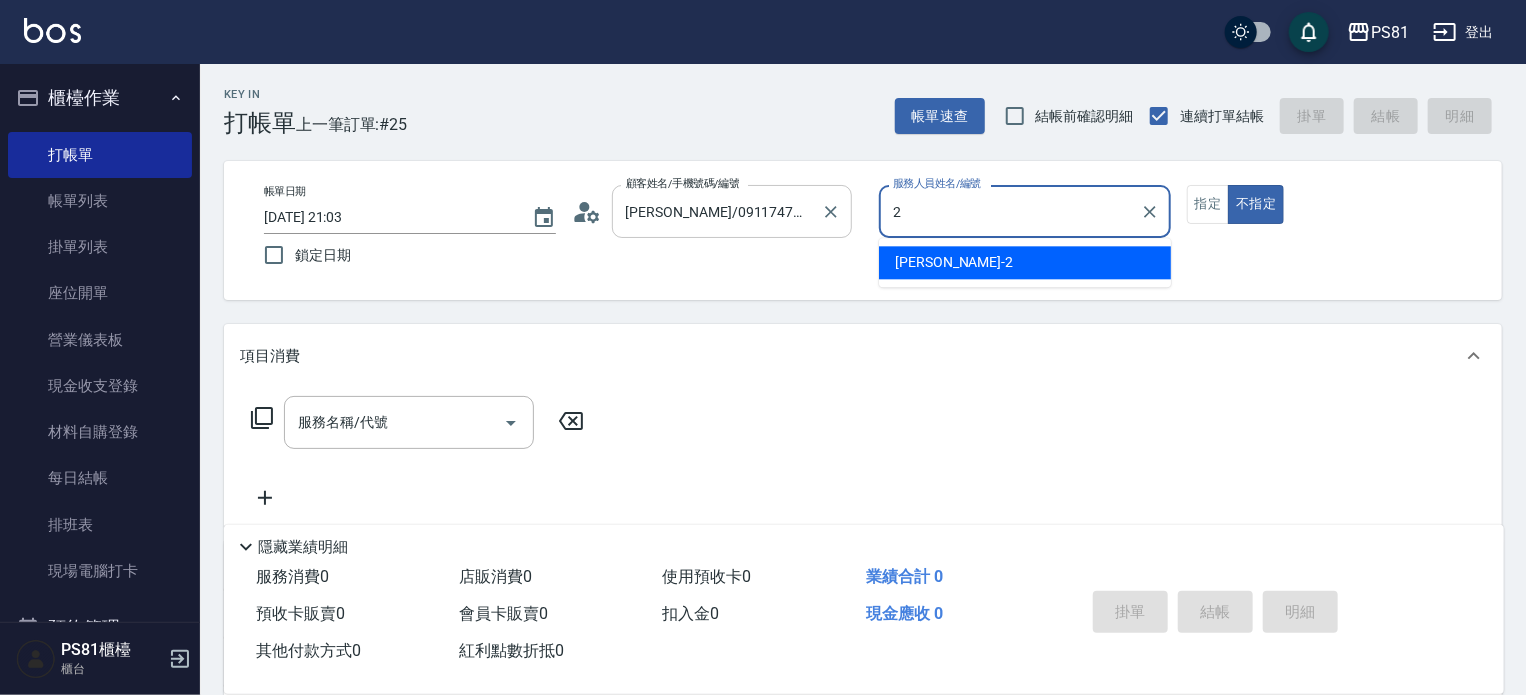 type on "采蓮-2" 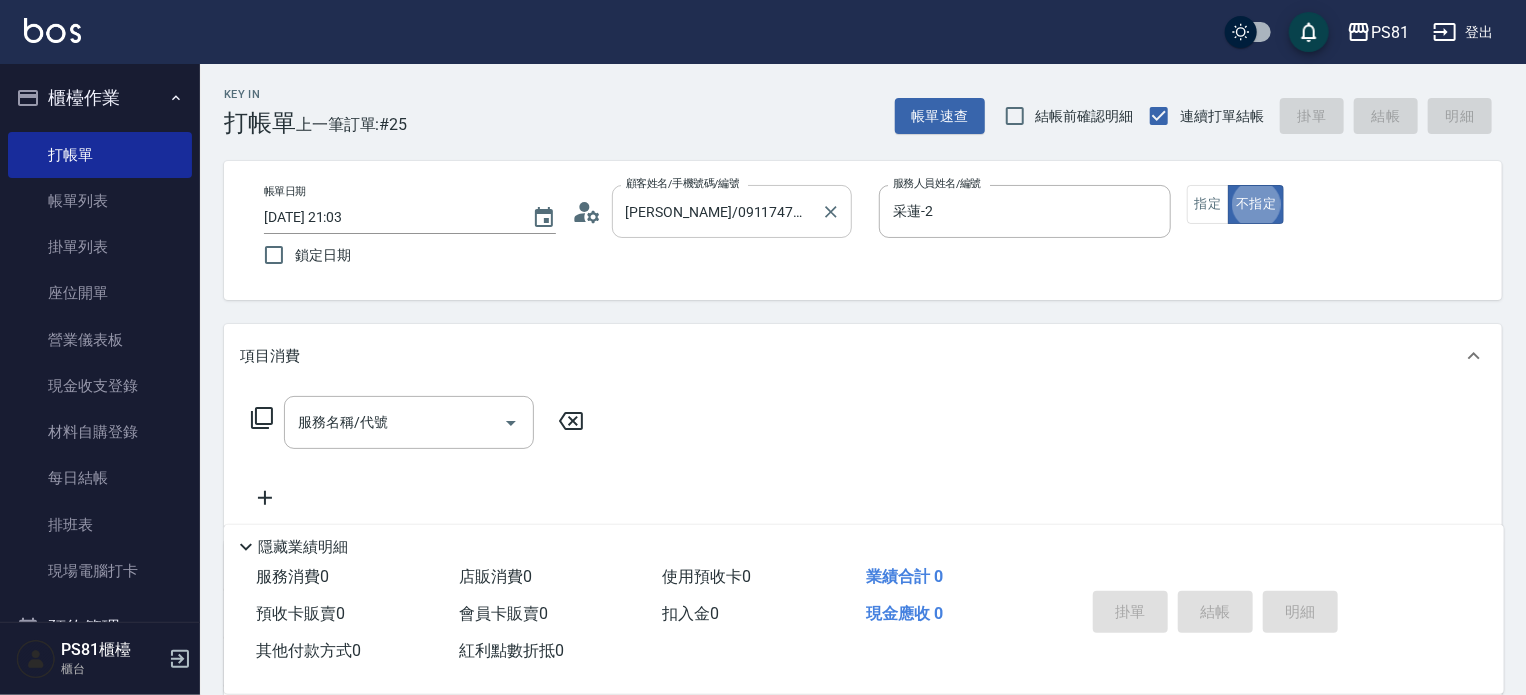 type on "false" 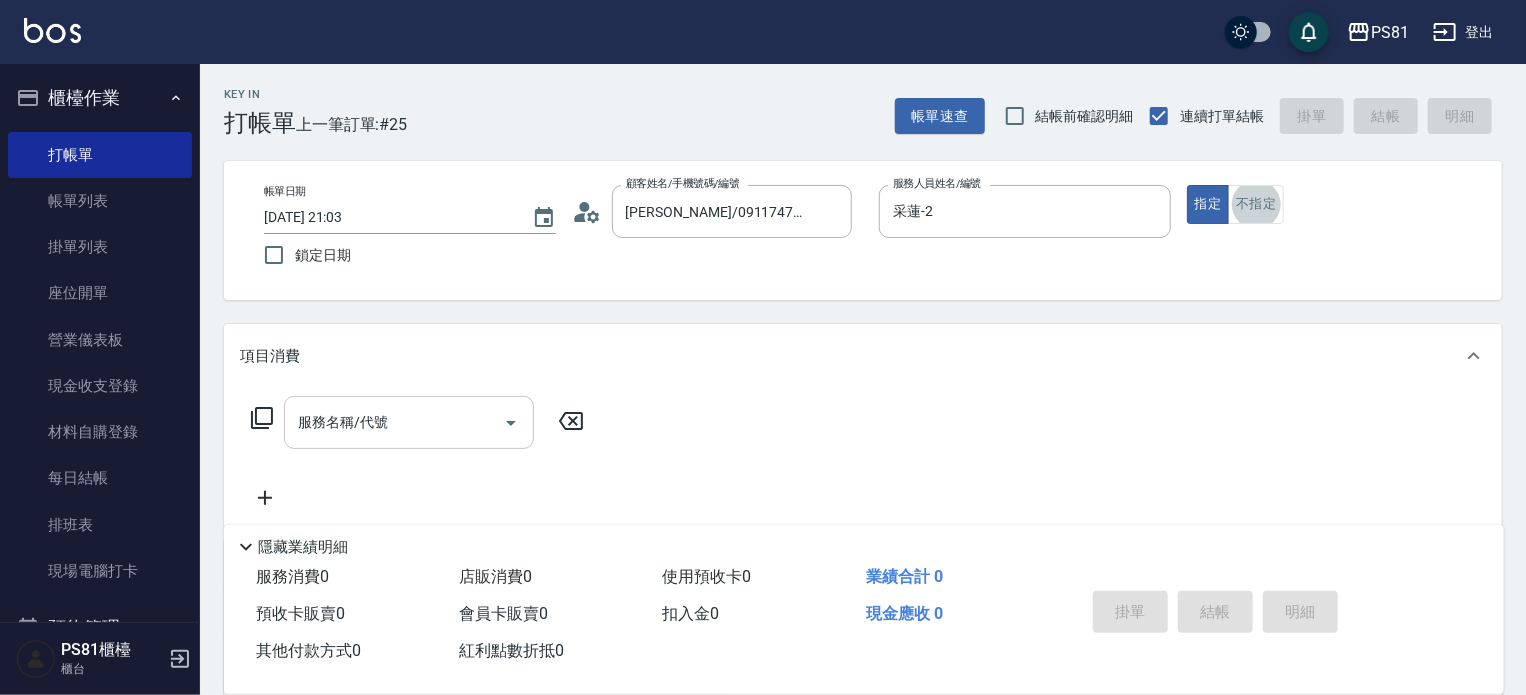 click on "服務名稱/代號" at bounding box center (394, 422) 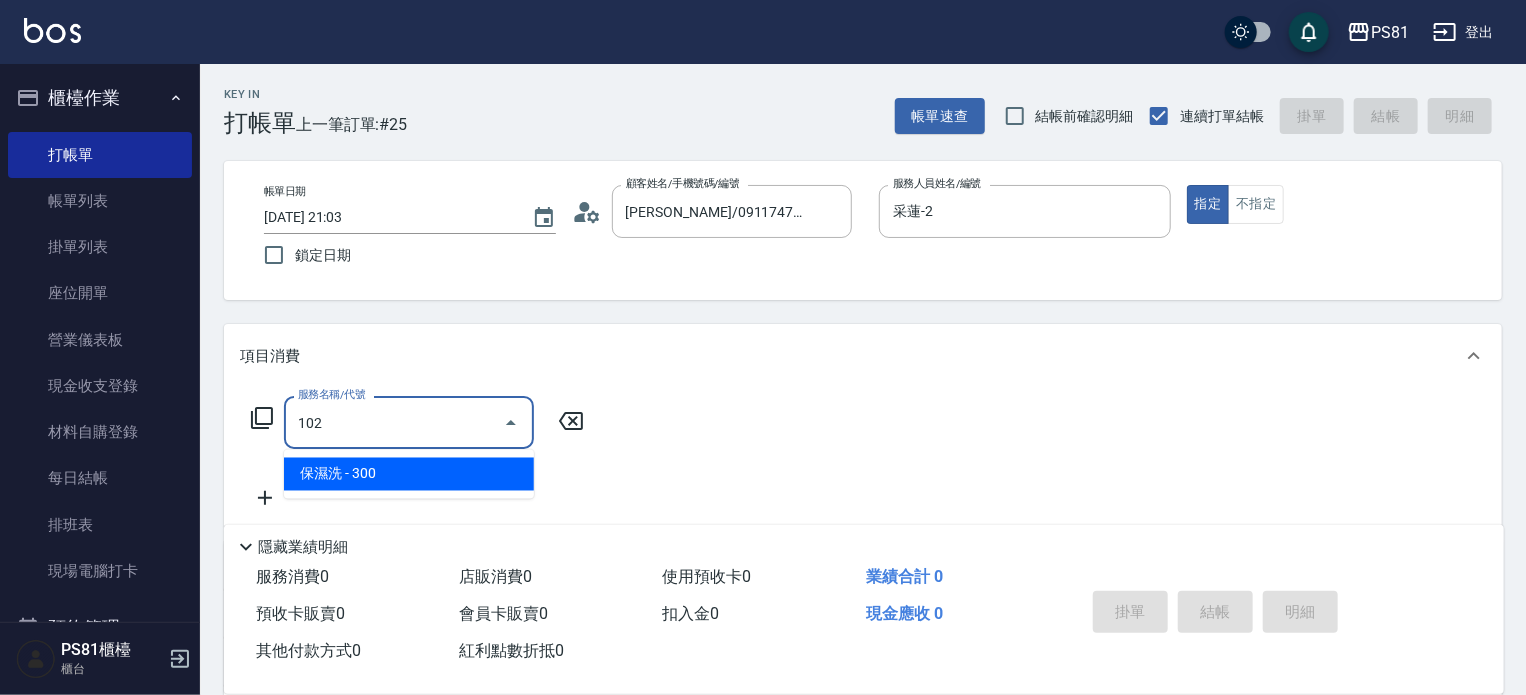 type on "保濕洗(102)" 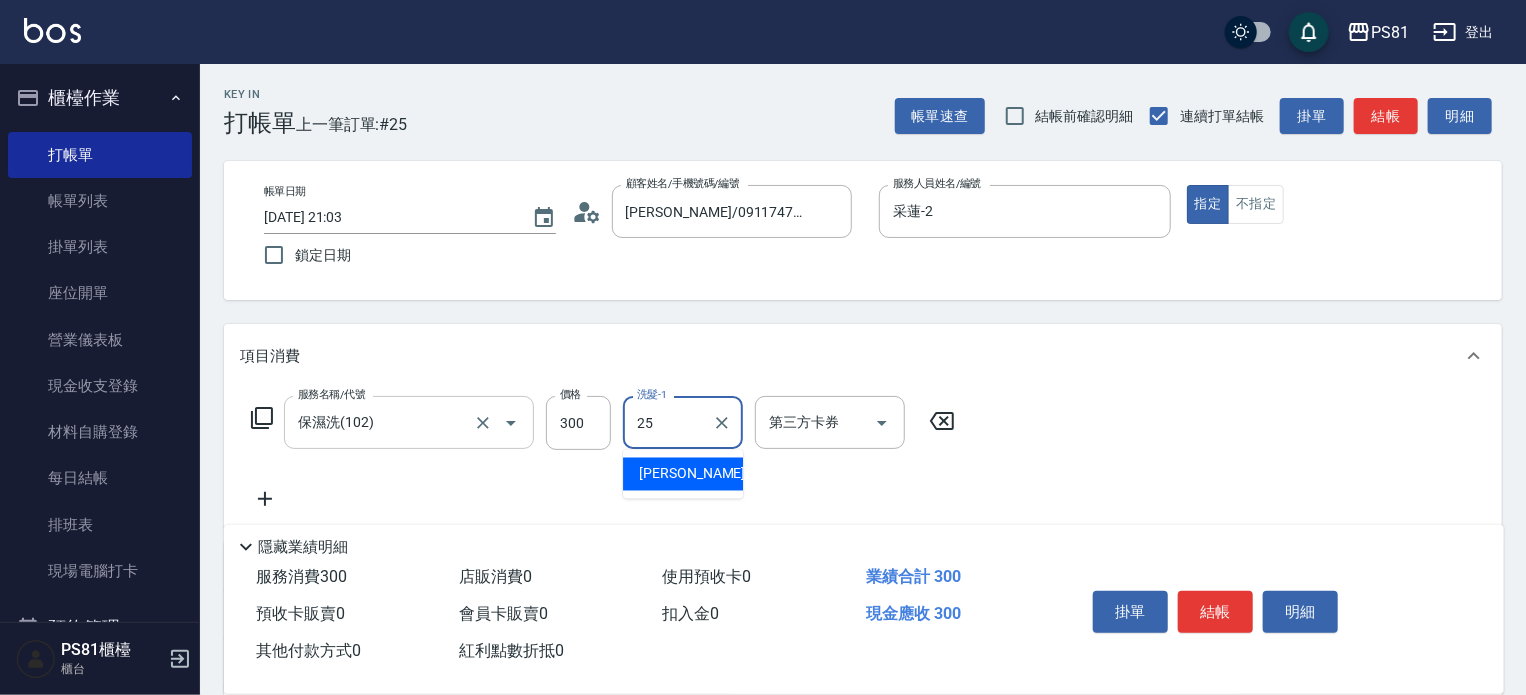type on "[PERSON_NAME]-25" 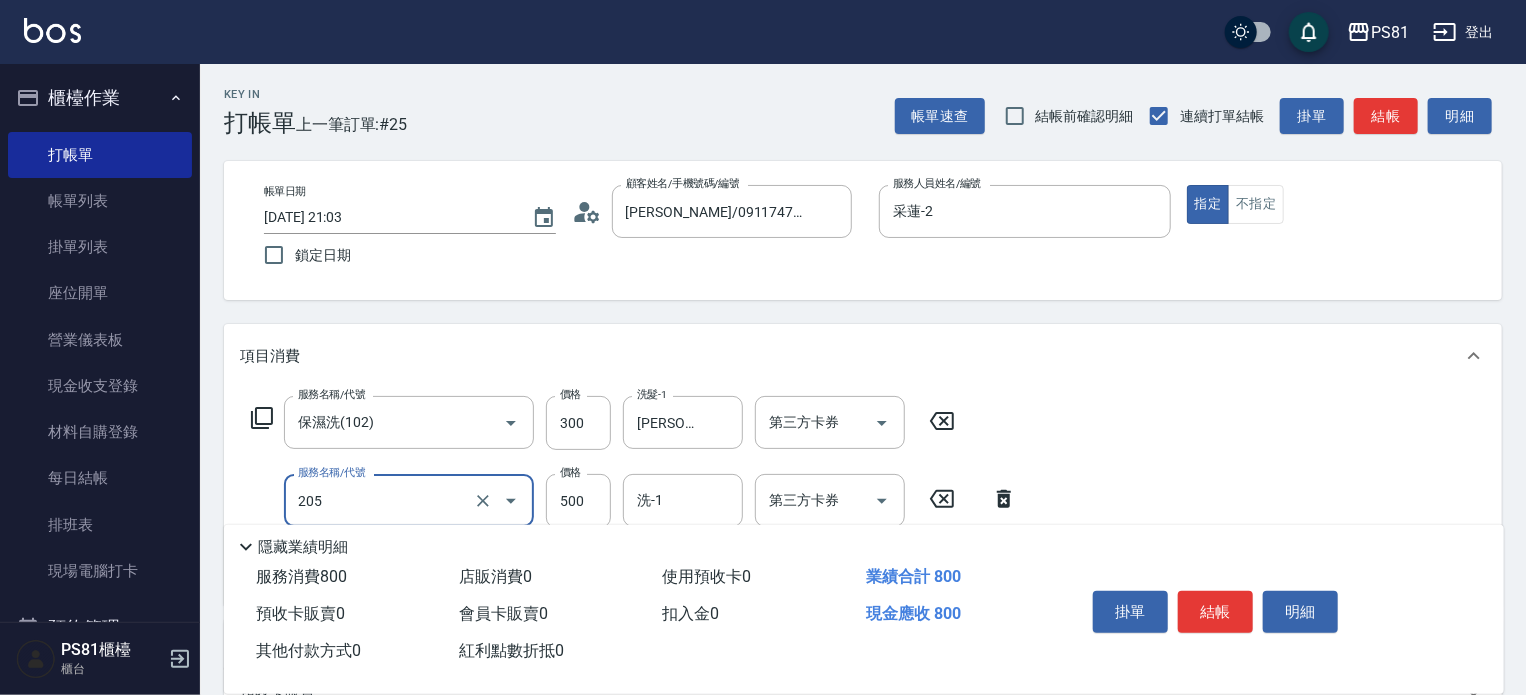 type on "A級單剪400(205)" 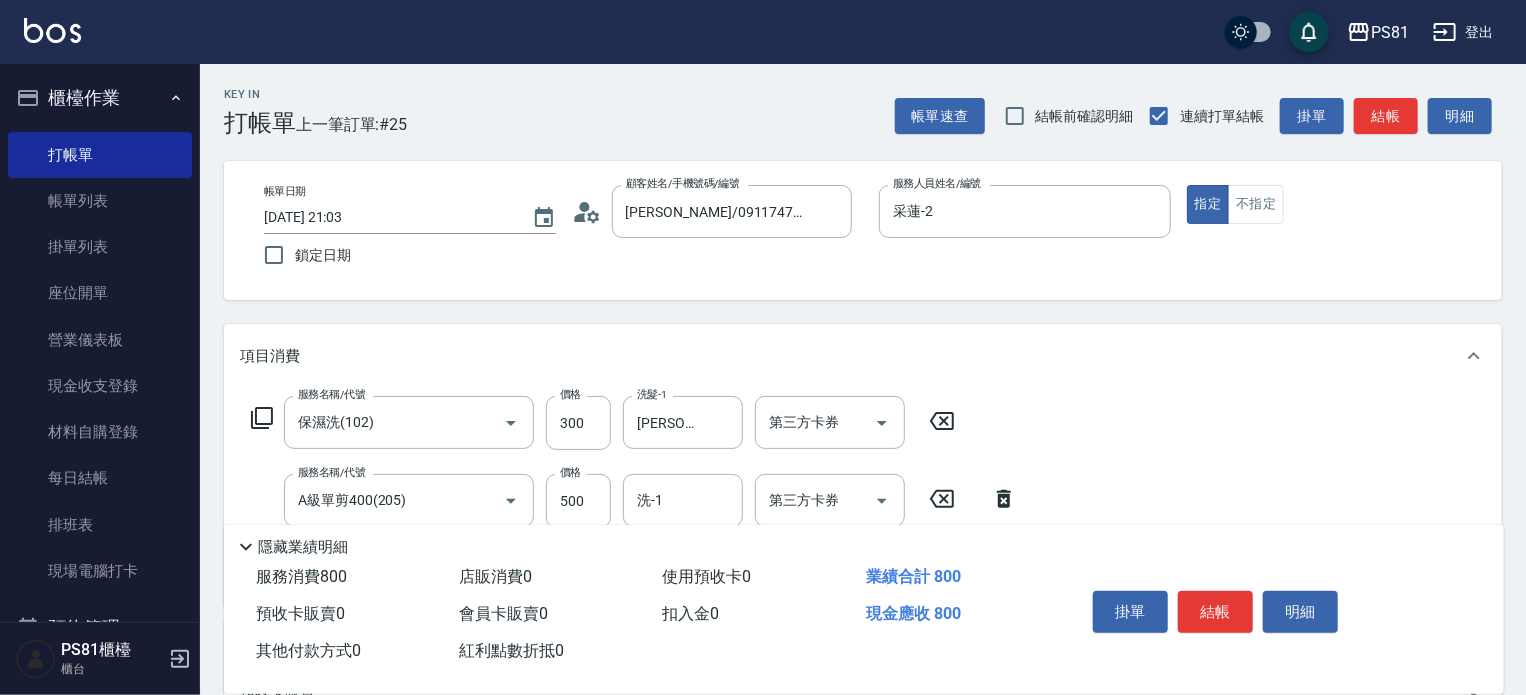 click on "服務名稱/代號 保濕洗(102) 服務名稱/代號 價格 300 價格 洗髮-1 [PERSON_NAME]-25 洗髮-1 第三方卡券 第三方卡券 服務名稱/代號 A級單剪400(205) 服務名稱/代號 價格 500 價格 洗-1 洗-1 第三方卡券 第三方卡券" at bounding box center (863, 496) 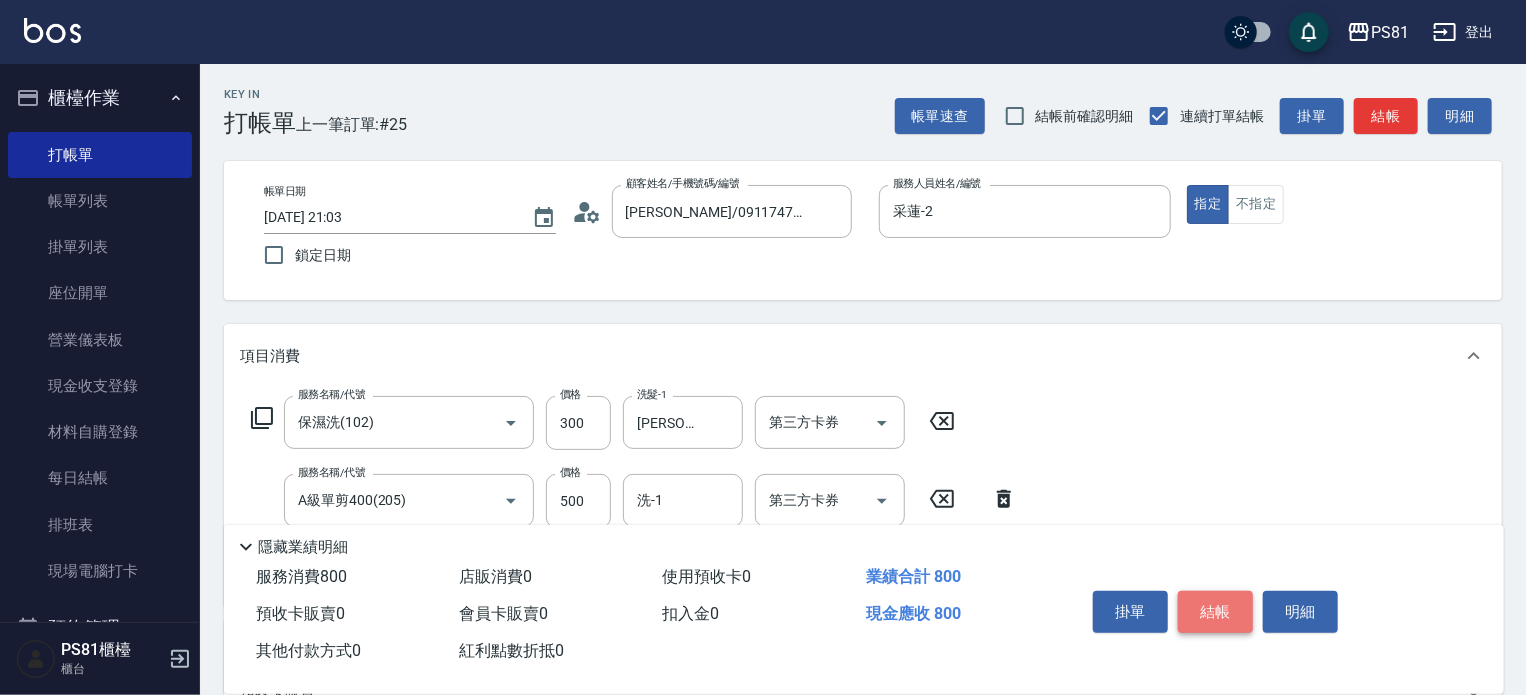 click on "結帳" at bounding box center (1215, 612) 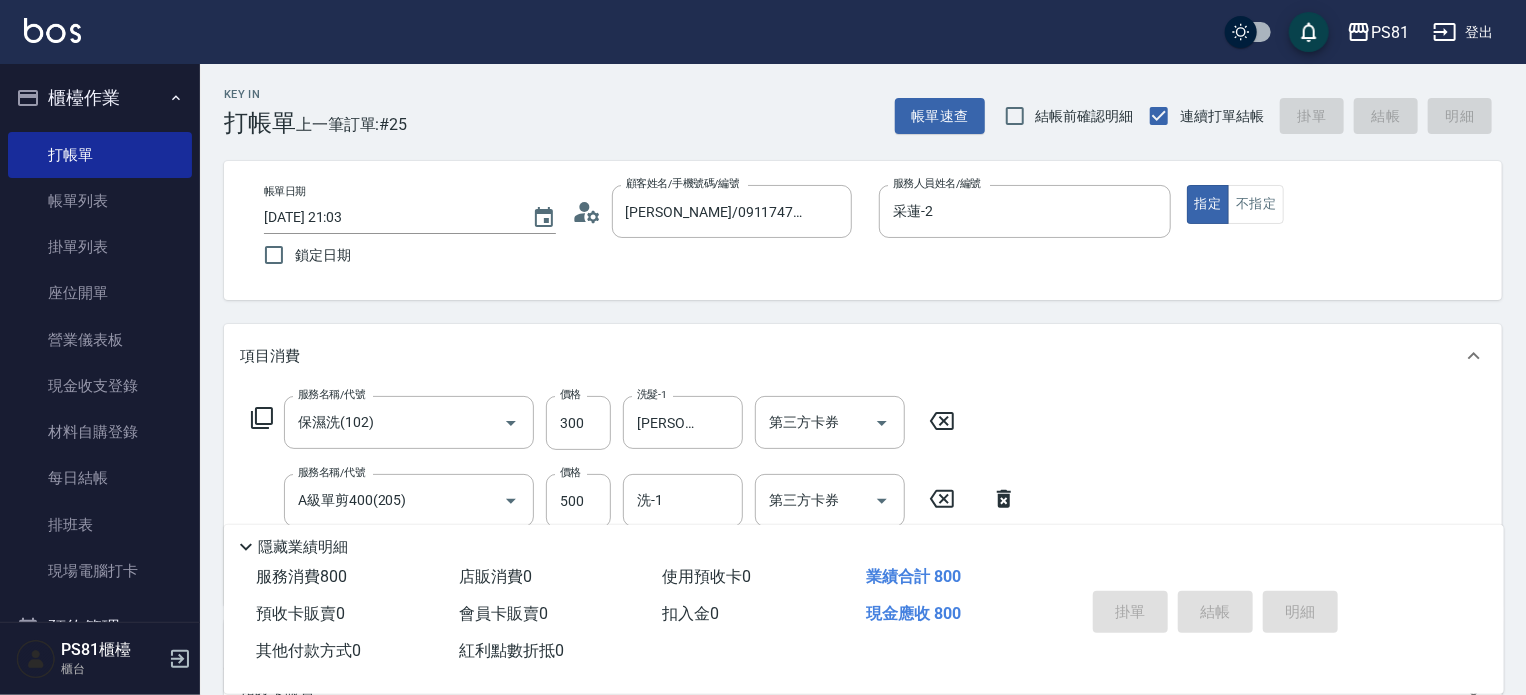 type 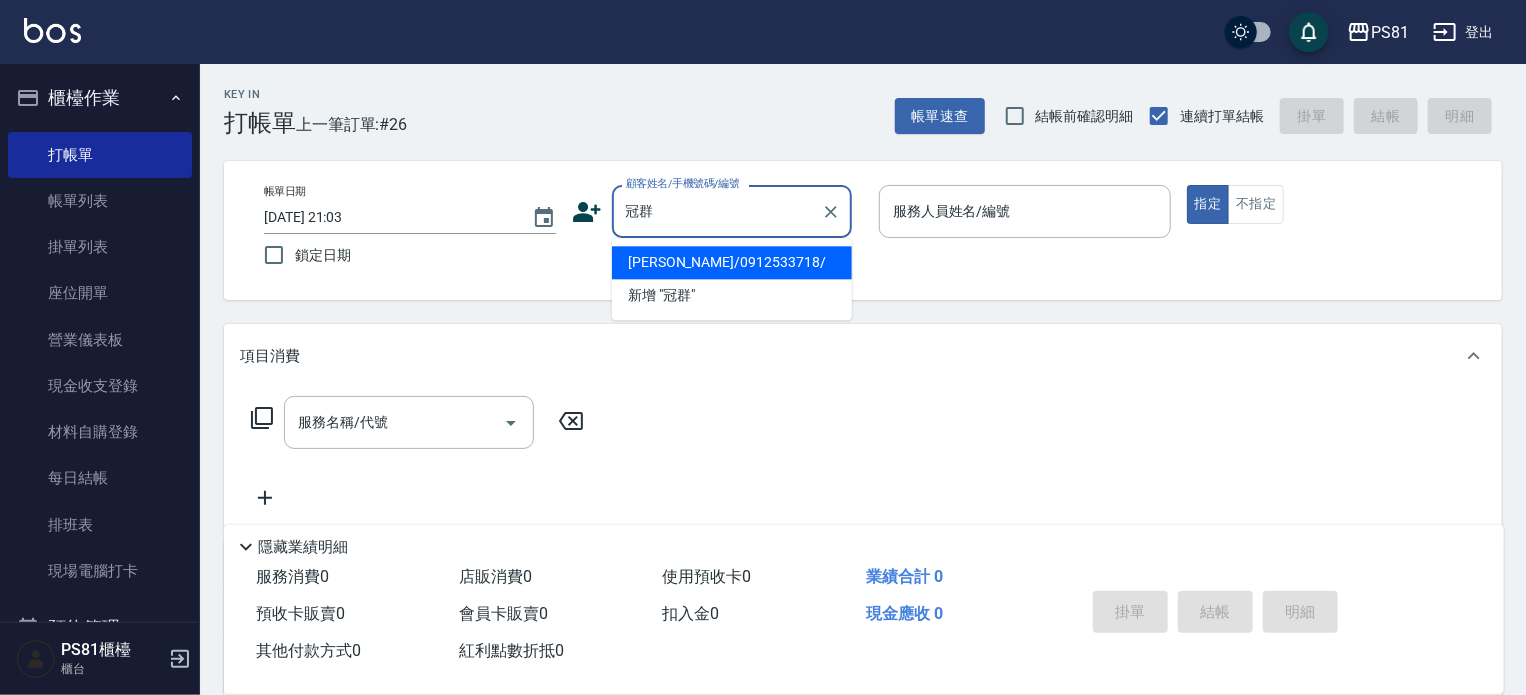 click on "[PERSON_NAME]/0912533718/" at bounding box center (732, 262) 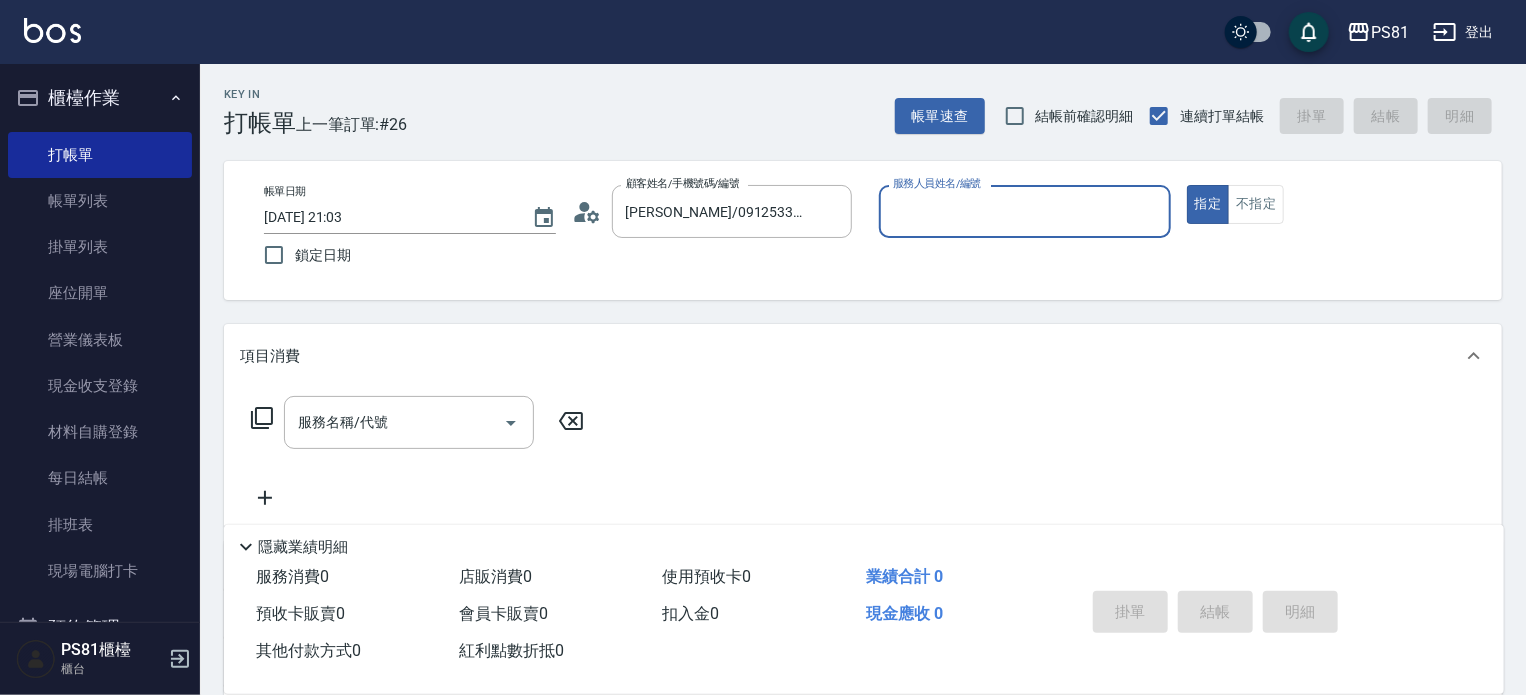 type on "采蓮-2" 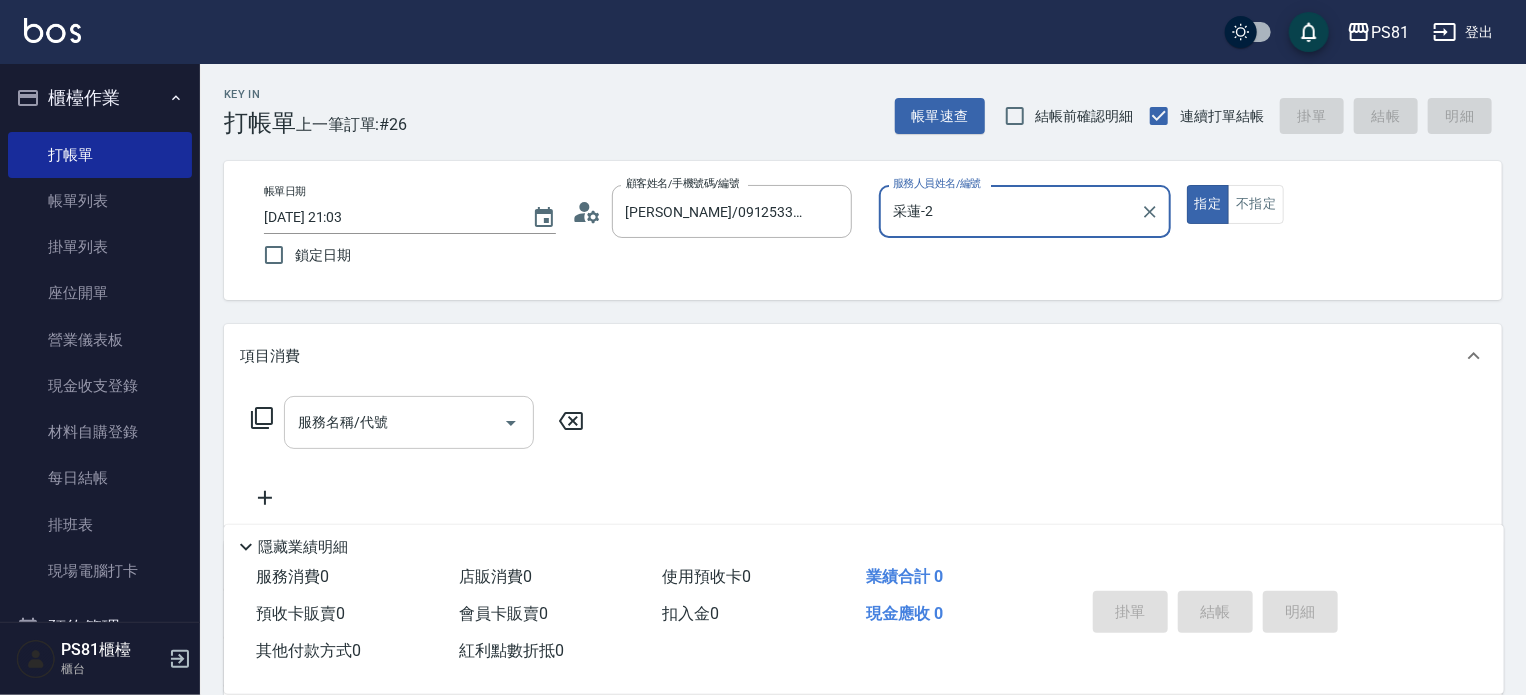 click on "服務名稱/代號" at bounding box center (394, 422) 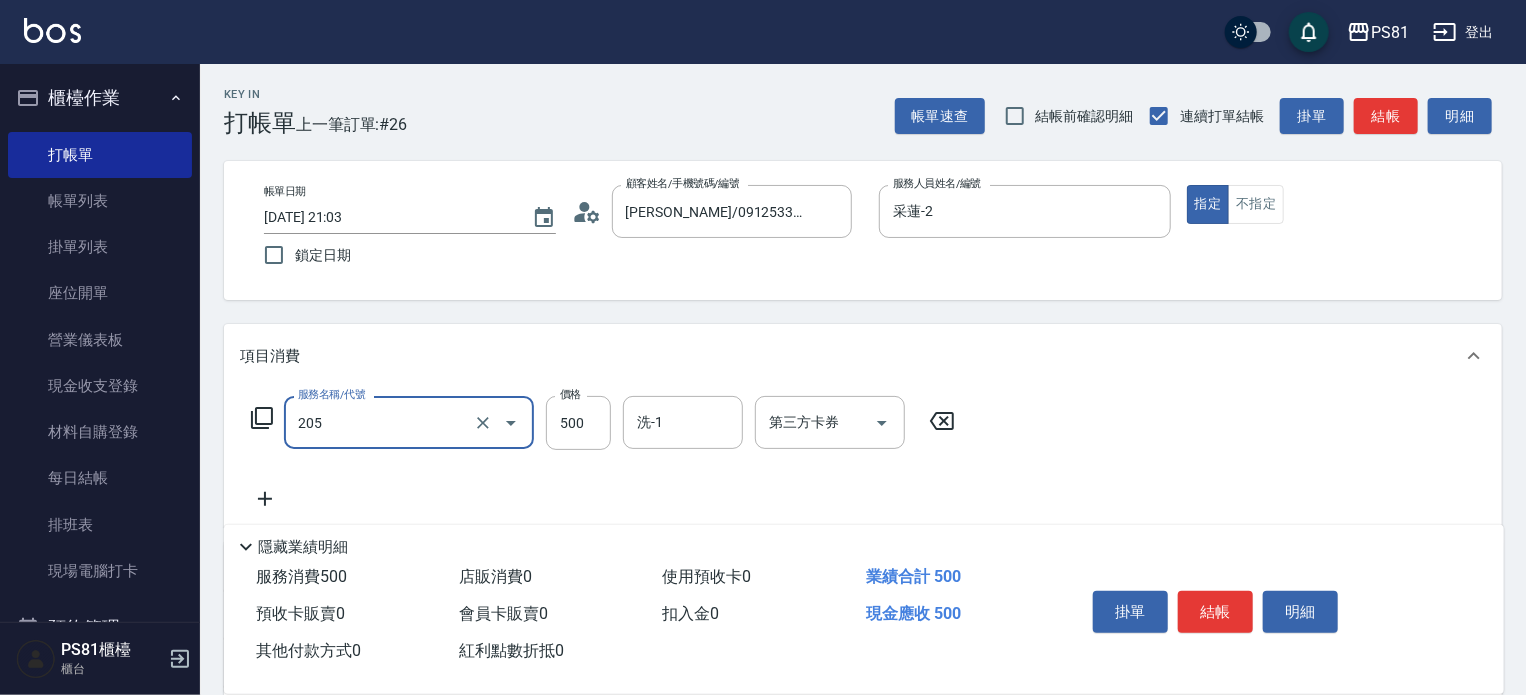 type on "A級單剪400(205)" 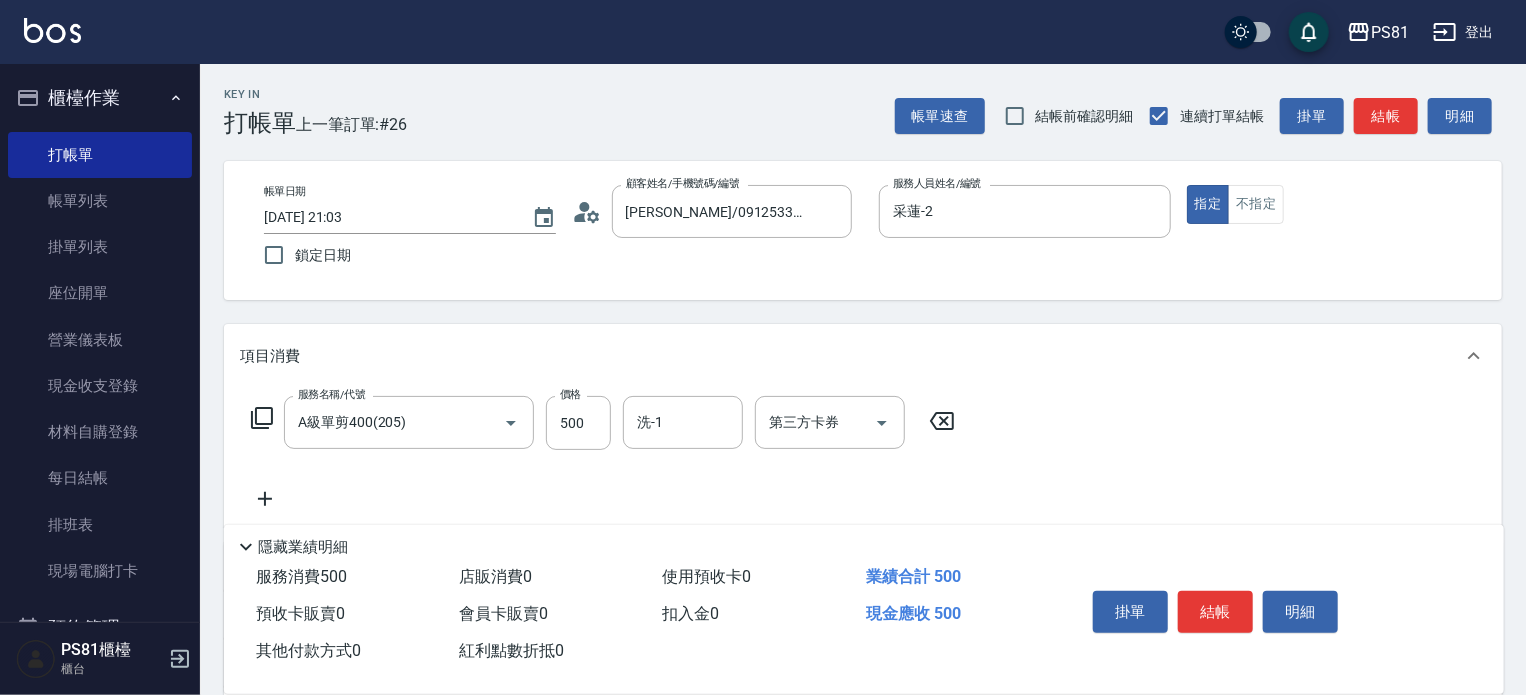 drag, startPoint x: 1164, startPoint y: 430, endPoint x: 1240, endPoint y: 557, distance: 148.00337 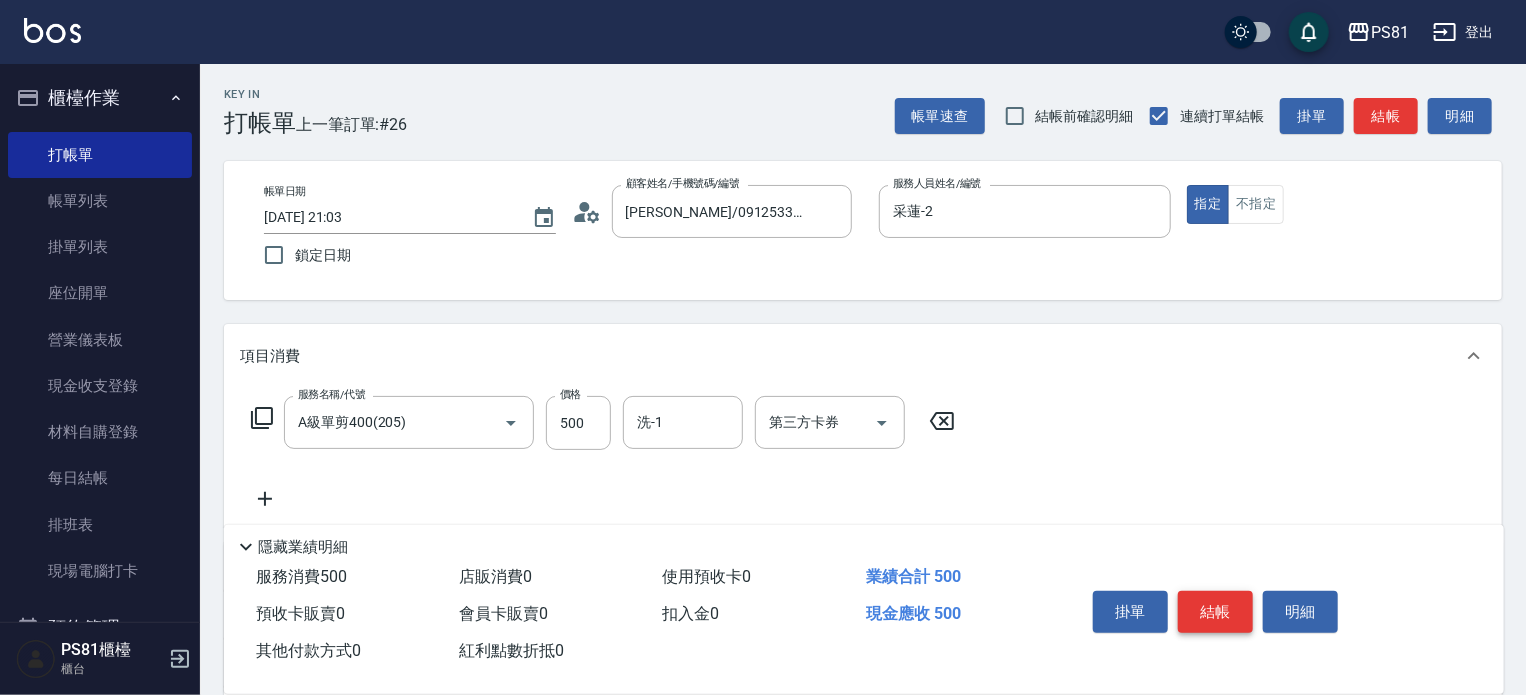 click on "結帳" at bounding box center (1215, 612) 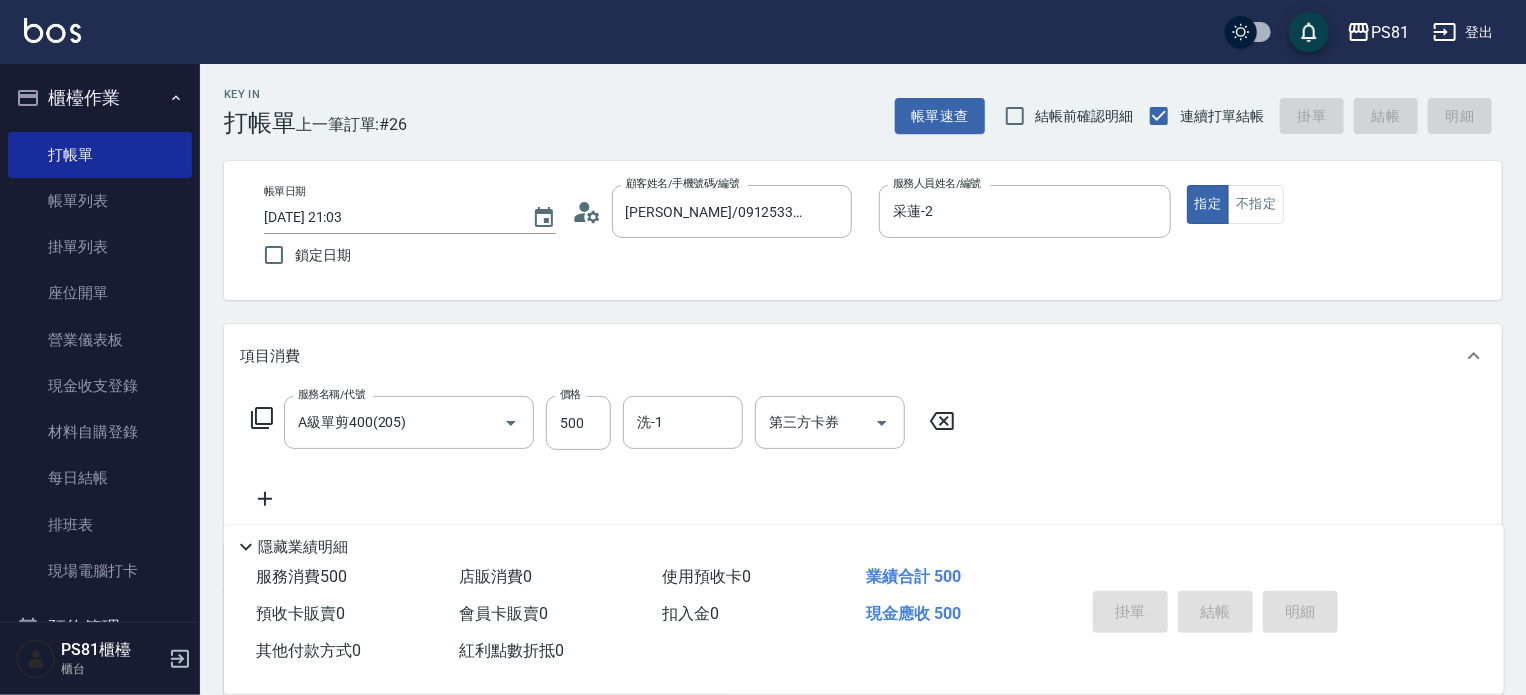 type 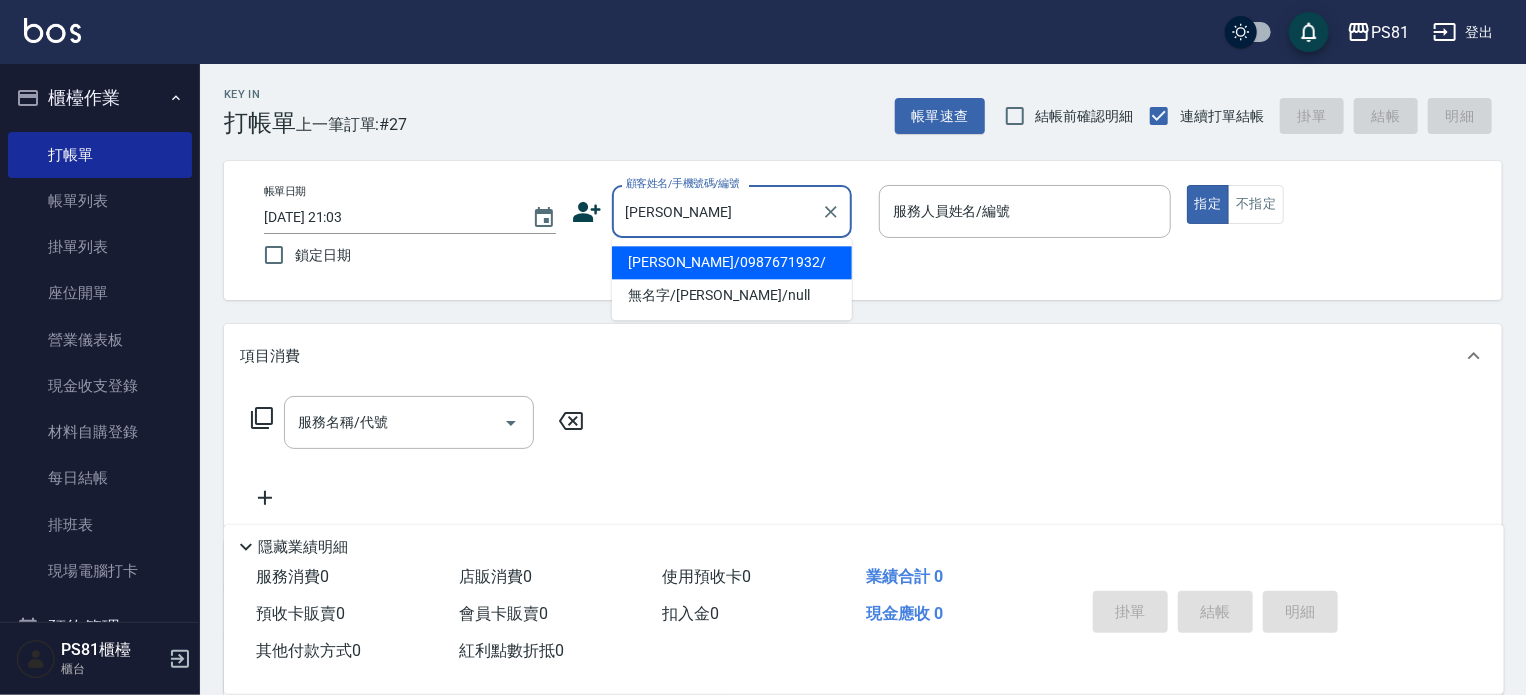 click on "[PERSON_NAME]/0987671932/" at bounding box center (732, 262) 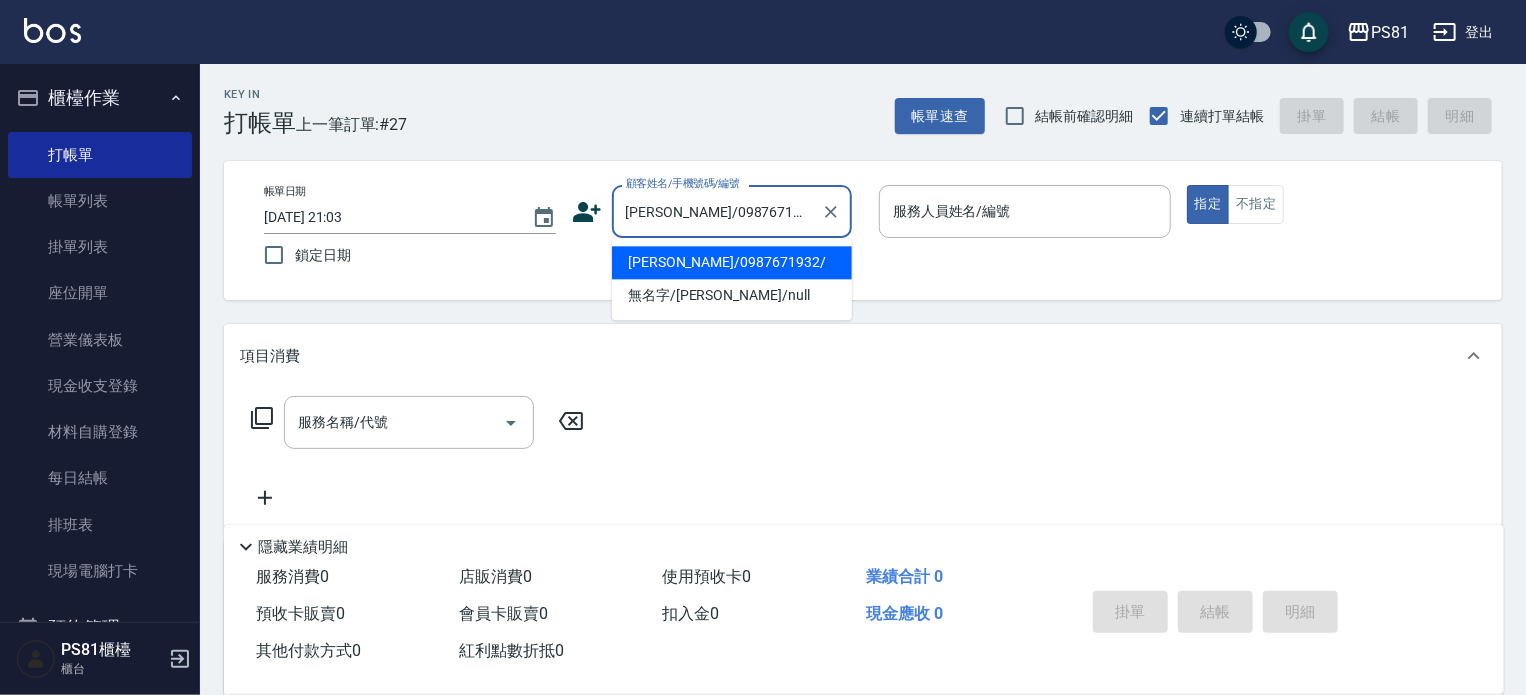 type on "采蓮-2" 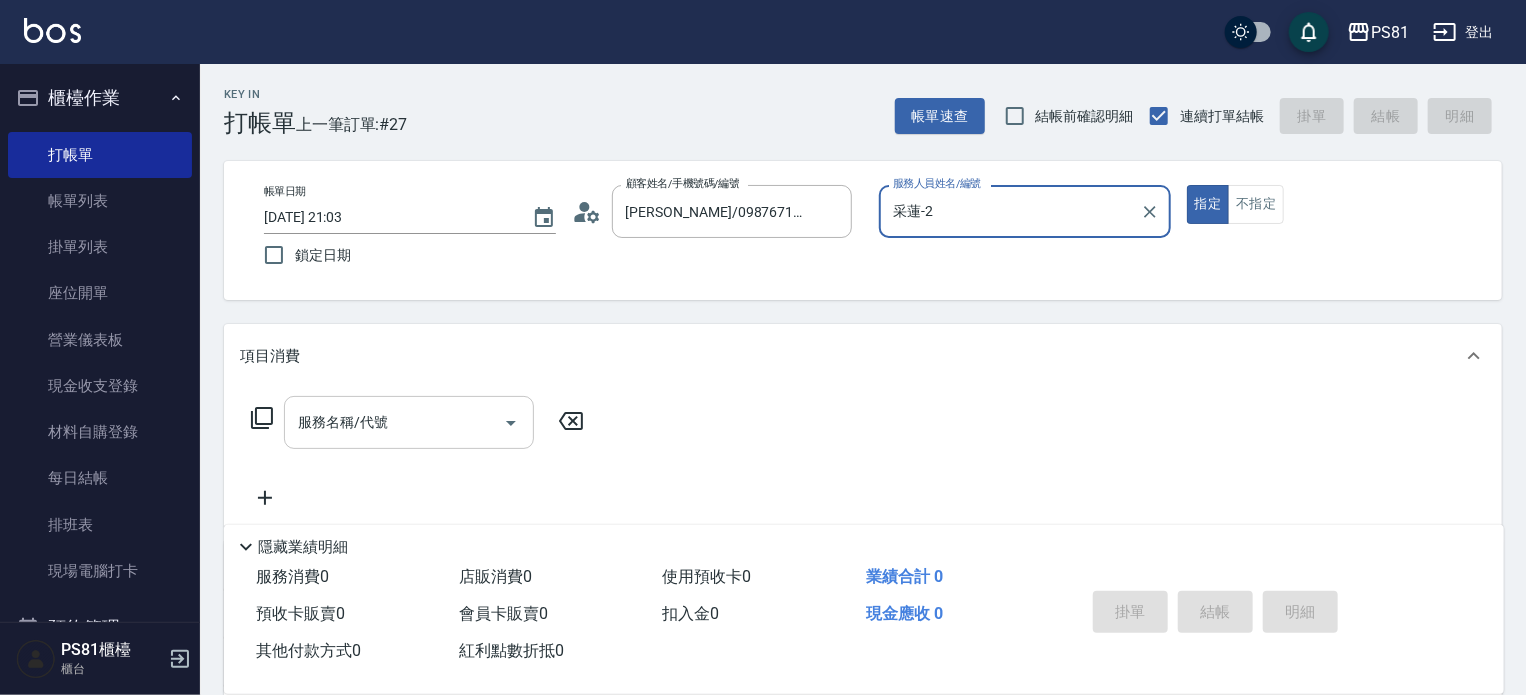 click on "服務名稱/代號" at bounding box center [394, 422] 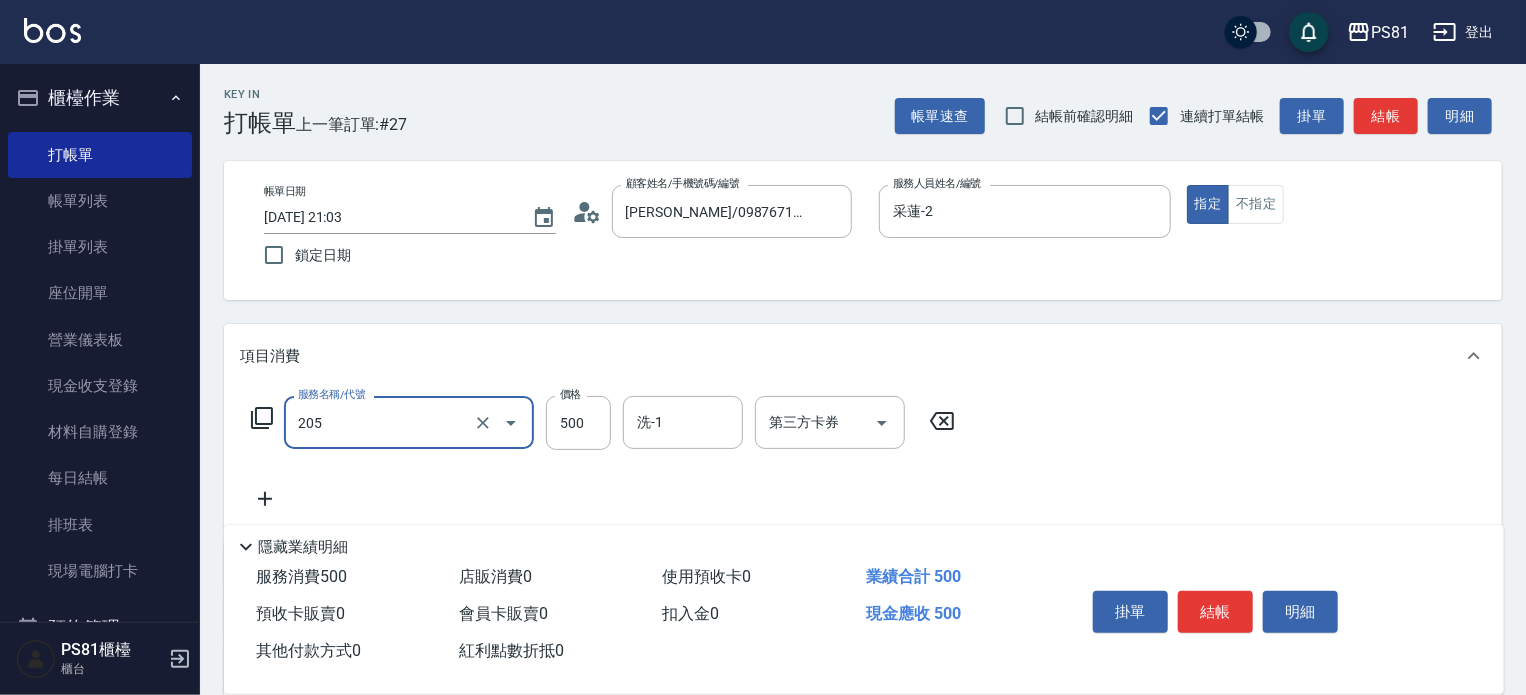 type on "A級單剪400(205)" 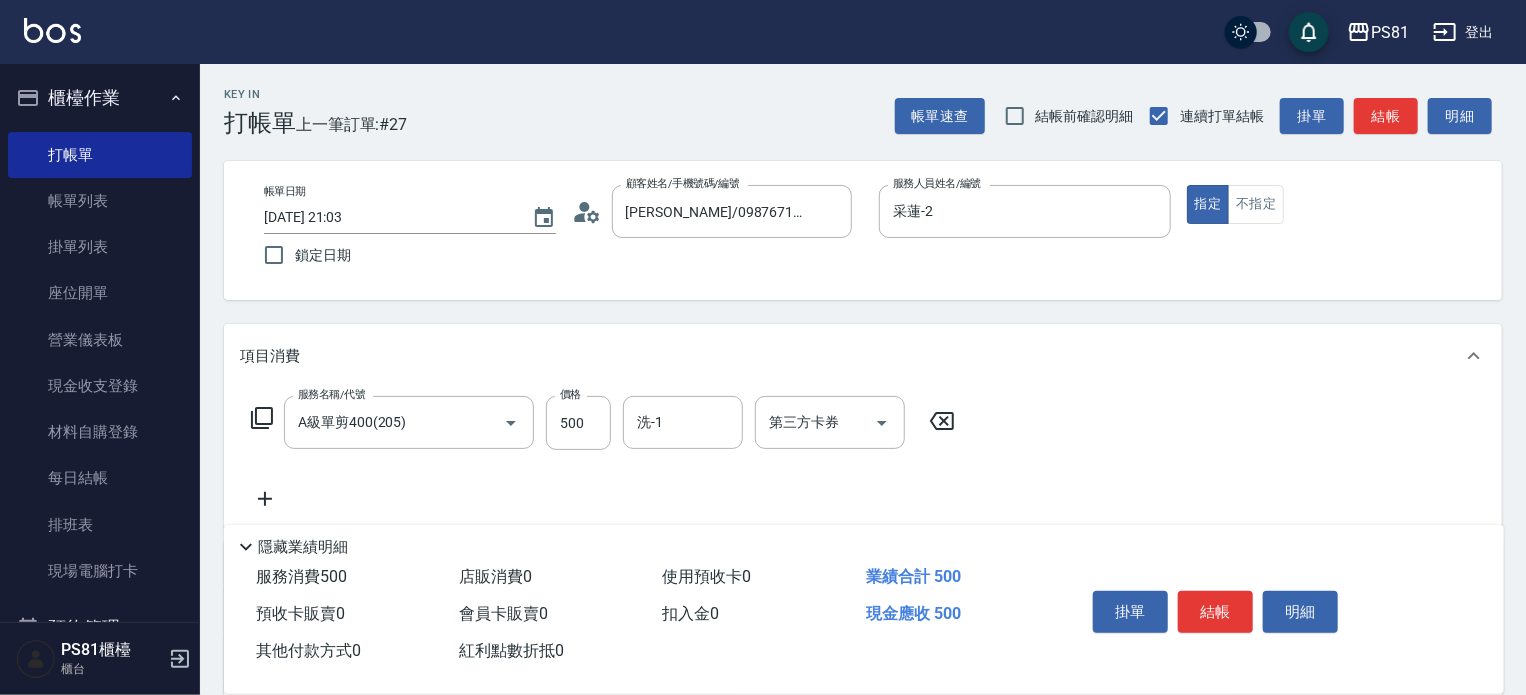 click on "服務名稱/代號 A級單剪400(205) 服務名稱/代號 價格 500 價格 洗-1 洗-1 第三方卡券 第三方卡券" at bounding box center (603, 453) 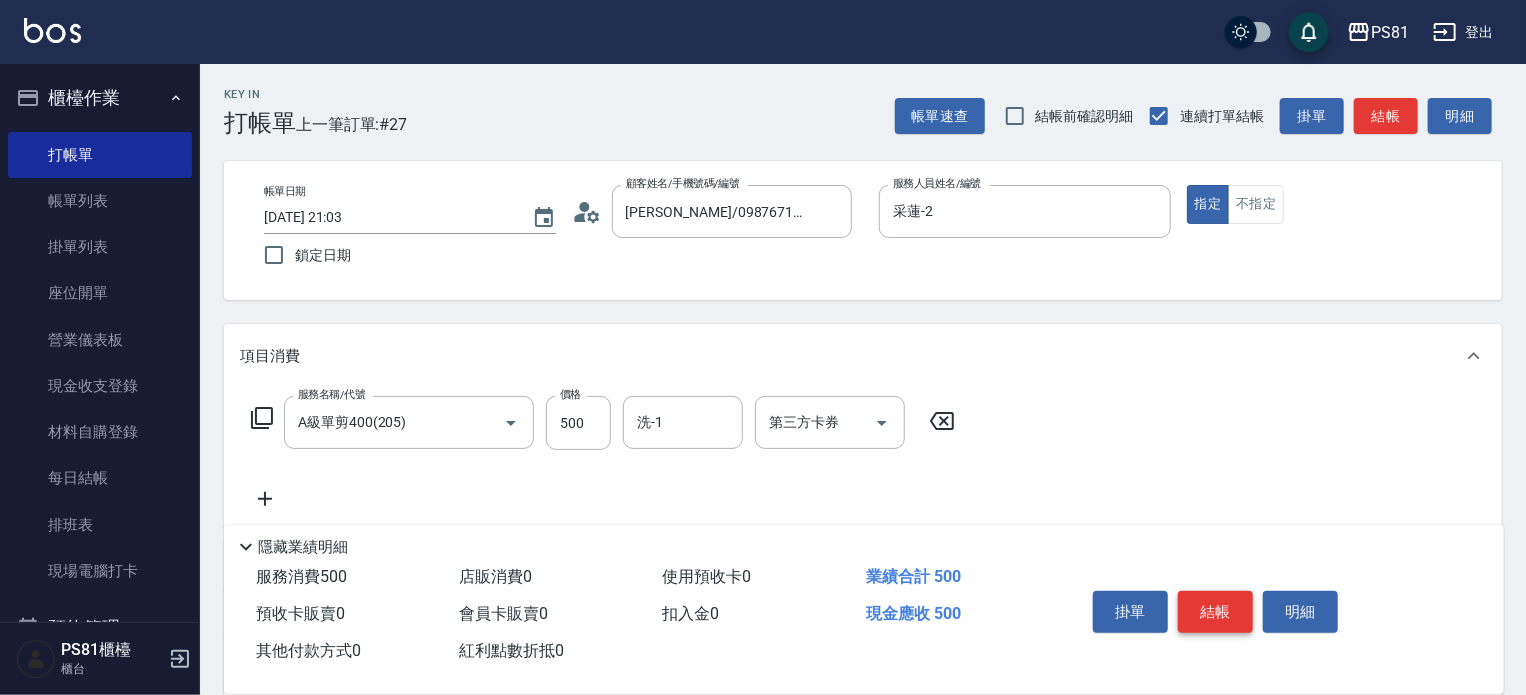 click on "結帳" at bounding box center [1215, 612] 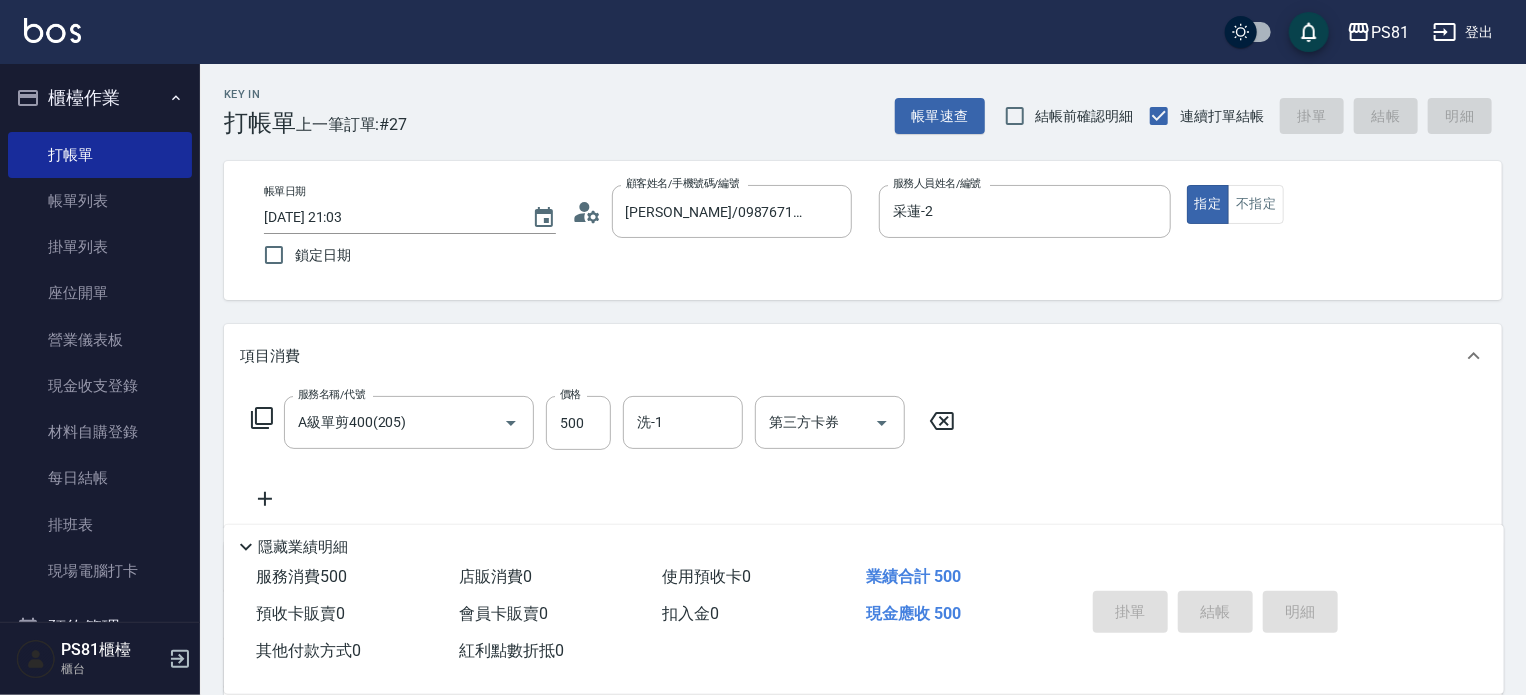 type 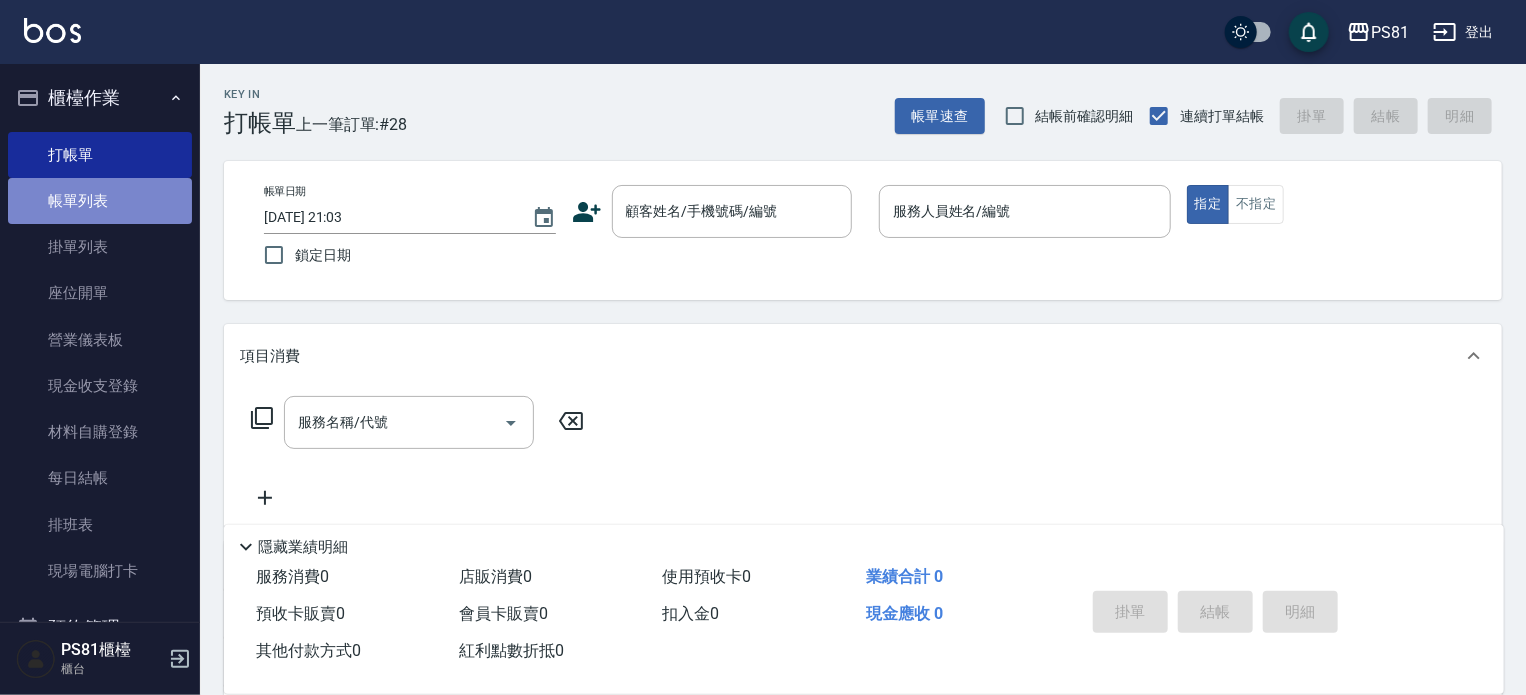 click on "帳單列表" at bounding box center (100, 201) 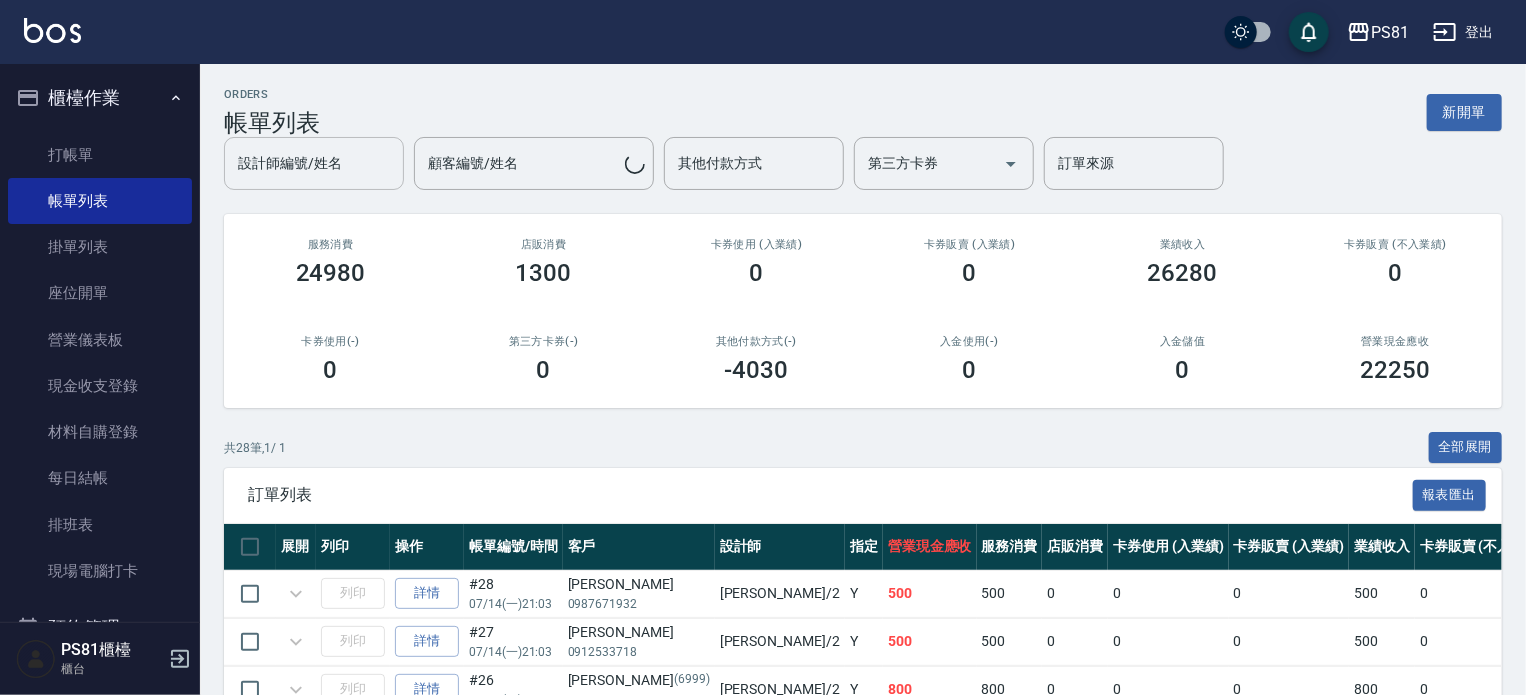 click on "設計師編號/姓名" at bounding box center (314, 163) 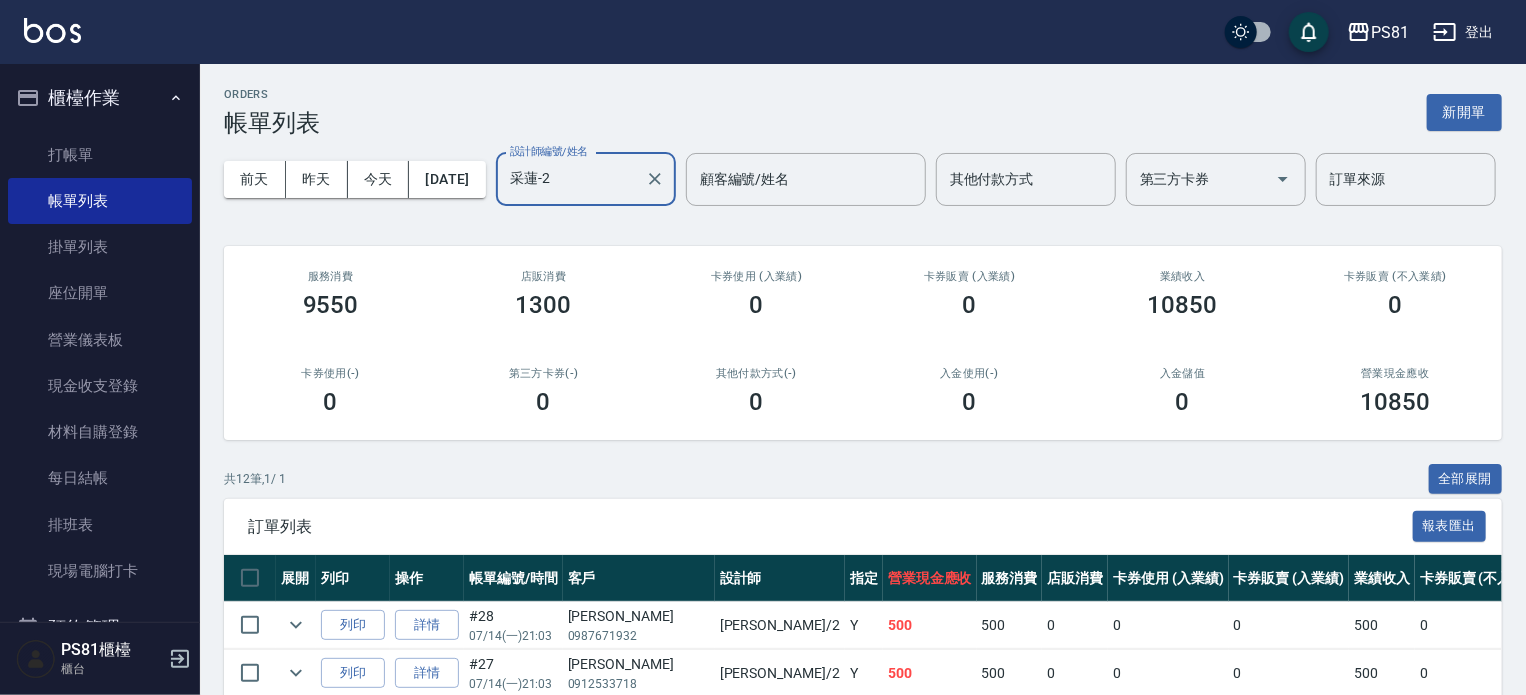 type on "采蓮-2" 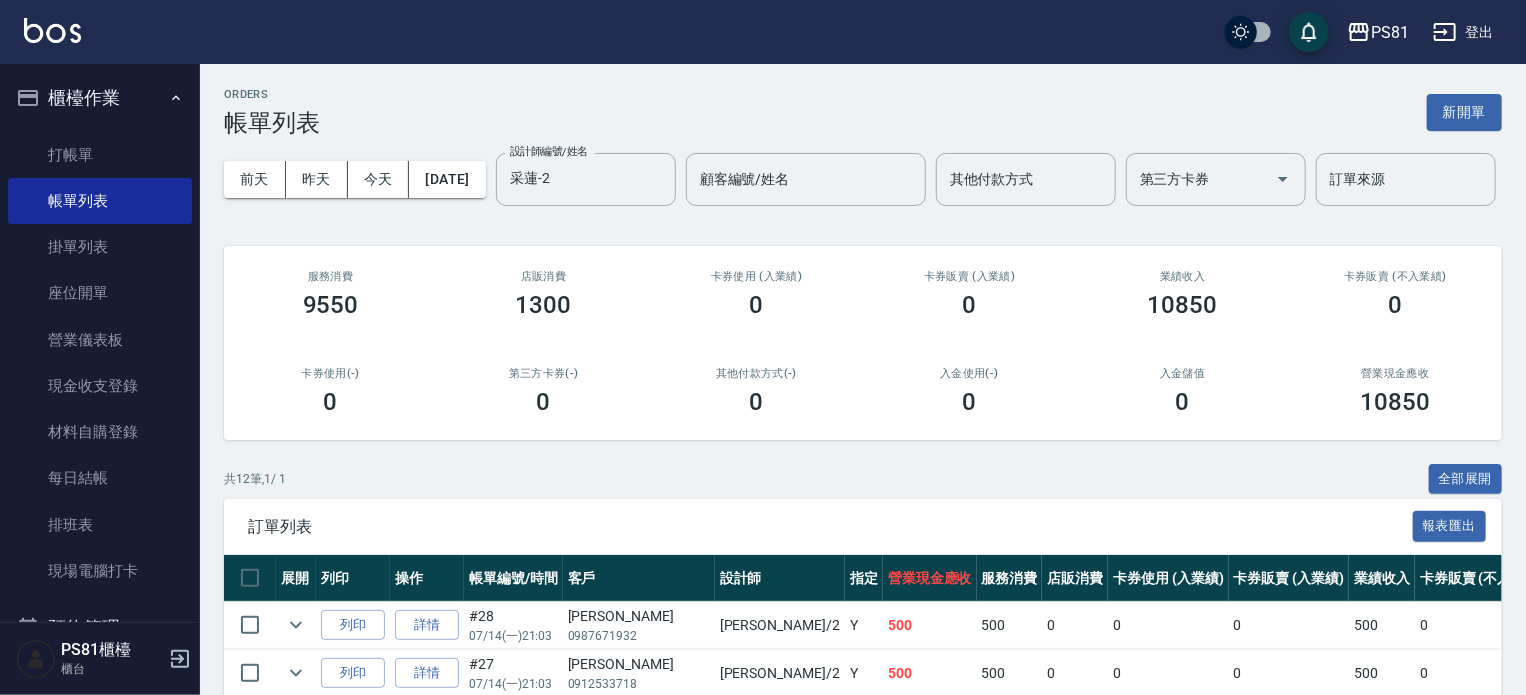click on "9550" at bounding box center (330, 305) 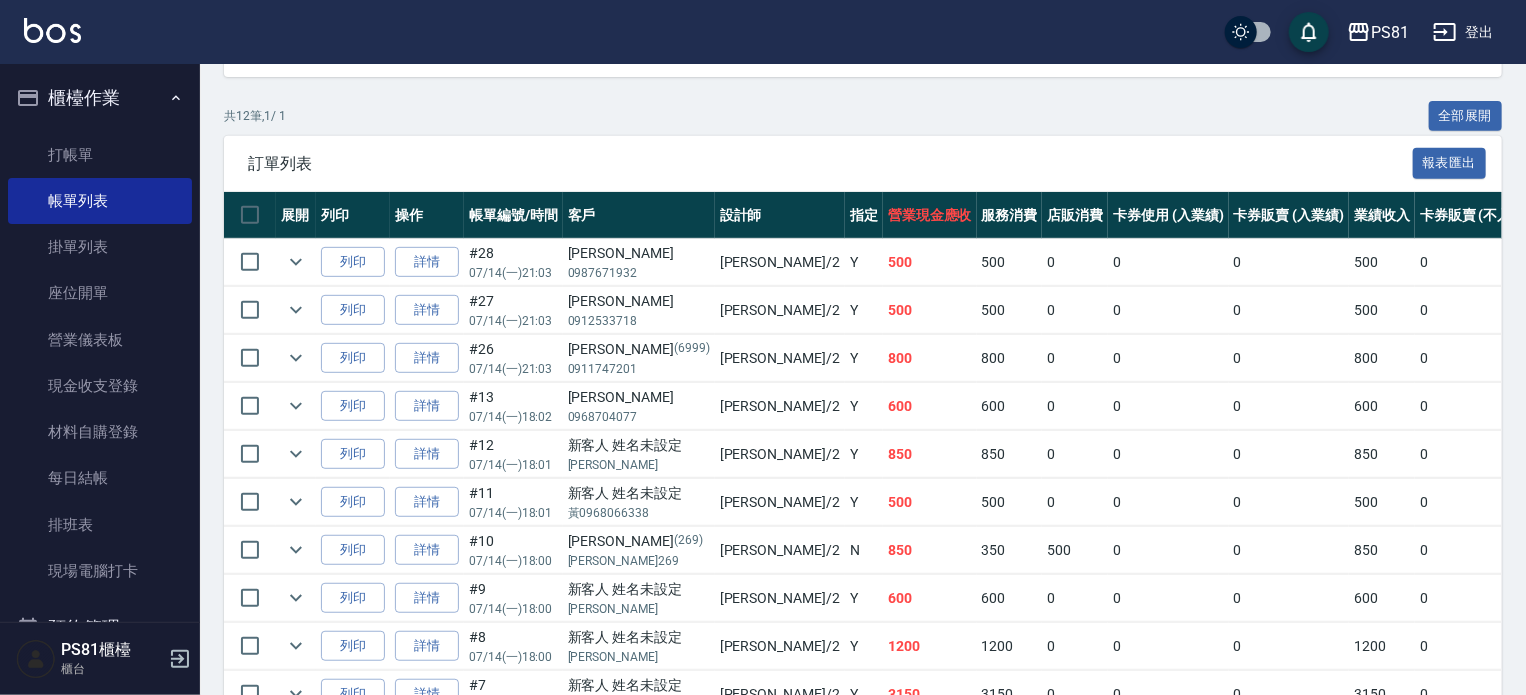 scroll, scrollTop: 600, scrollLeft: 0, axis: vertical 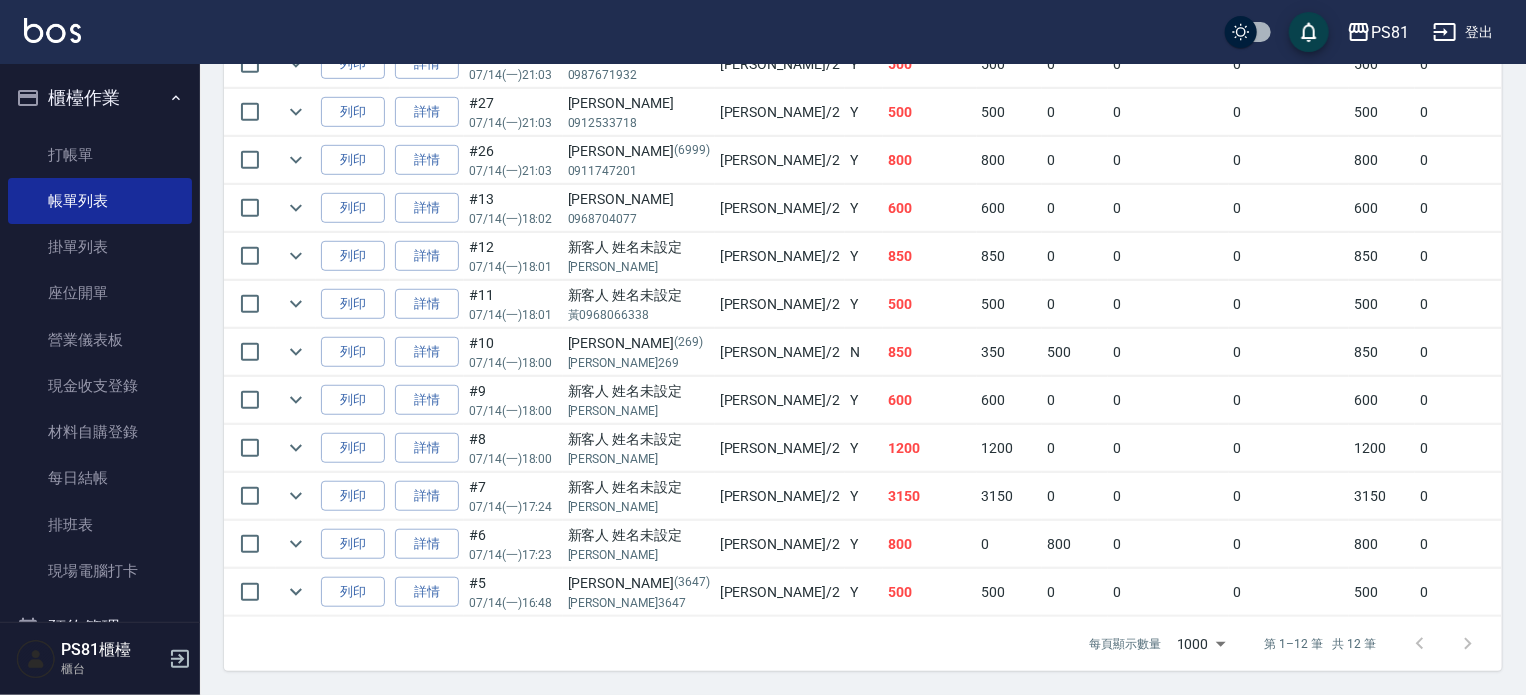 click on "350" at bounding box center [1010, 352] 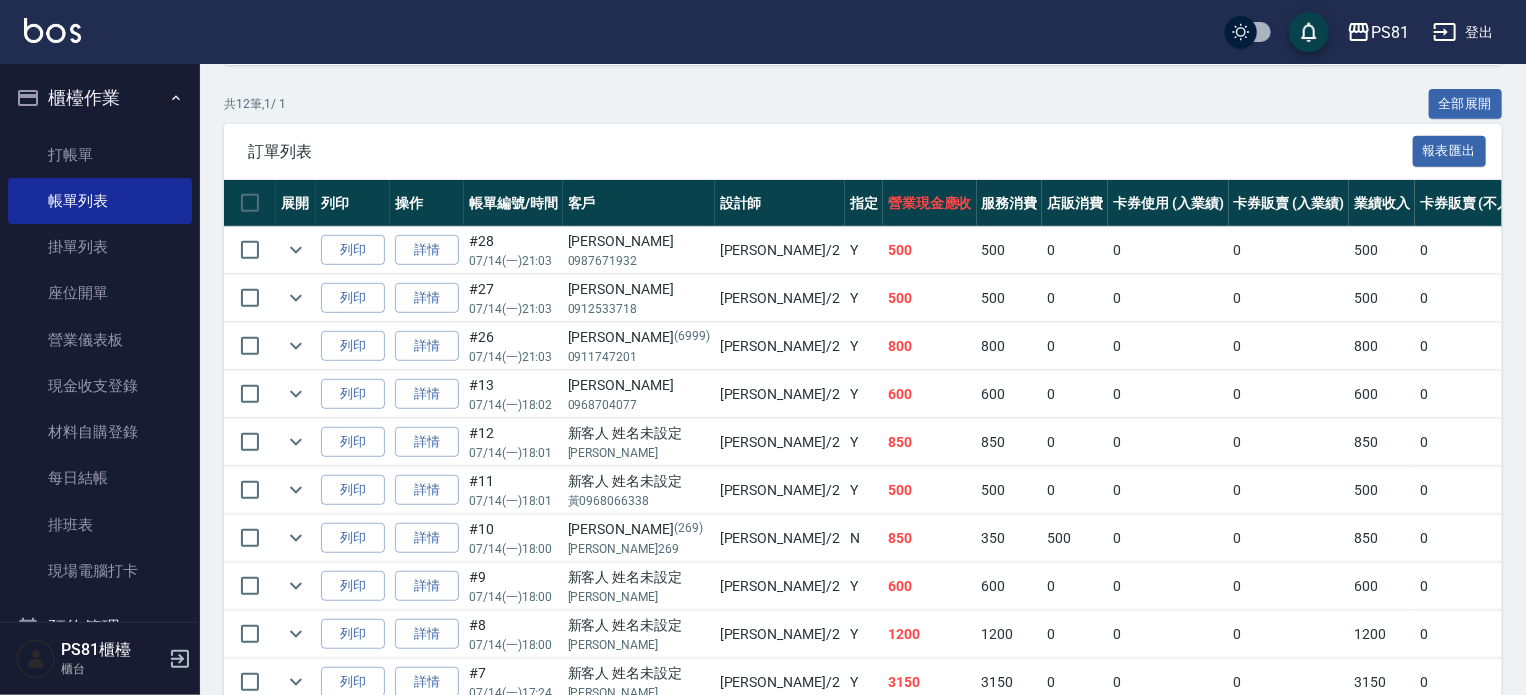 scroll, scrollTop: 100, scrollLeft: 0, axis: vertical 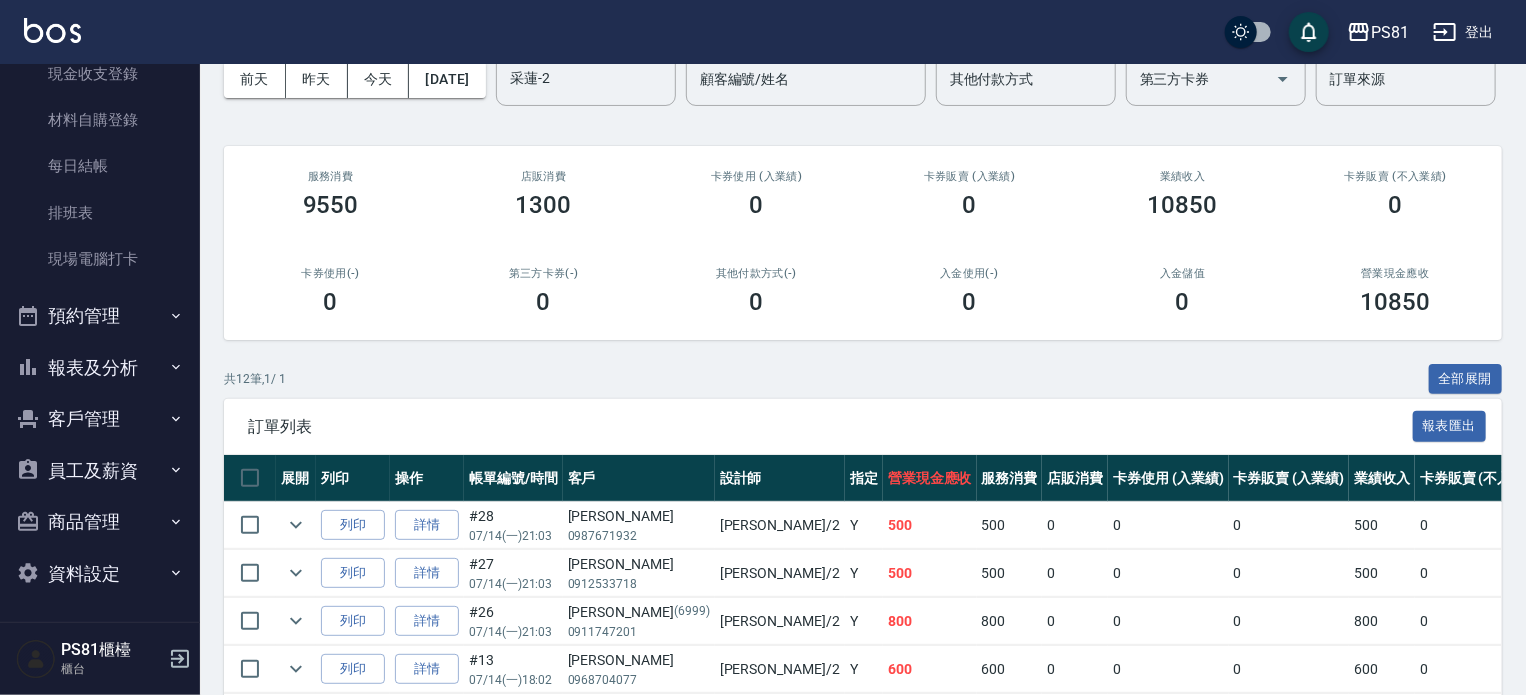 click on "報表及分析" at bounding box center (100, 368) 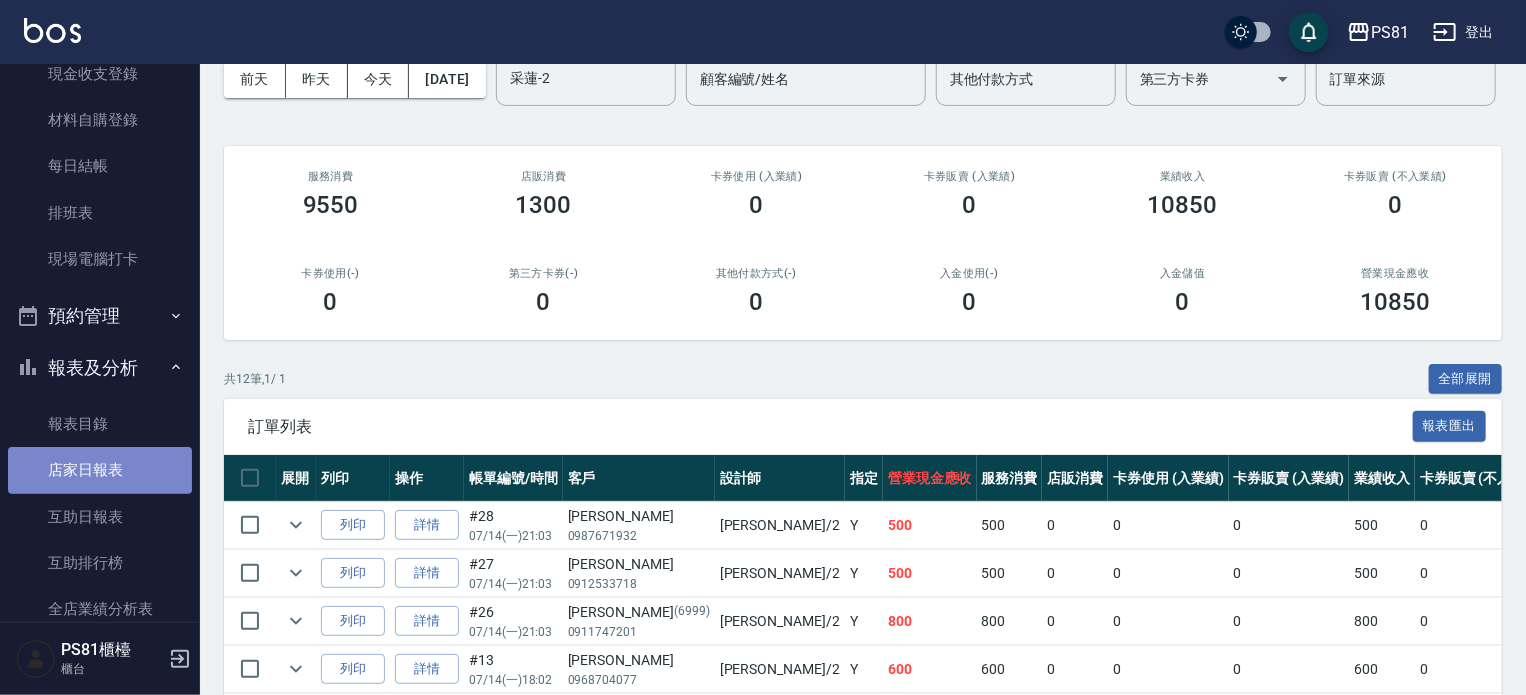 click on "店家日報表" at bounding box center (100, 470) 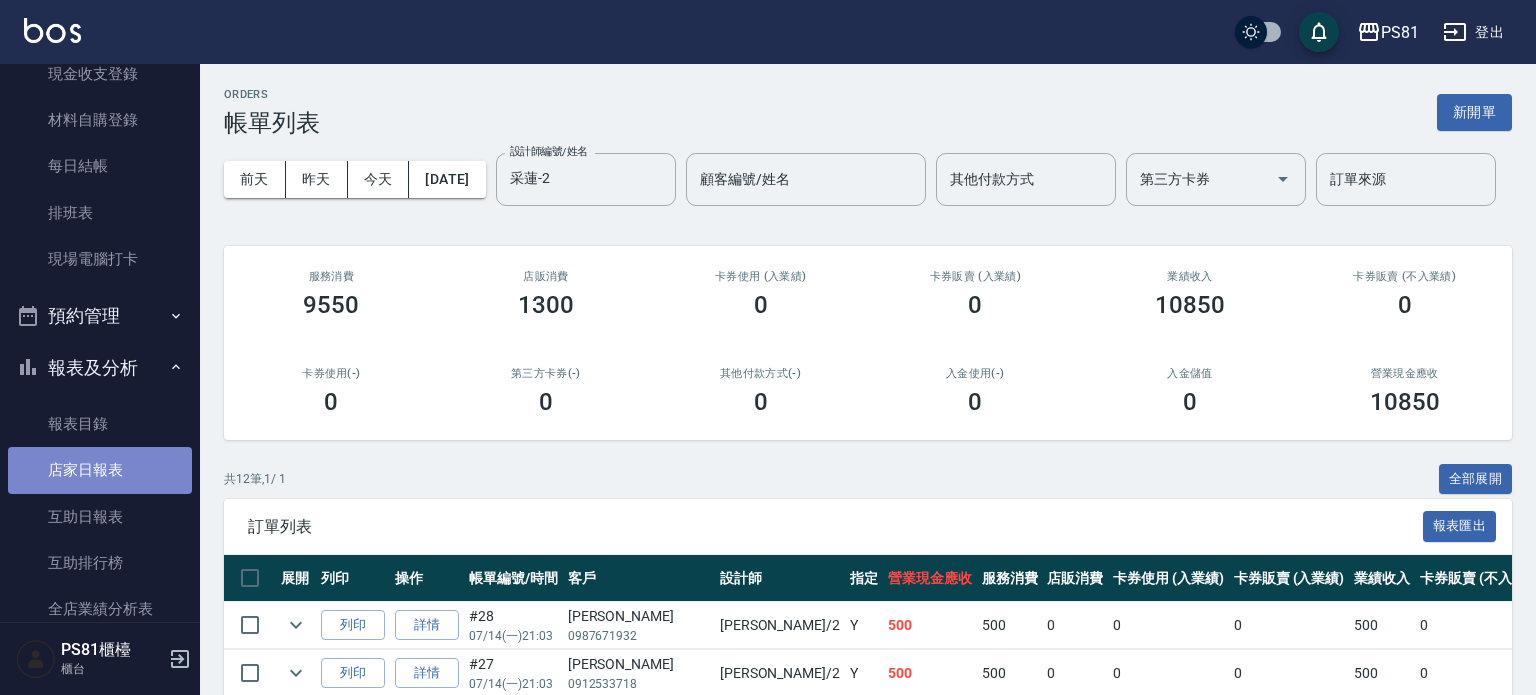 click on "店家日報表" at bounding box center (100, 470) 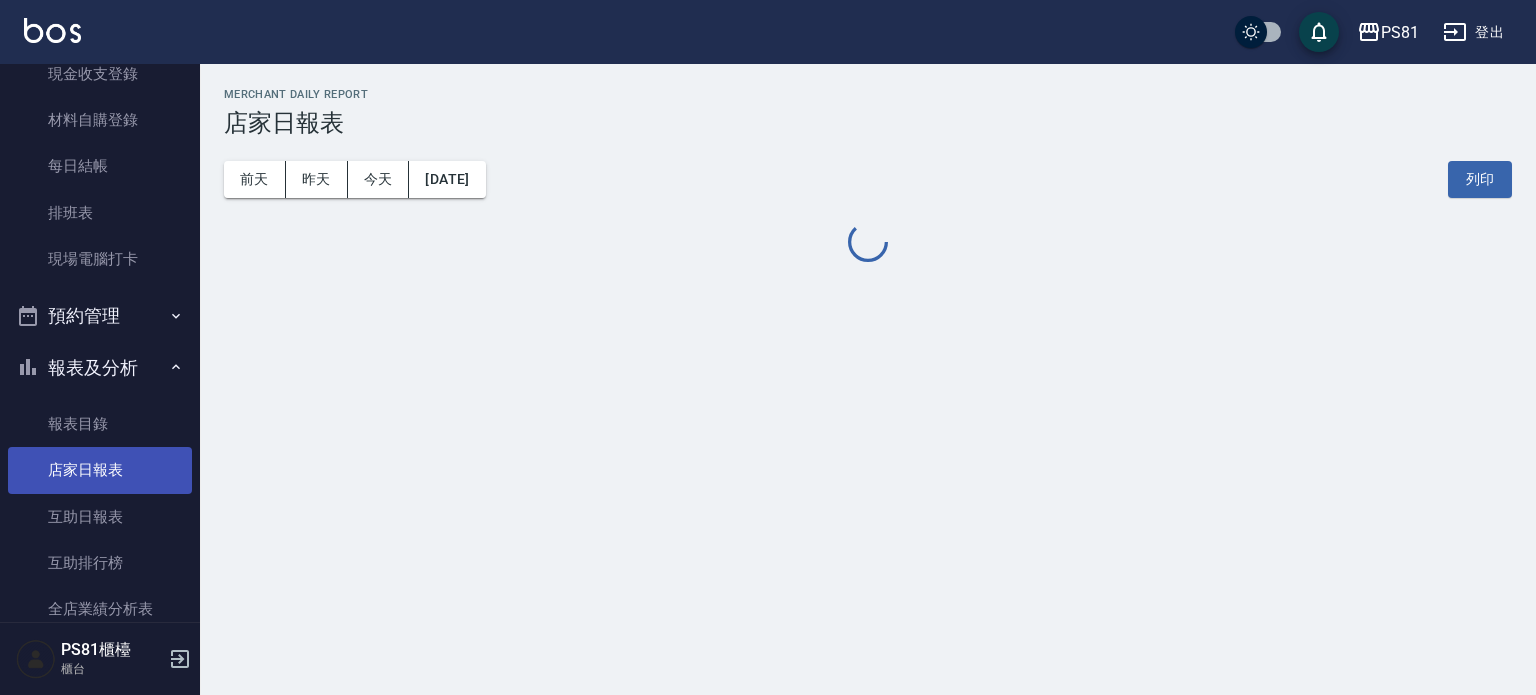 click on "店家日報表" at bounding box center [100, 470] 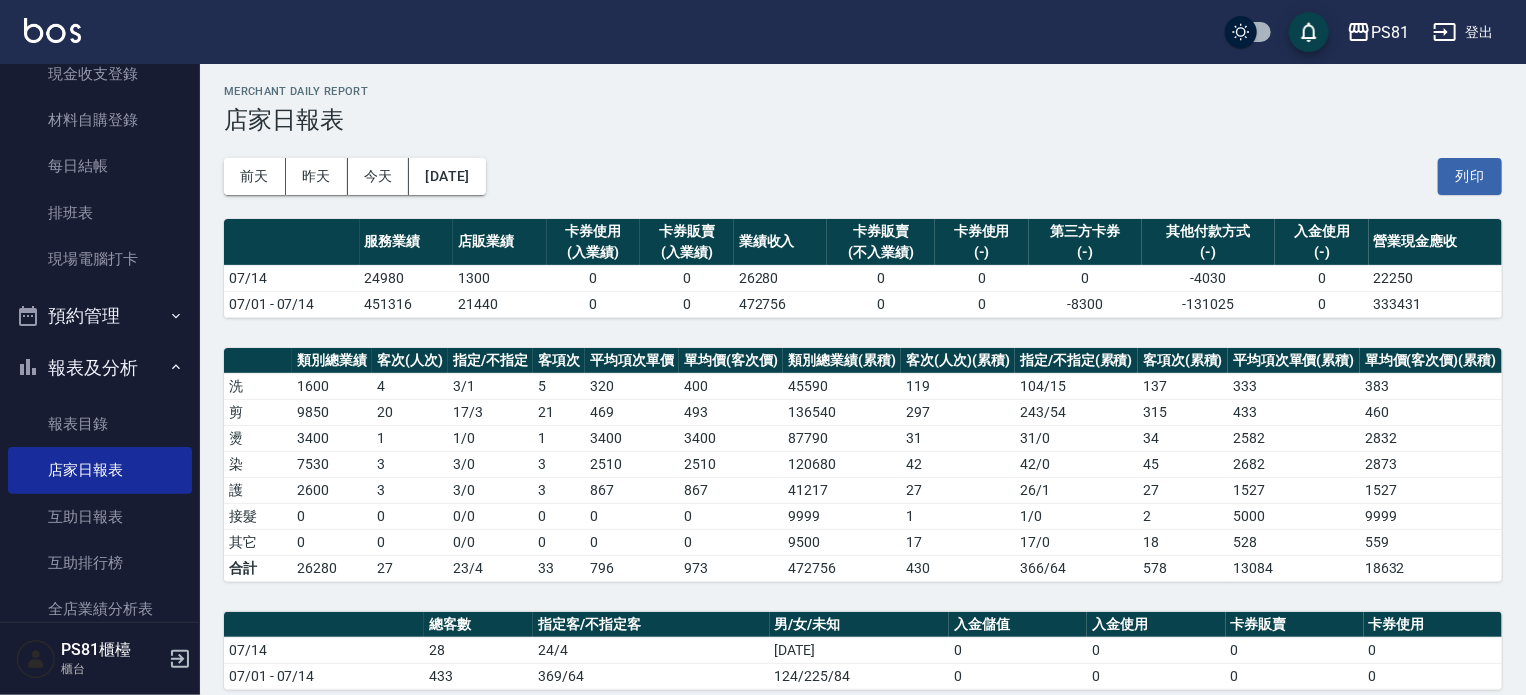 scroll, scrollTop: 0, scrollLeft: 0, axis: both 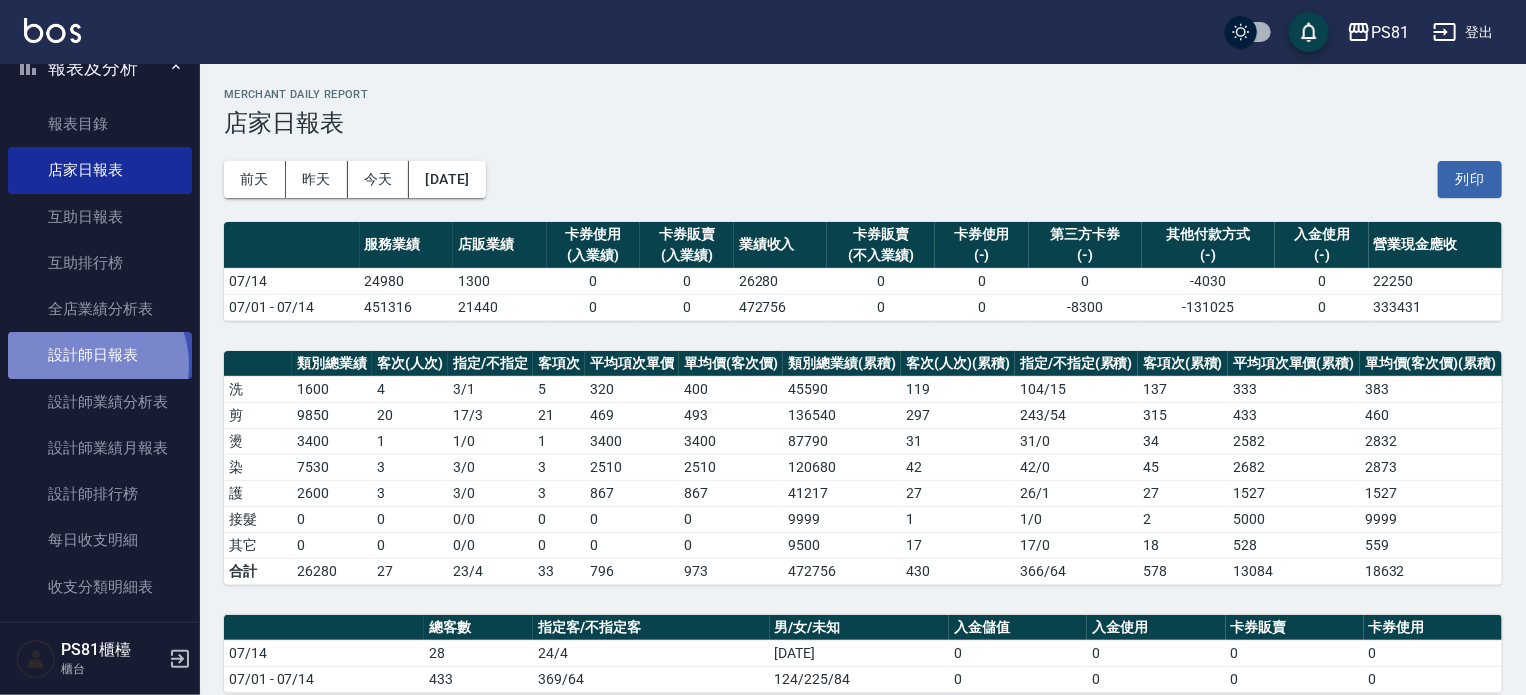 click on "設計師日報表" at bounding box center (100, 355) 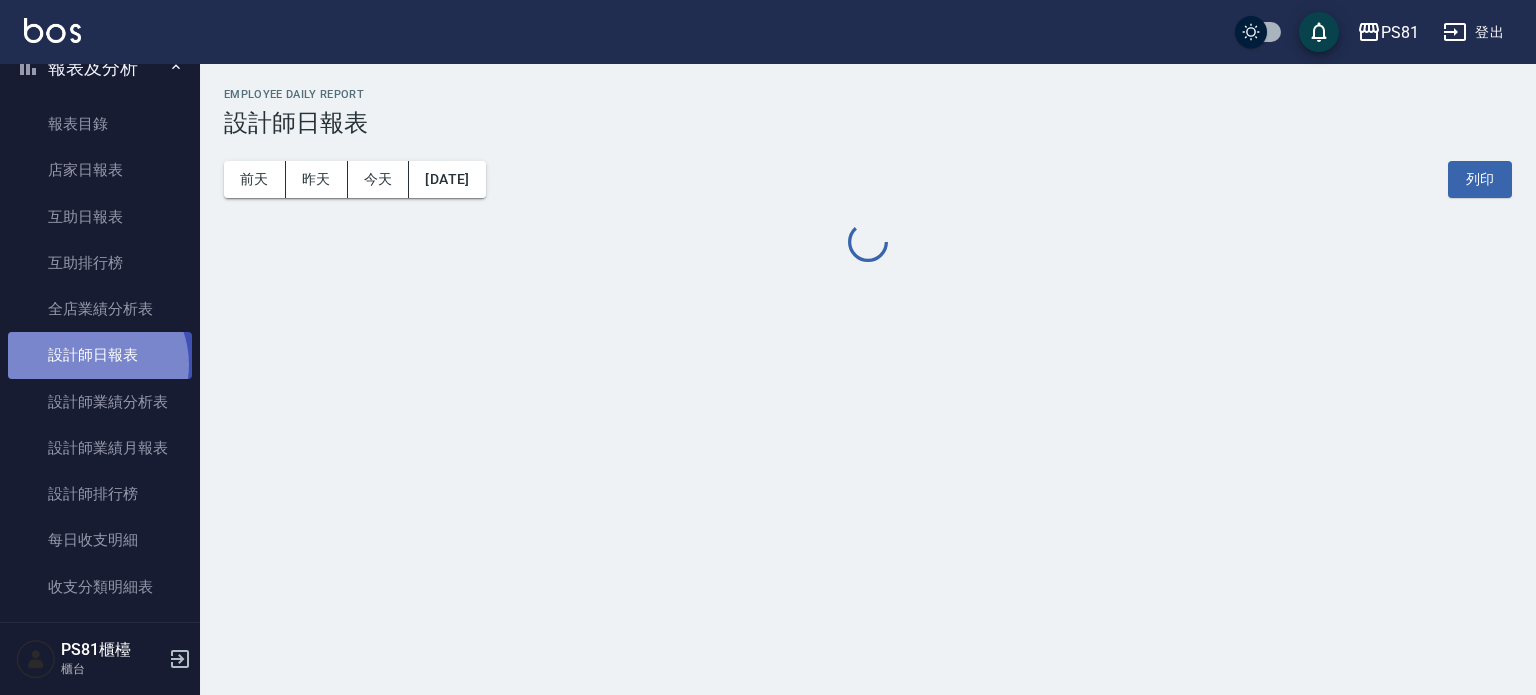 click on "設計師日報表" at bounding box center [100, 355] 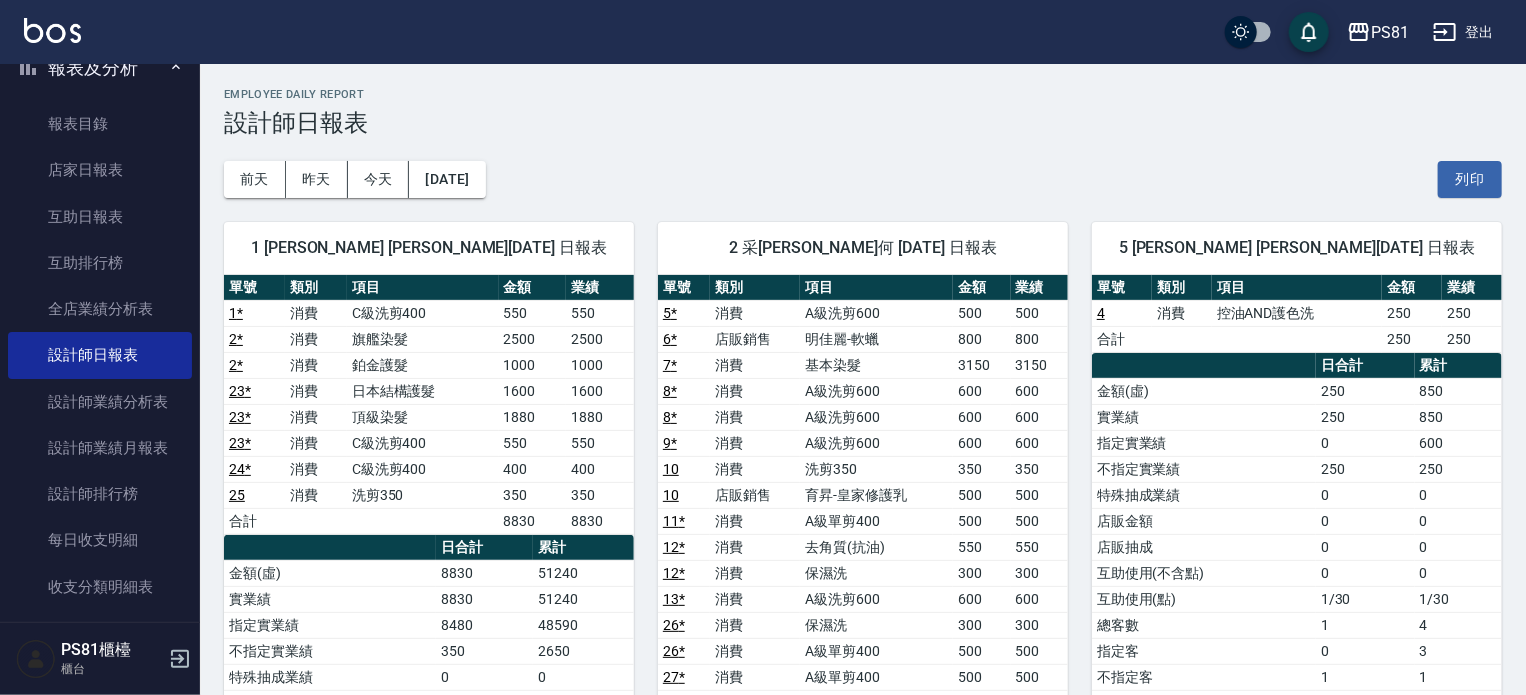 click on "[DATE] [DATE] [DATE] [DATE] 列印" at bounding box center [863, 179] 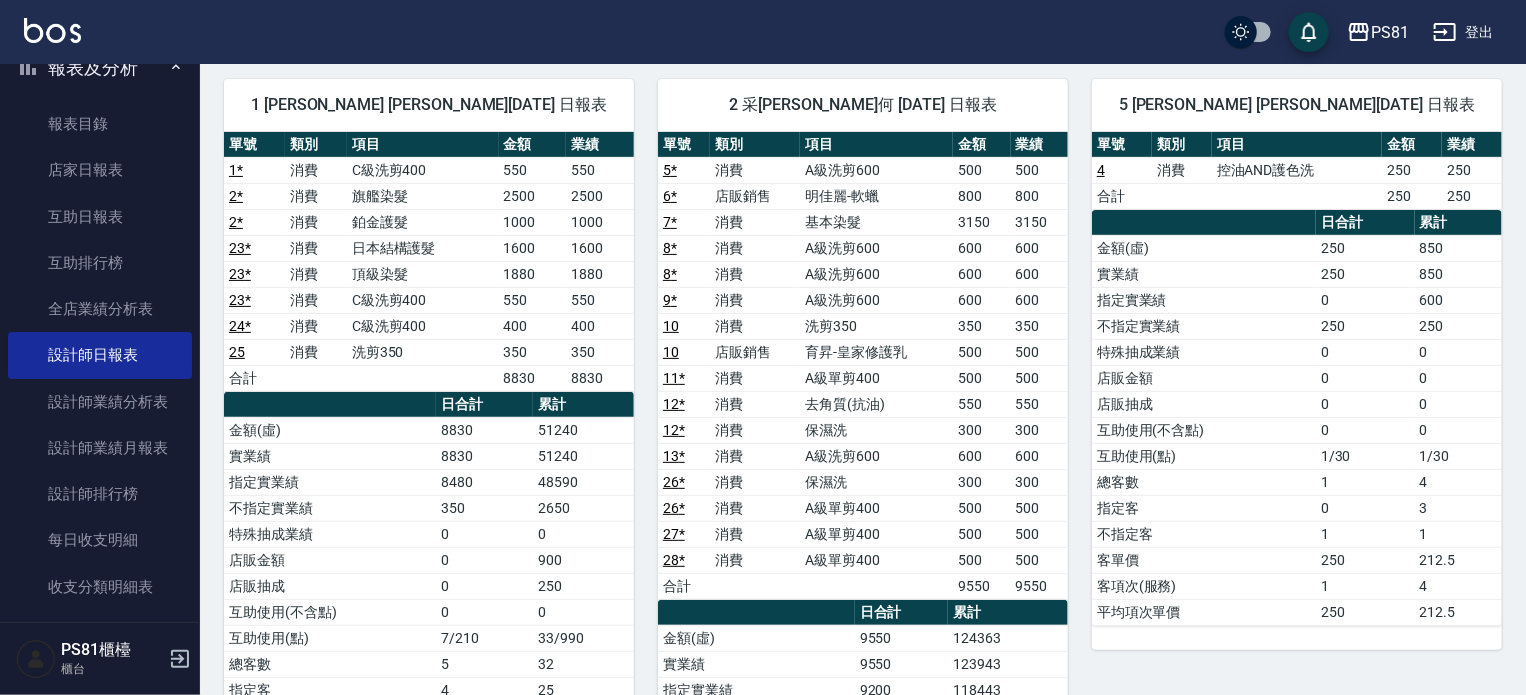scroll, scrollTop: 144, scrollLeft: 0, axis: vertical 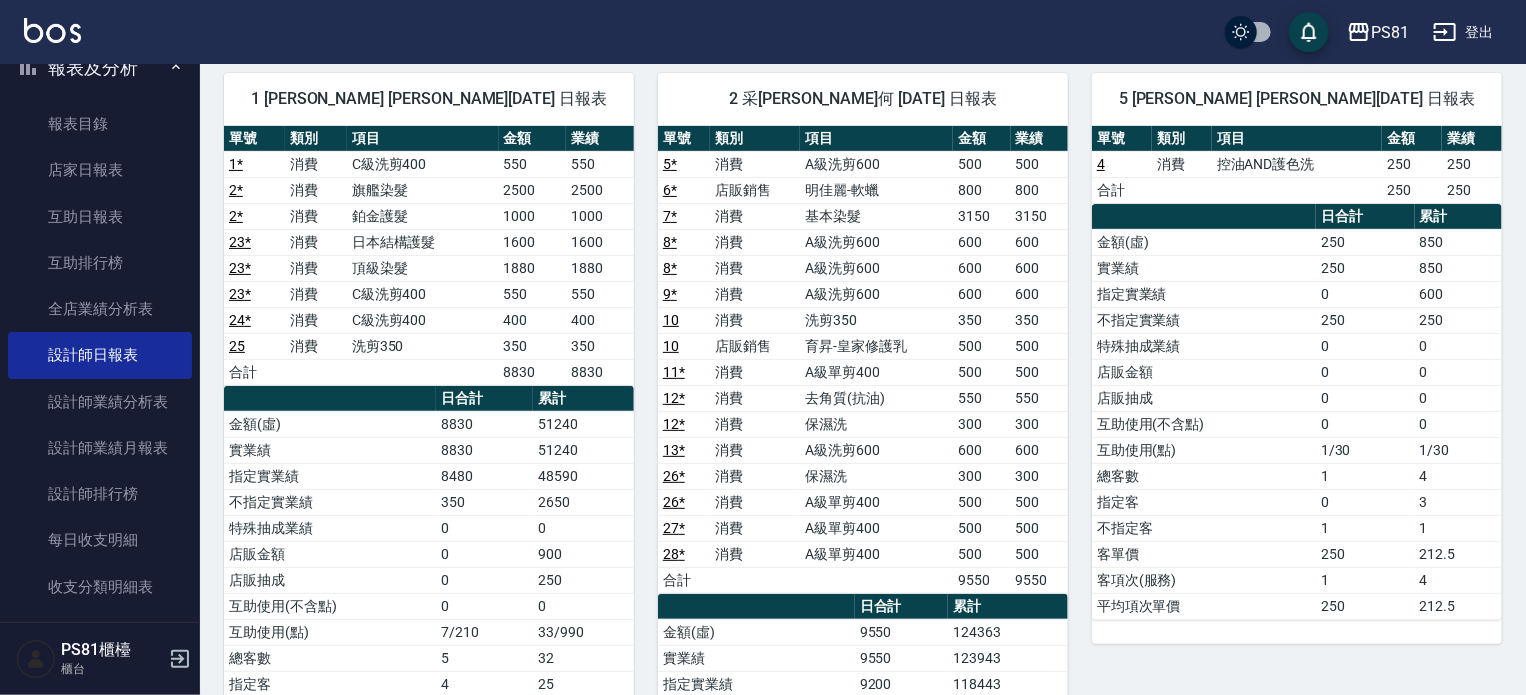 click on "店販金額" at bounding box center (1204, 372) 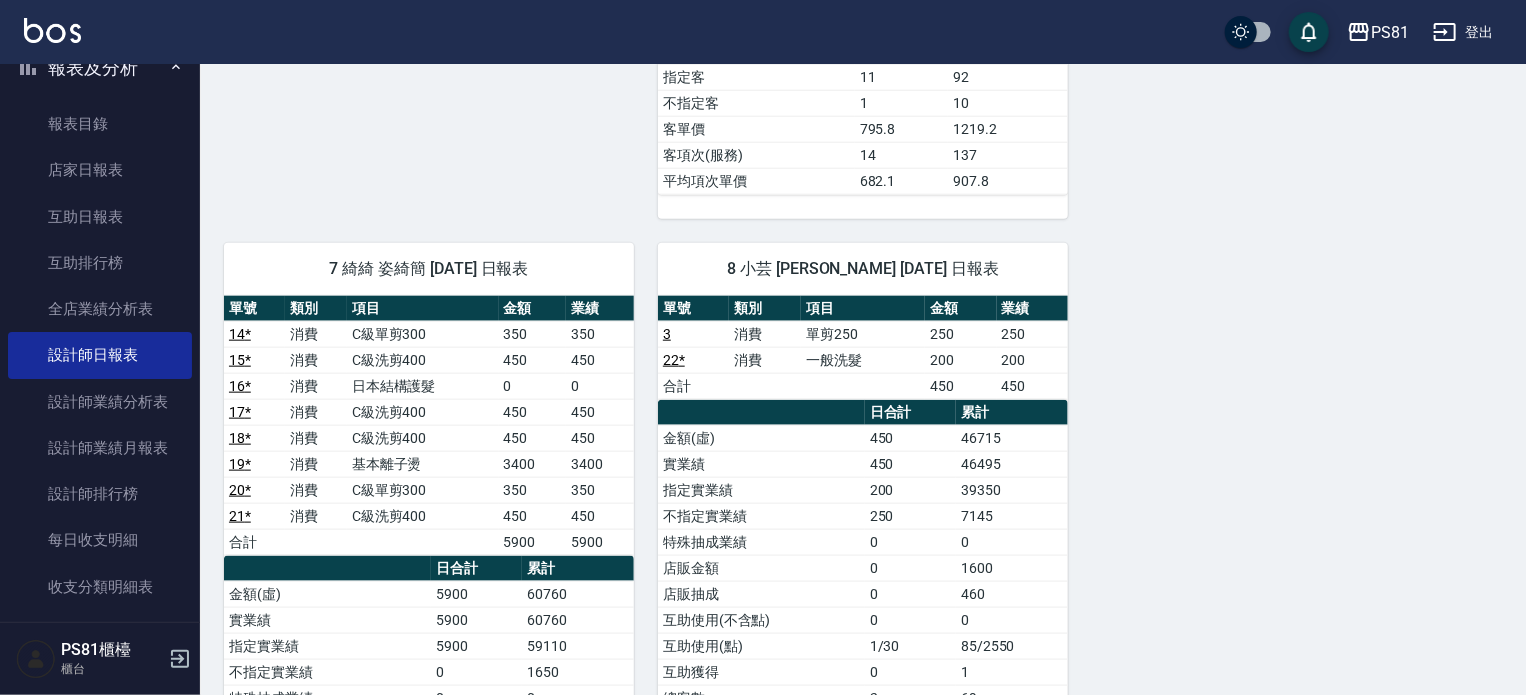 scroll, scrollTop: 1049, scrollLeft: 0, axis: vertical 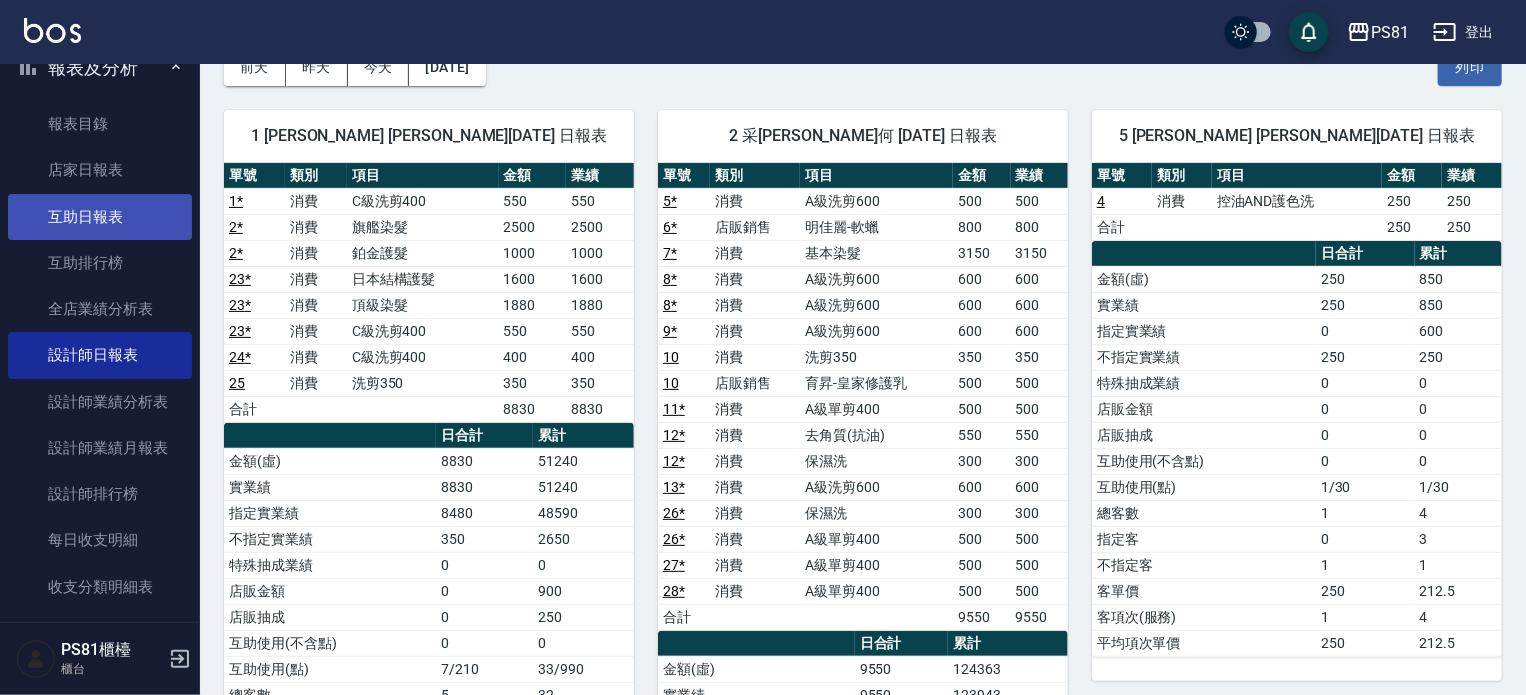 click on "互助日報表" at bounding box center [100, 217] 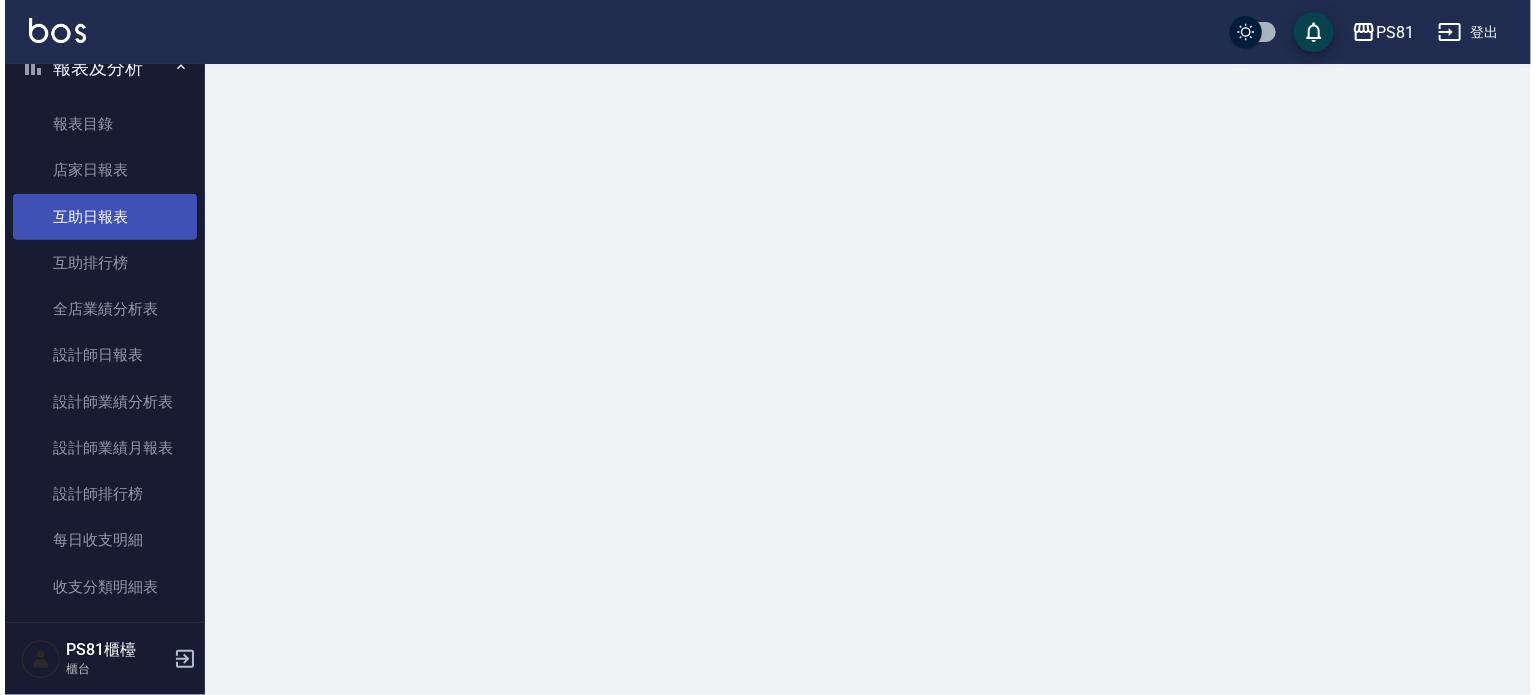 scroll, scrollTop: 0, scrollLeft: 0, axis: both 